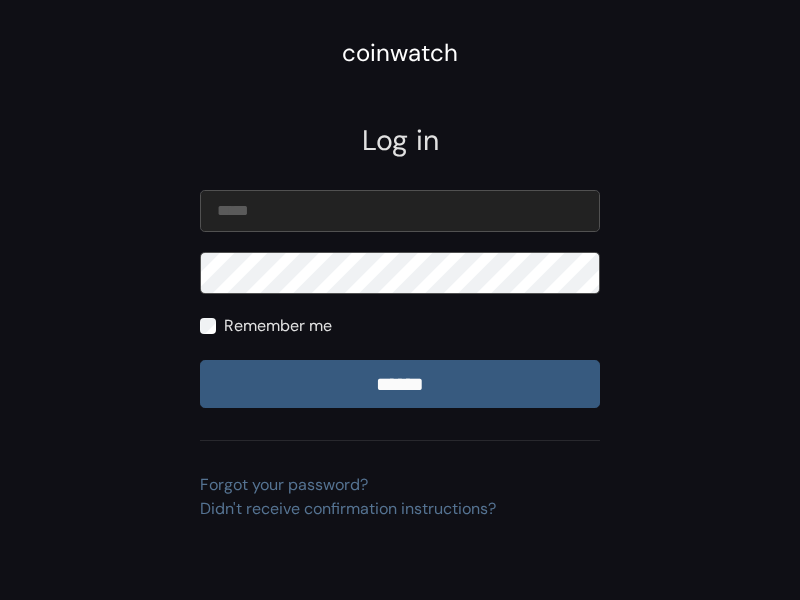 scroll, scrollTop: 0, scrollLeft: 0, axis: both 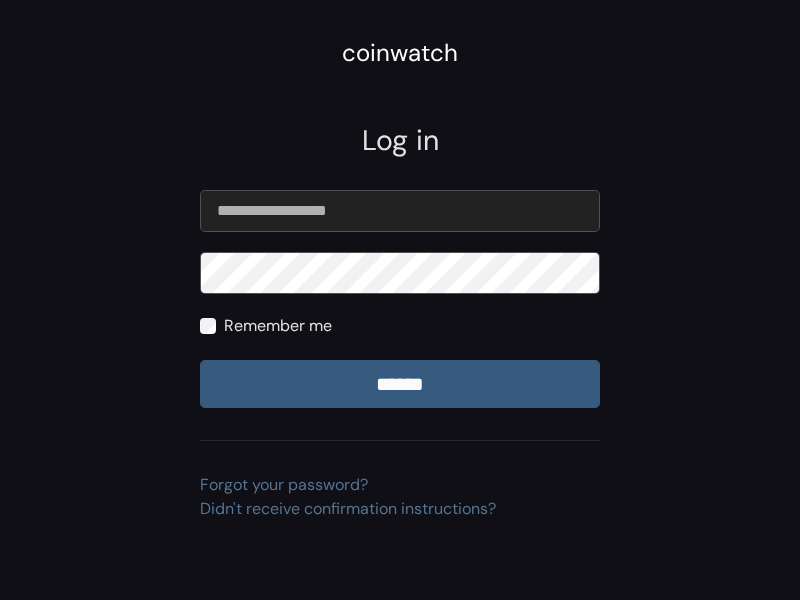 type on "**********" 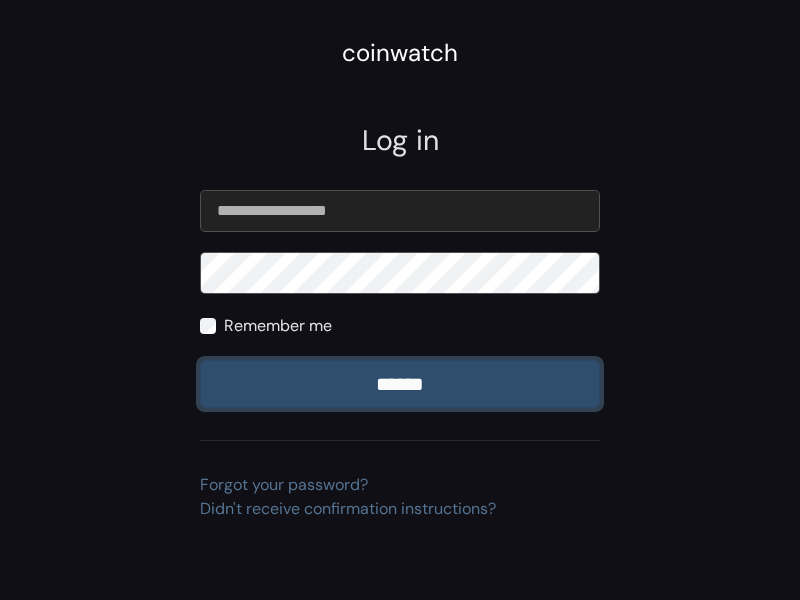 click on "******" at bounding box center (400, 384) 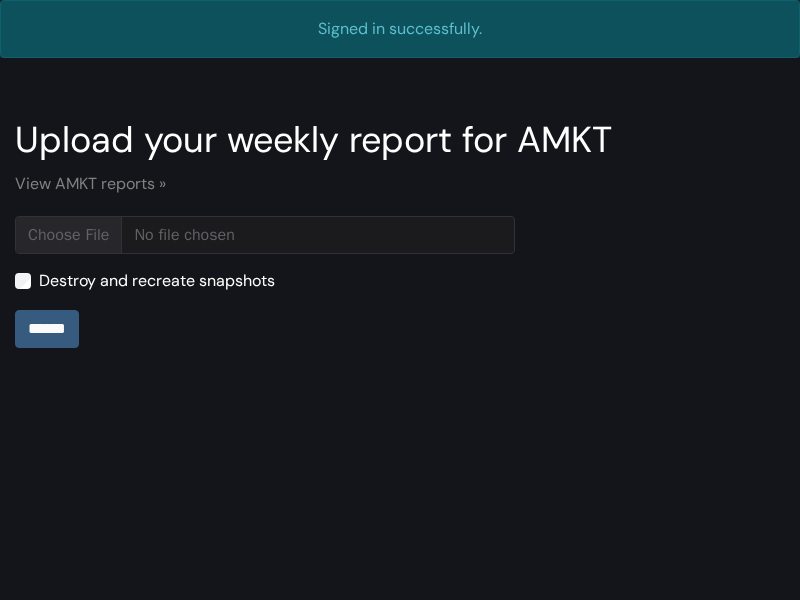 scroll, scrollTop: 0, scrollLeft: 0, axis: both 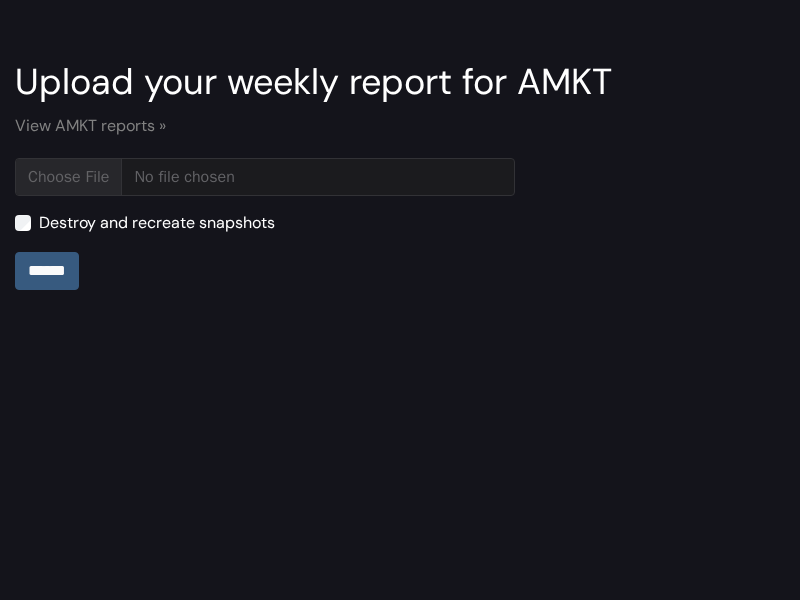 type on "**********" 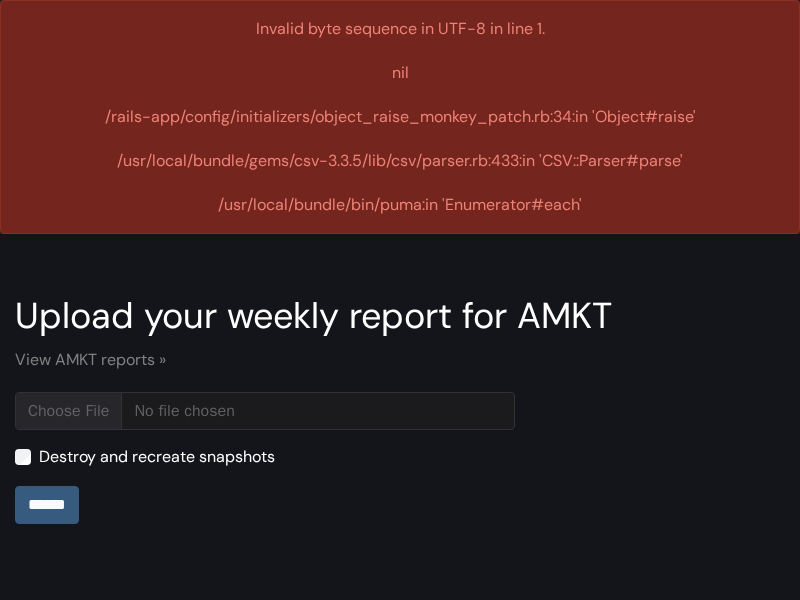 scroll, scrollTop: 0, scrollLeft: 0, axis: both 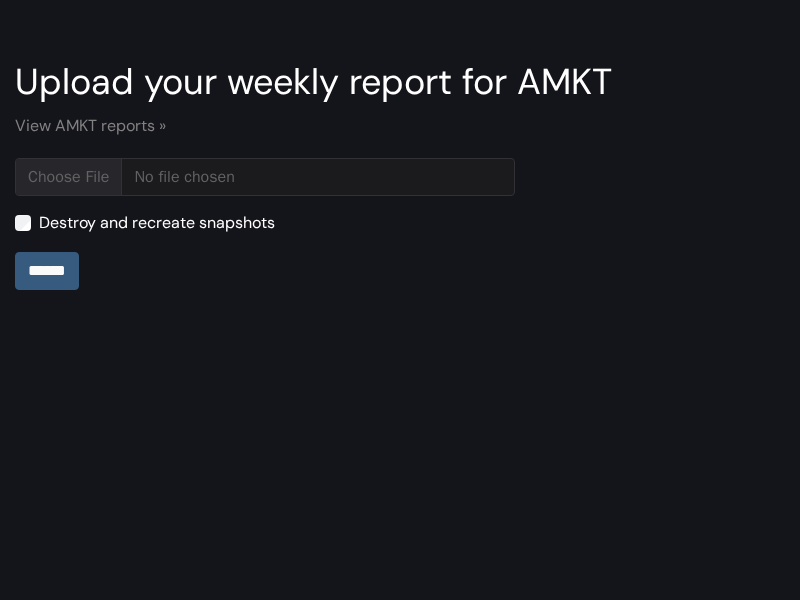 type on "**********" 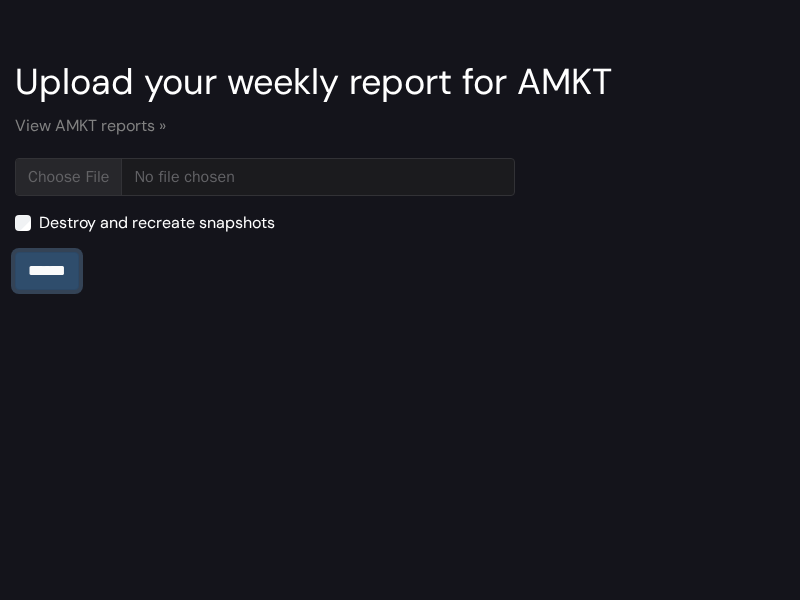 click on "******" at bounding box center [47, 271] 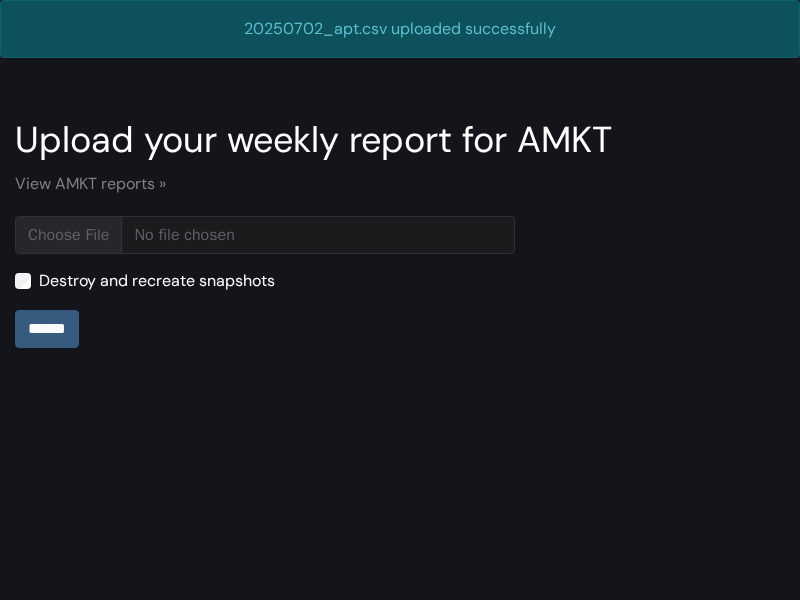 scroll, scrollTop: 0, scrollLeft: 0, axis: both 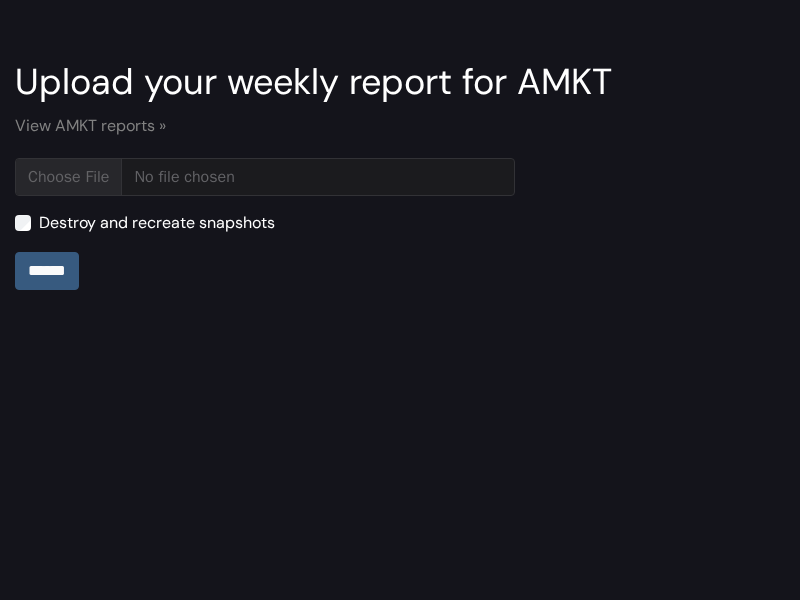 type on "**********" 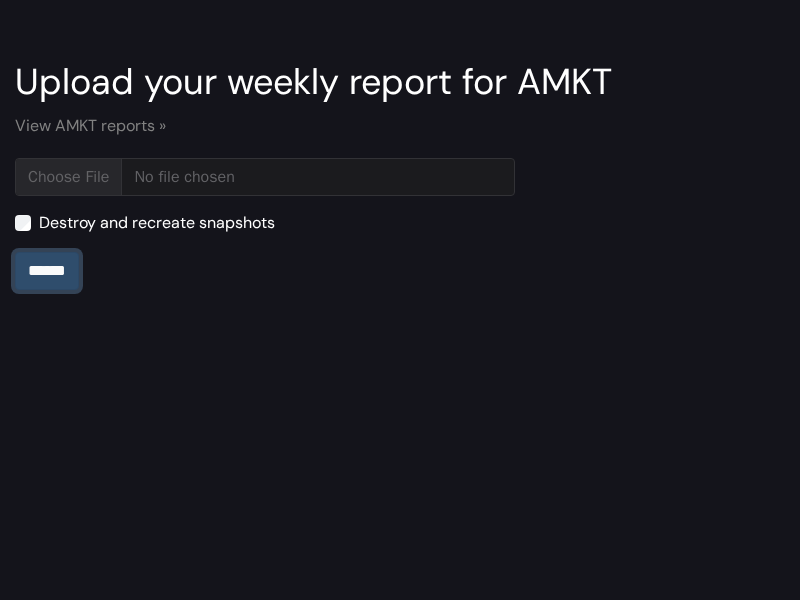 click on "******" at bounding box center [47, 271] 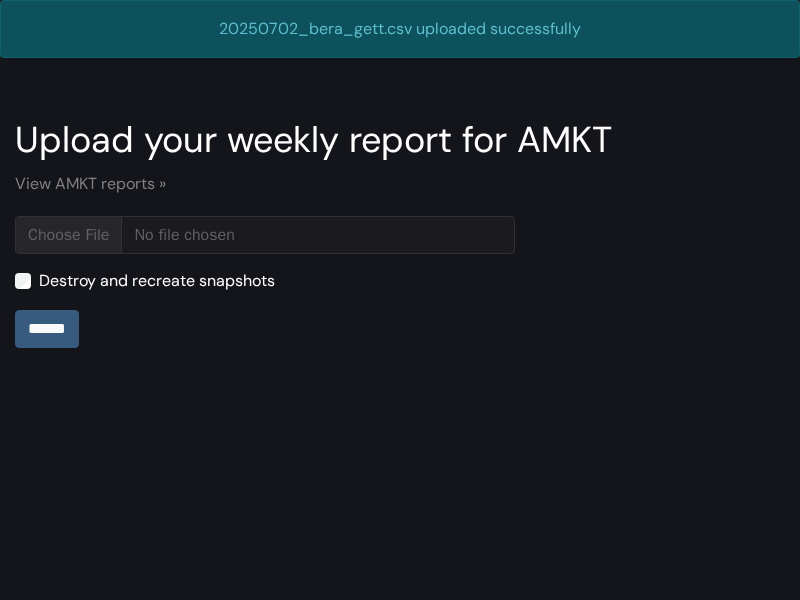 scroll, scrollTop: 0, scrollLeft: 0, axis: both 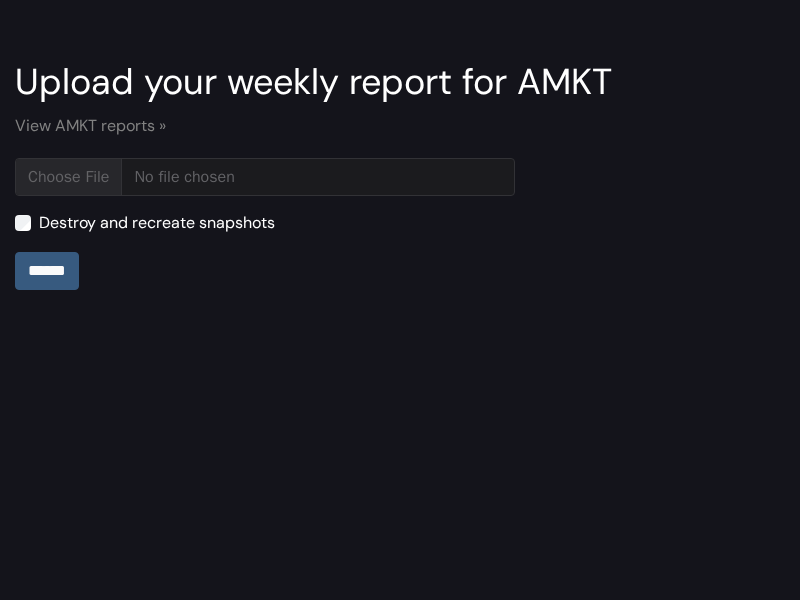 type on "**********" 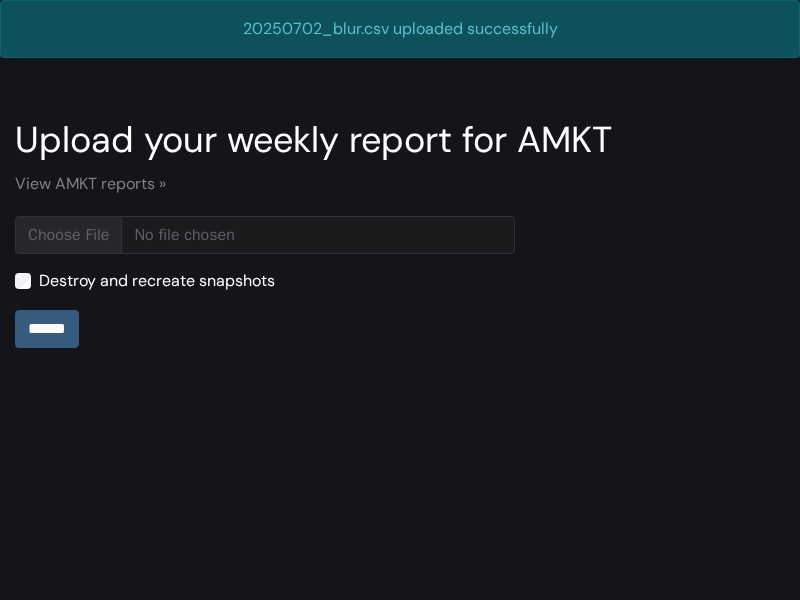 scroll, scrollTop: 0, scrollLeft: 0, axis: both 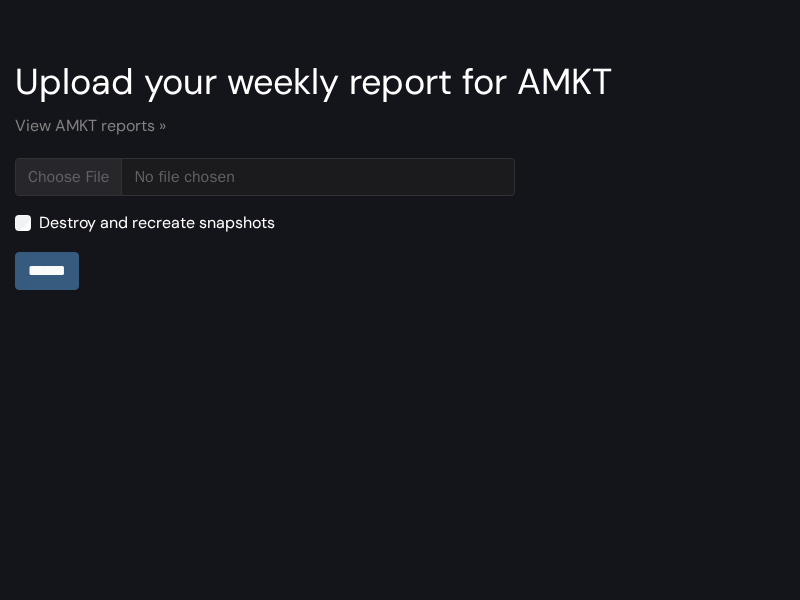 type on "**********" 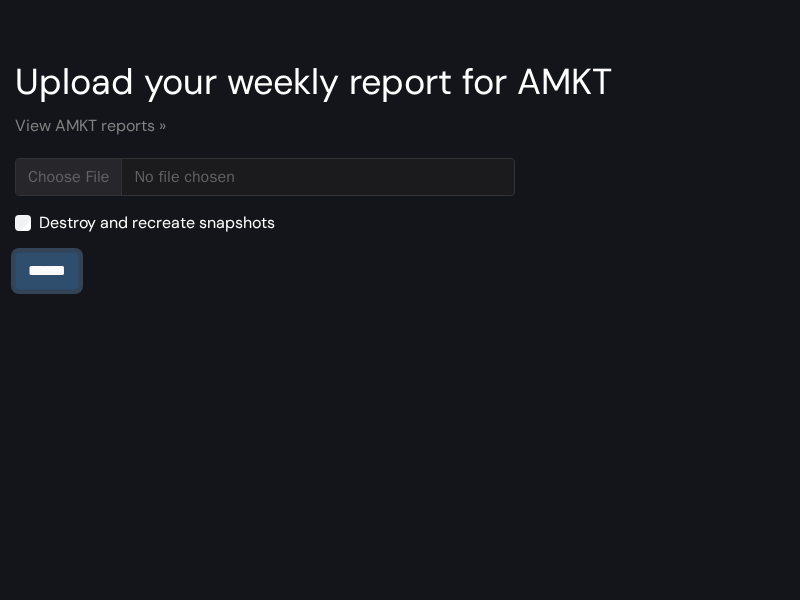 click on "******" at bounding box center [47, 271] 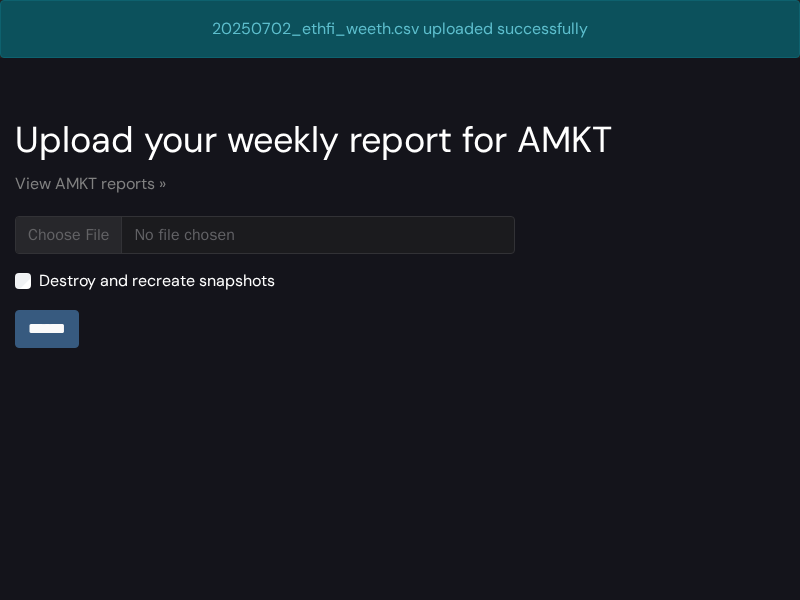 scroll, scrollTop: 0, scrollLeft: 0, axis: both 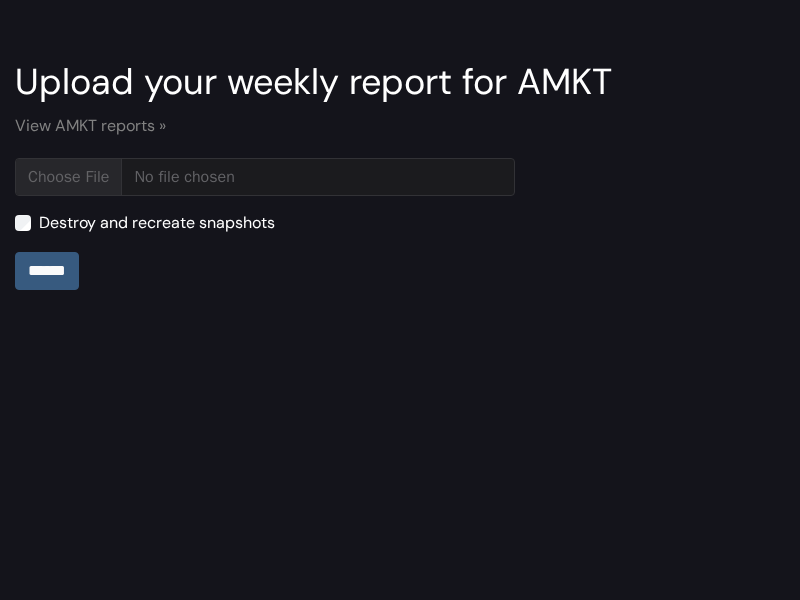 type on "**********" 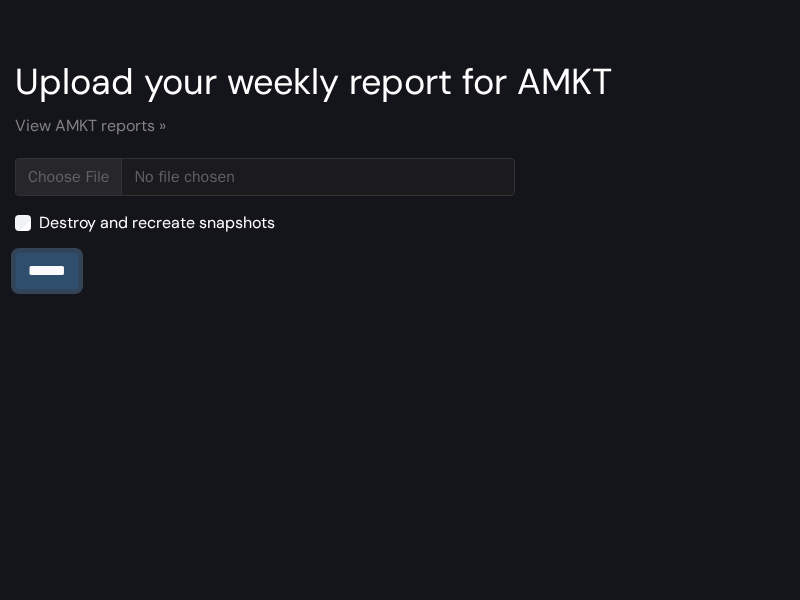 click on "******" at bounding box center (47, 271) 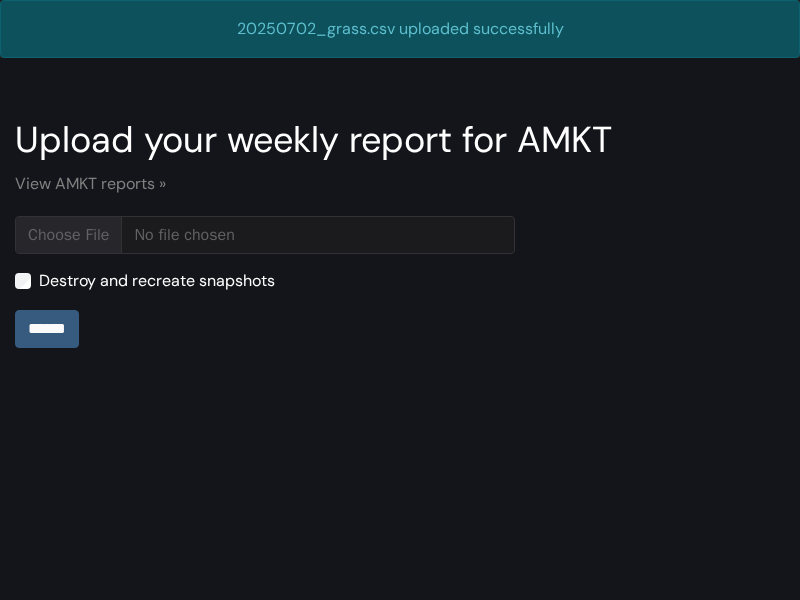scroll, scrollTop: 0, scrollLeft: 0, axis: both 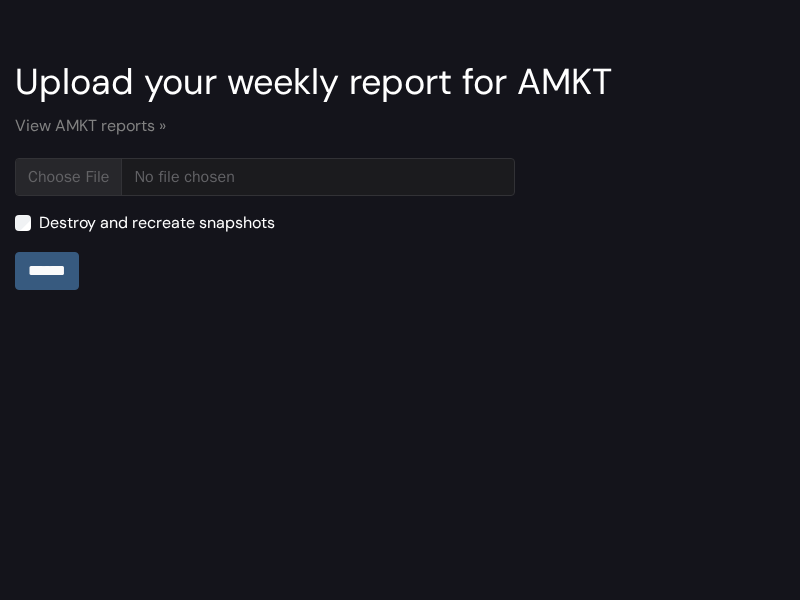 type on "**********" 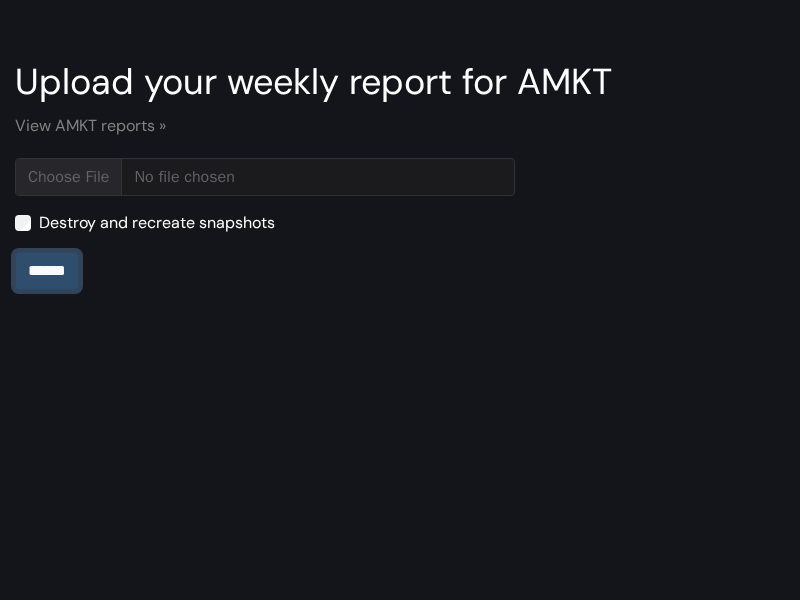 click on "******" at bounding box center [47, 271] 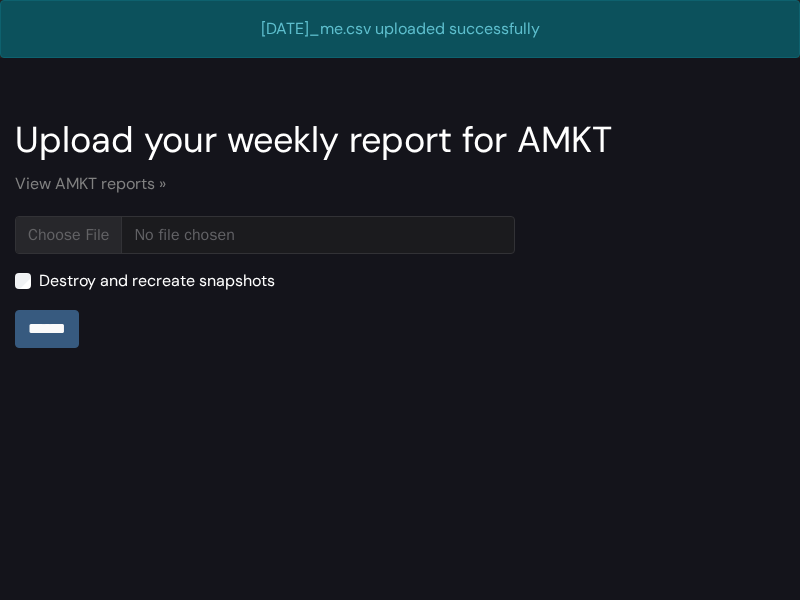 scroll, scrollTop: 0, scrollLeft: 0, axis: both 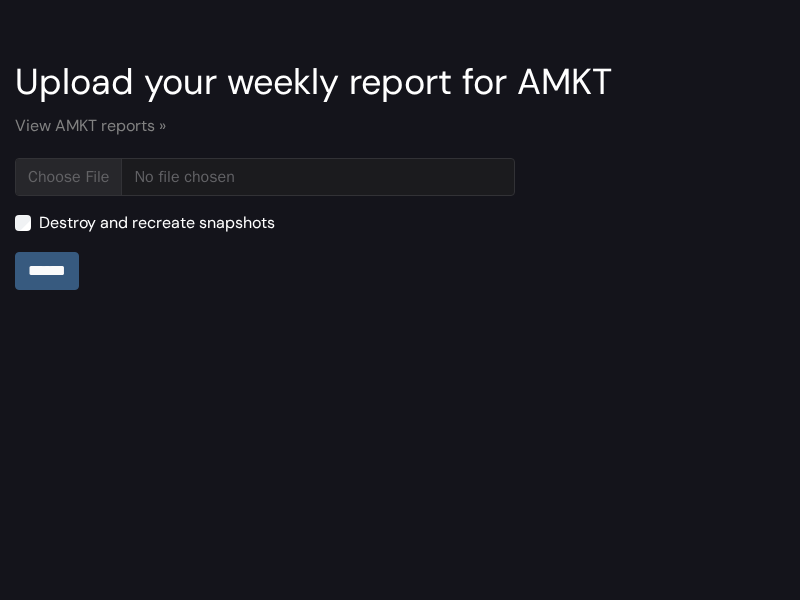 type on "**********" 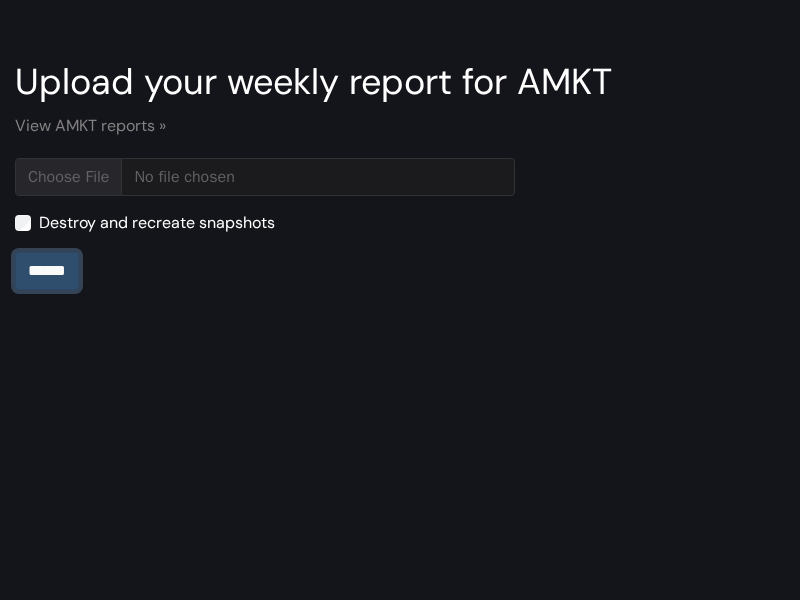 click on "******" at bounding box center (47, 271) 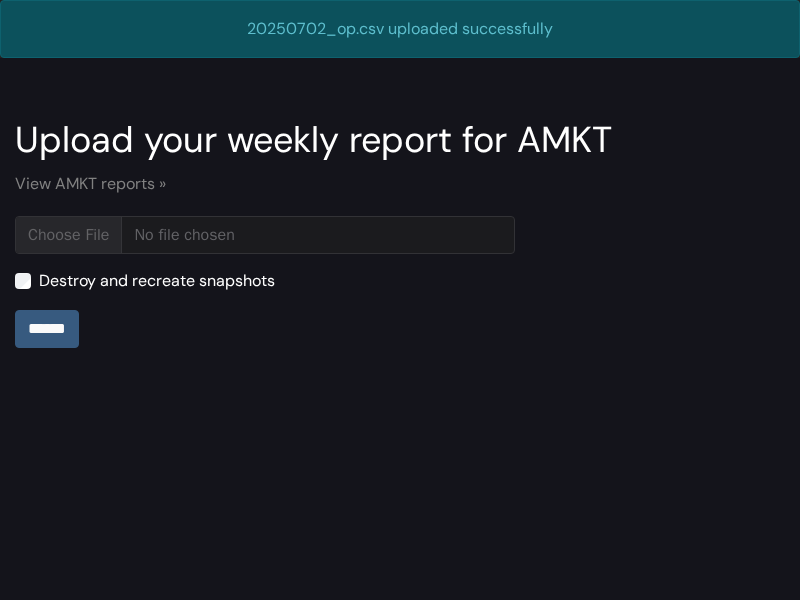 scroll, scrollTop: 0, scrollLeft: 0, axis: both 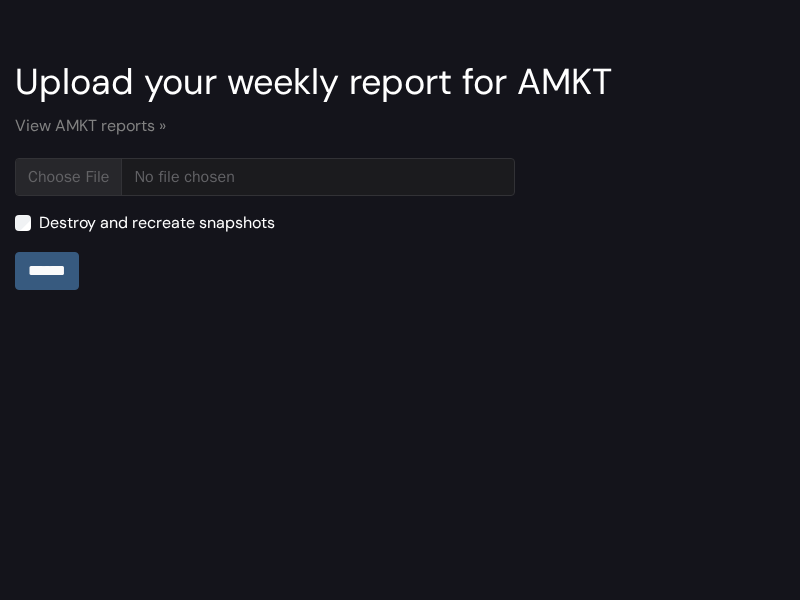 type on "**********" 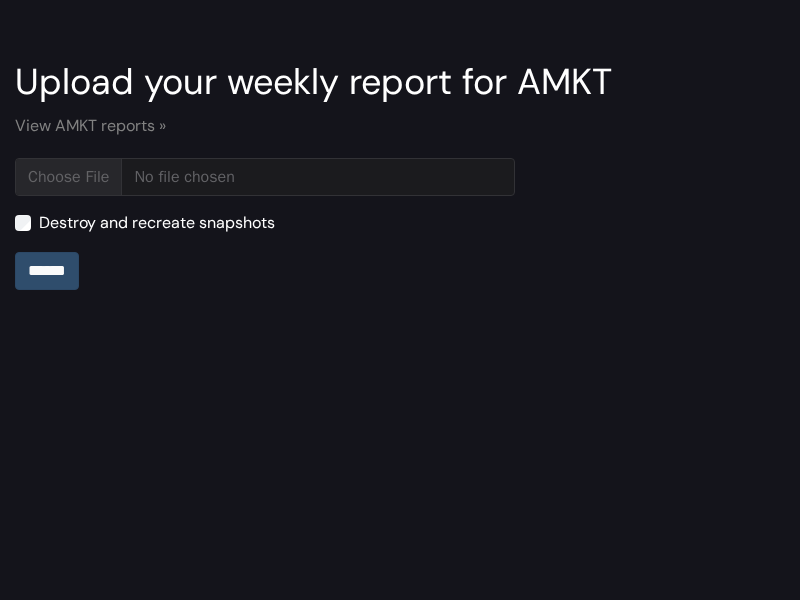 click on "******" at bounding box center [47, 271] 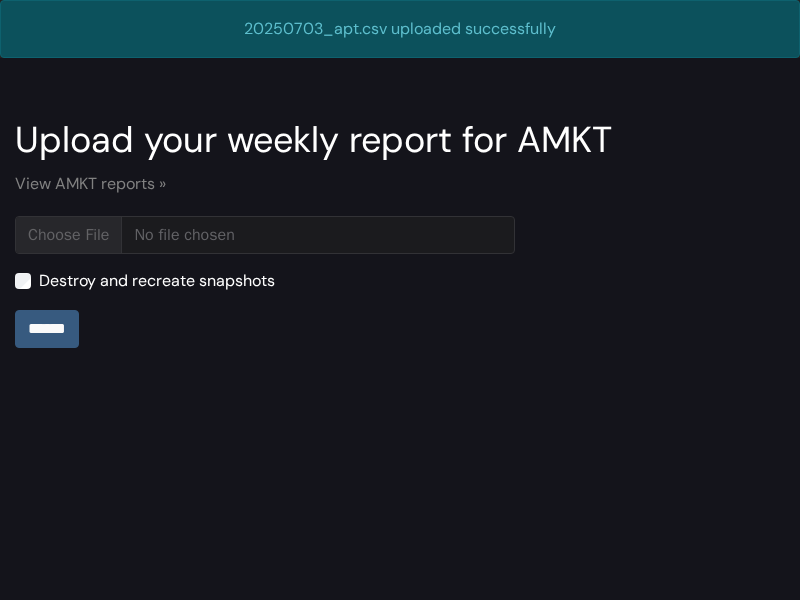 scroll, scrollTop: 0, scrollLeft: 0, axis: both 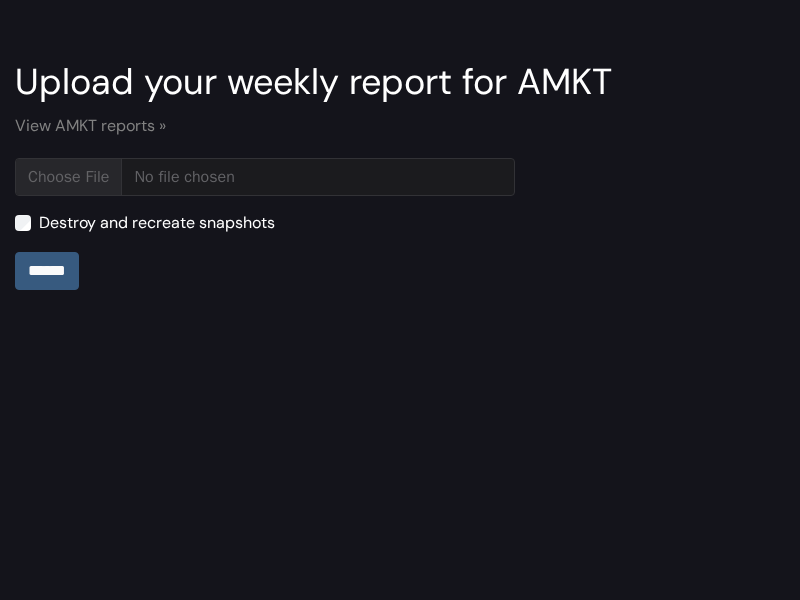 type on "**********" 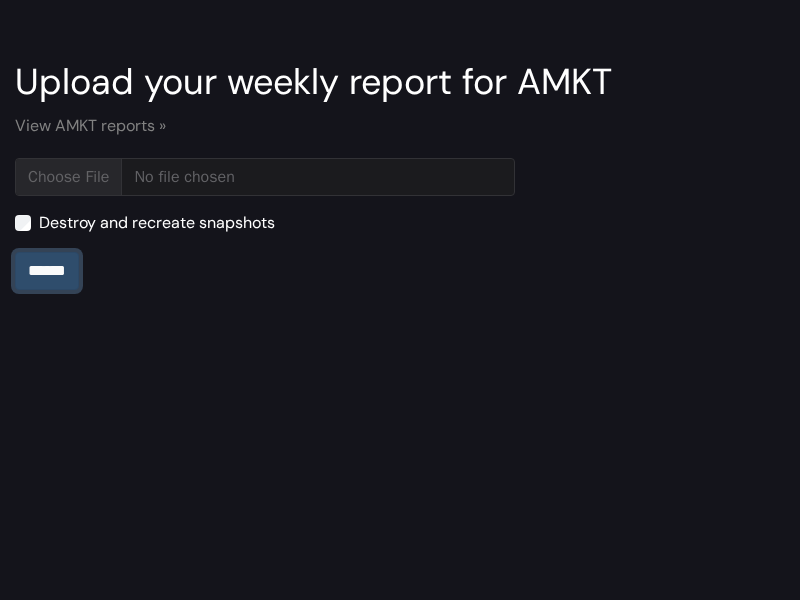 click on "******" at bounding box center (47, 271) 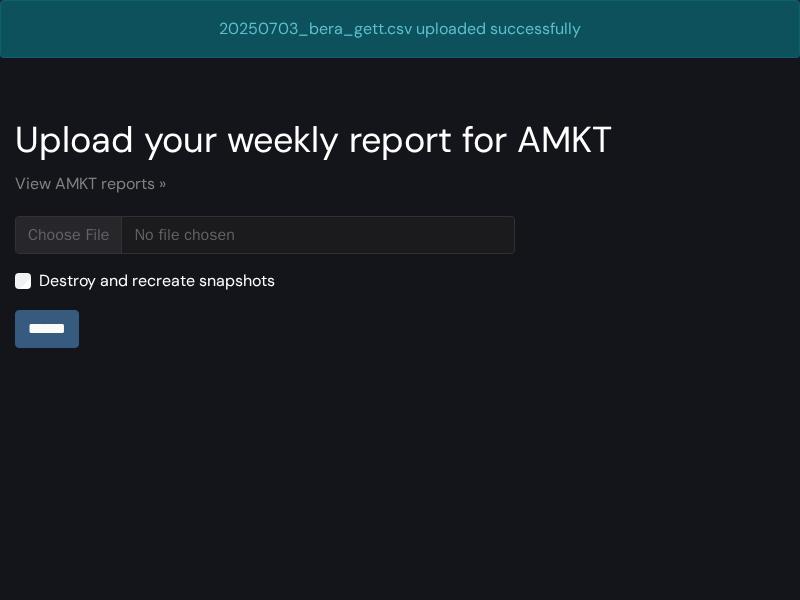 scroll, scrollTop: 0, scrollLeft: 0, axis: both 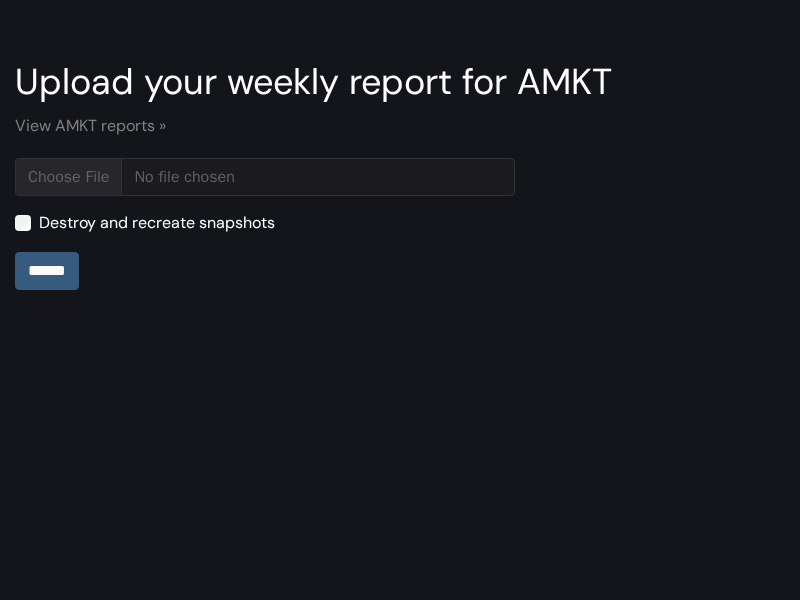 type on "**********" 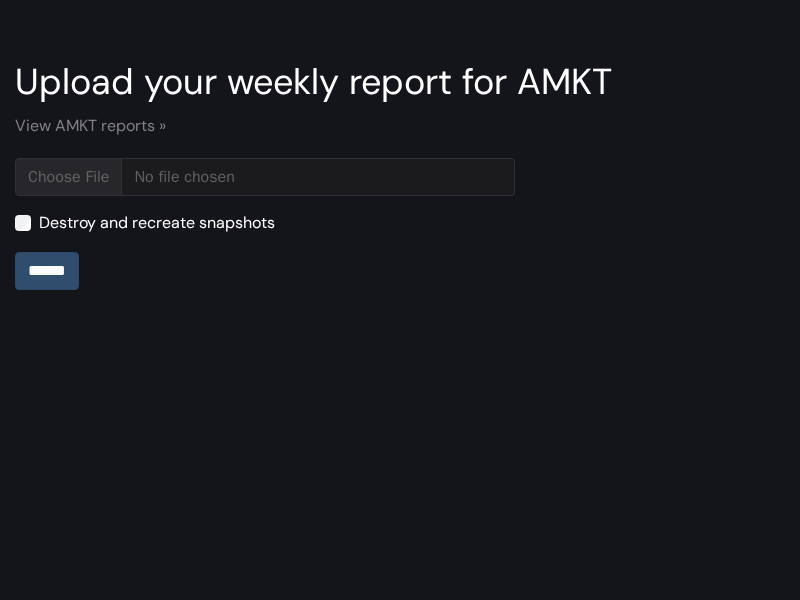 click on "******" at bounding box center [47, 271] 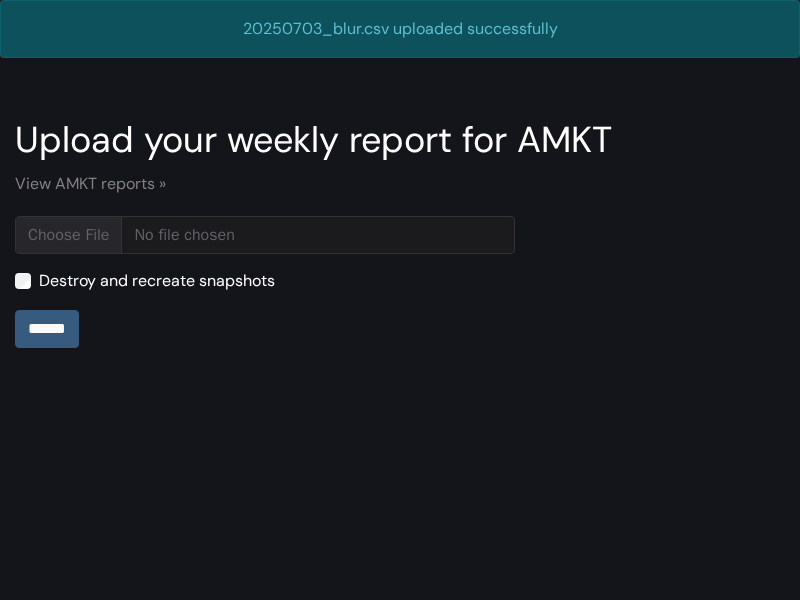 scroll, scrollTop: 0, scrollLeft: 0, axis: both 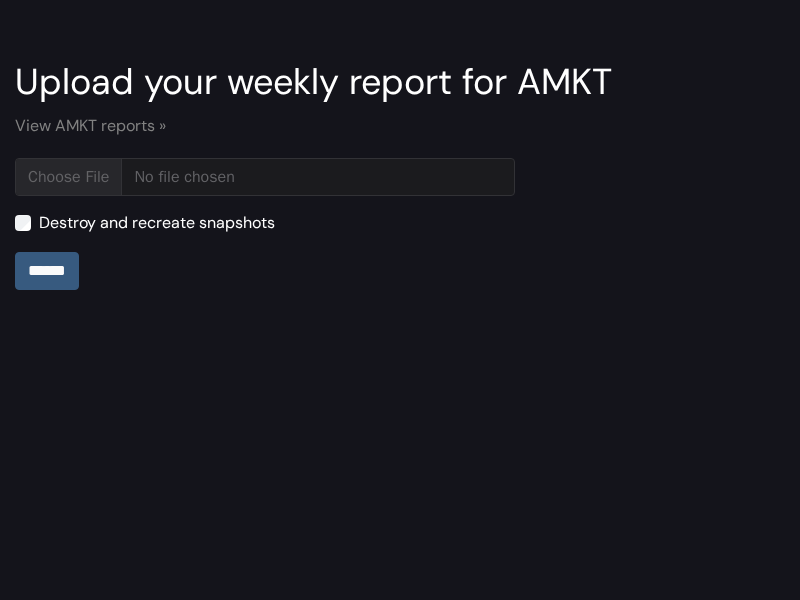 type on "**********" 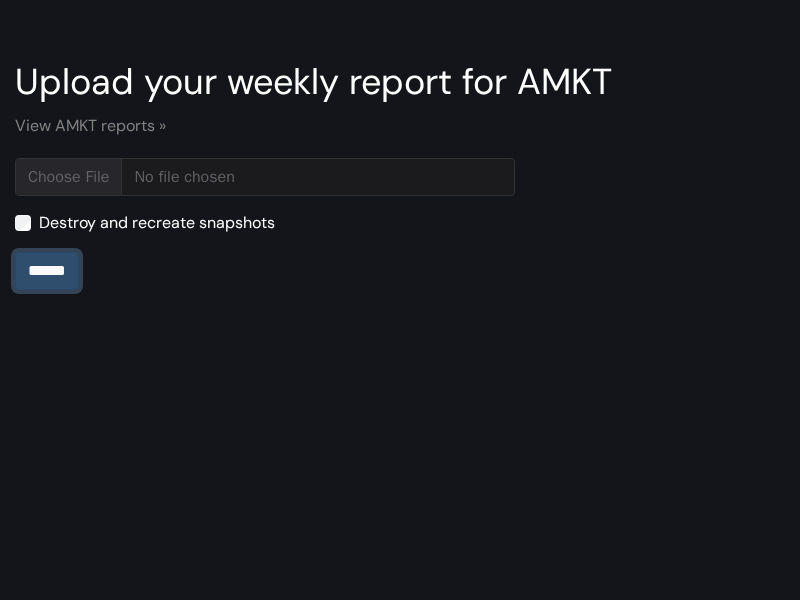 click on "******" at bounding box center [47, 271] 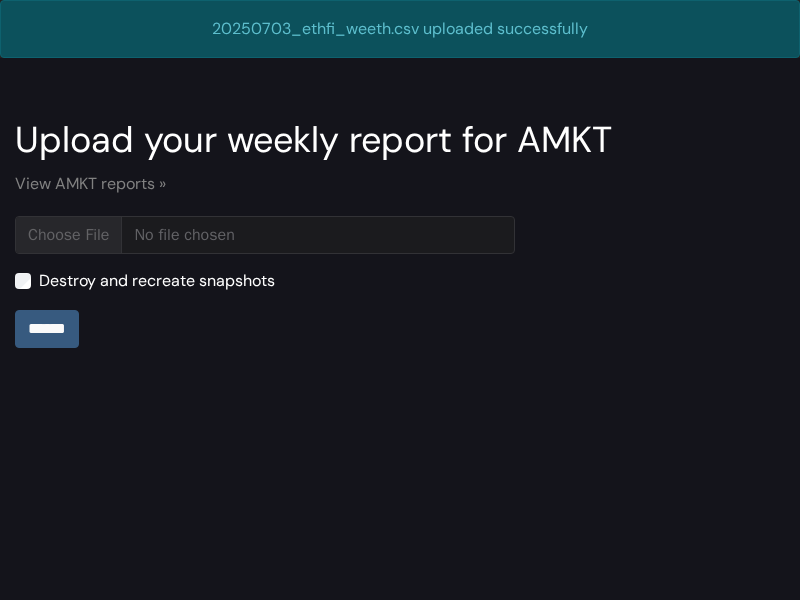 scroll, scrollTop: 0, scrollLeft: 0, axis: both 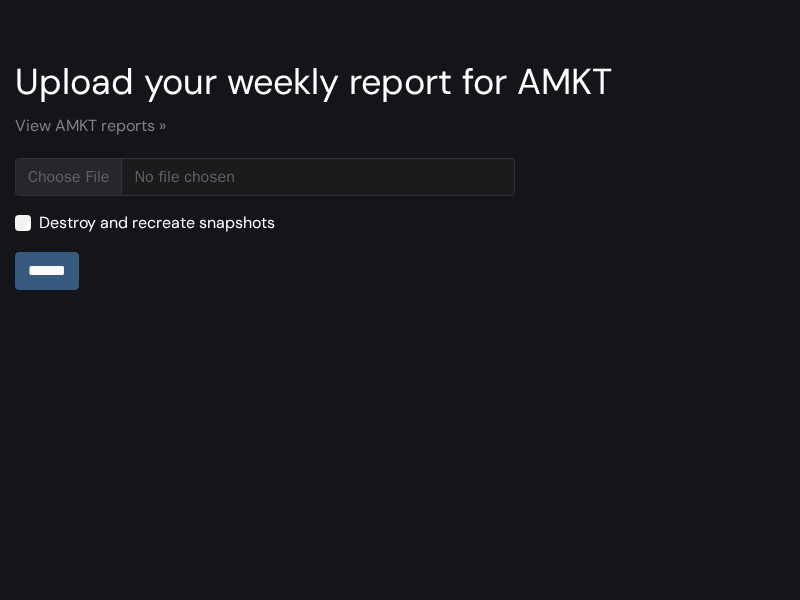 type on "**********" 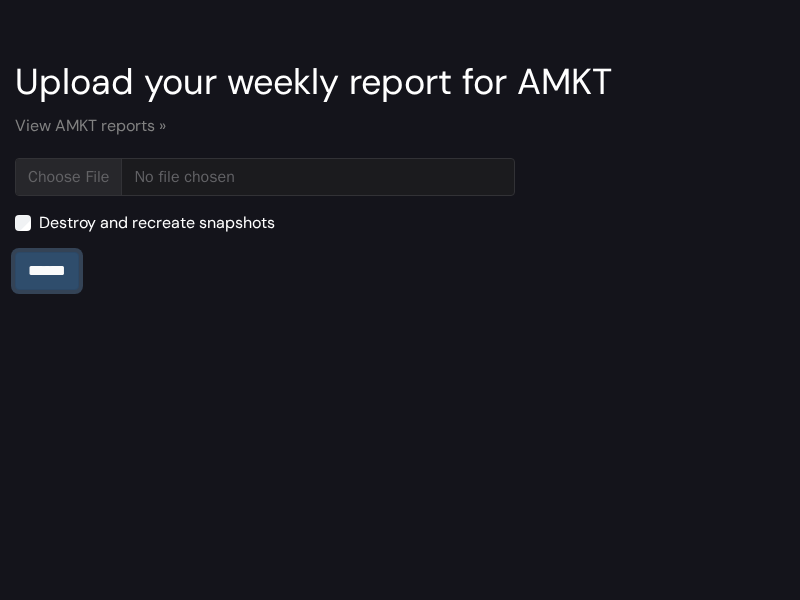 click on "******" at bounding box center [47, 271] 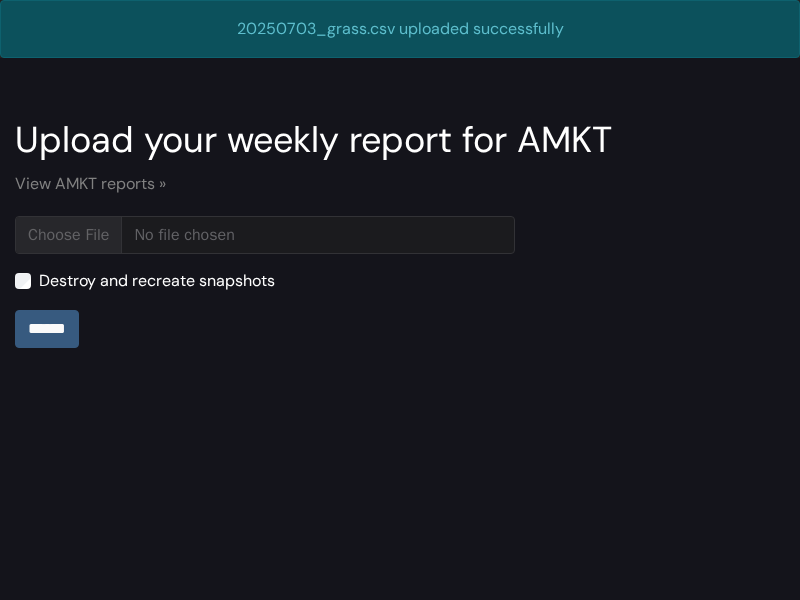 scroll, scrollTop: 0, scrollLeft: 0, axis: both 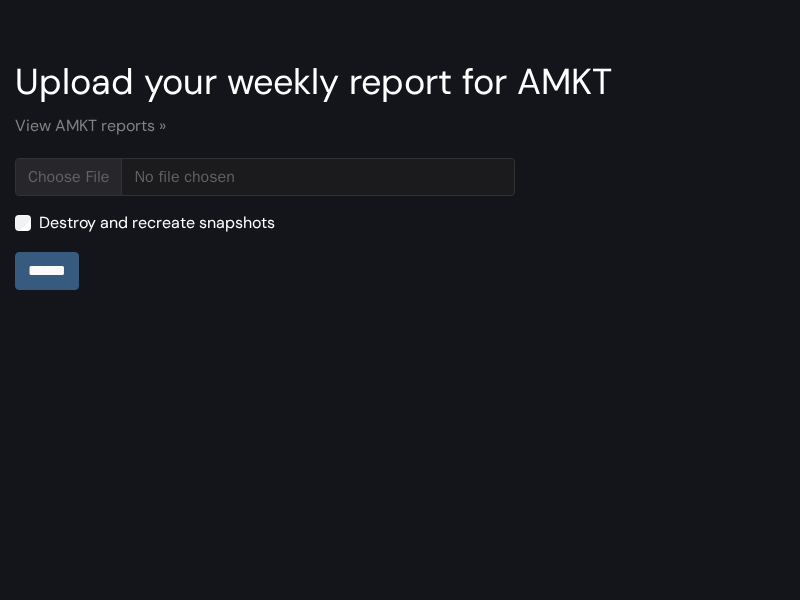 type on "**********" 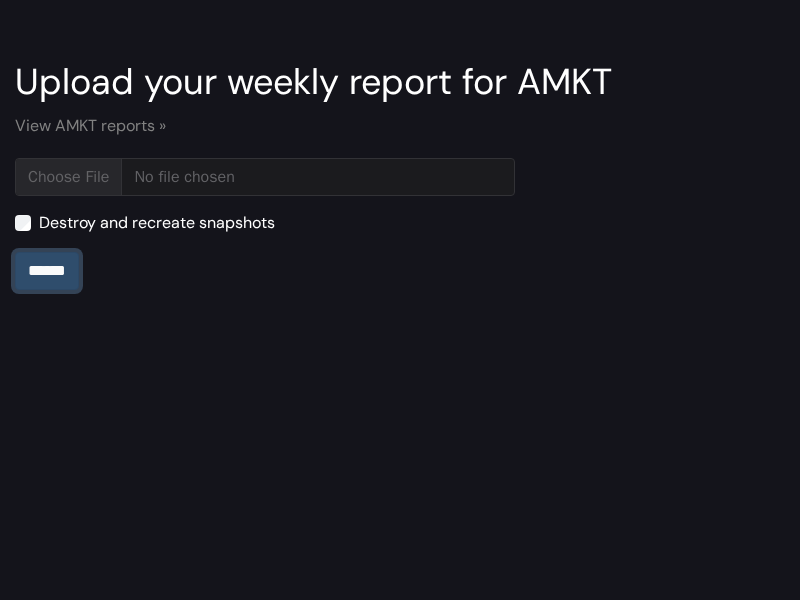 click on "******" at bounding box center (47, 271) 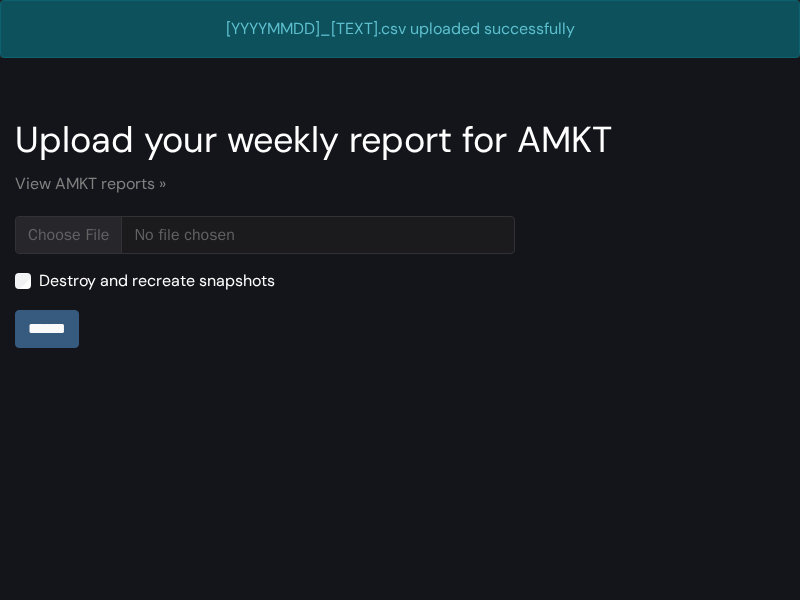 scroll, scrollTop: 0, scrollLeft: 0, axis: both 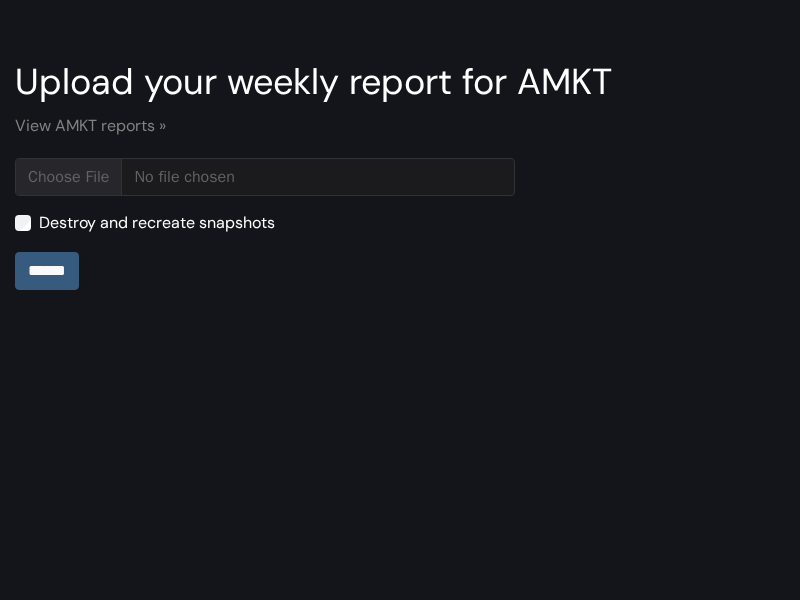 type on "**********" 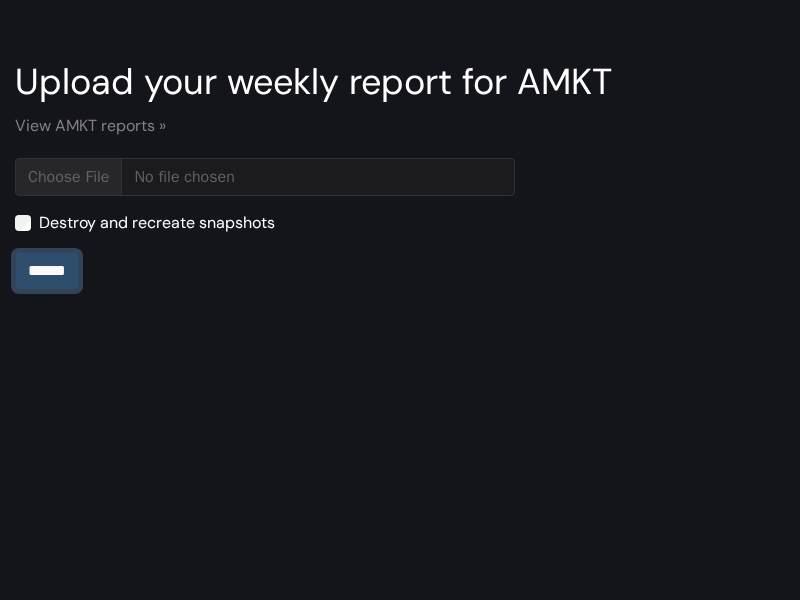 click on "******" at bounding box center [47, 271] 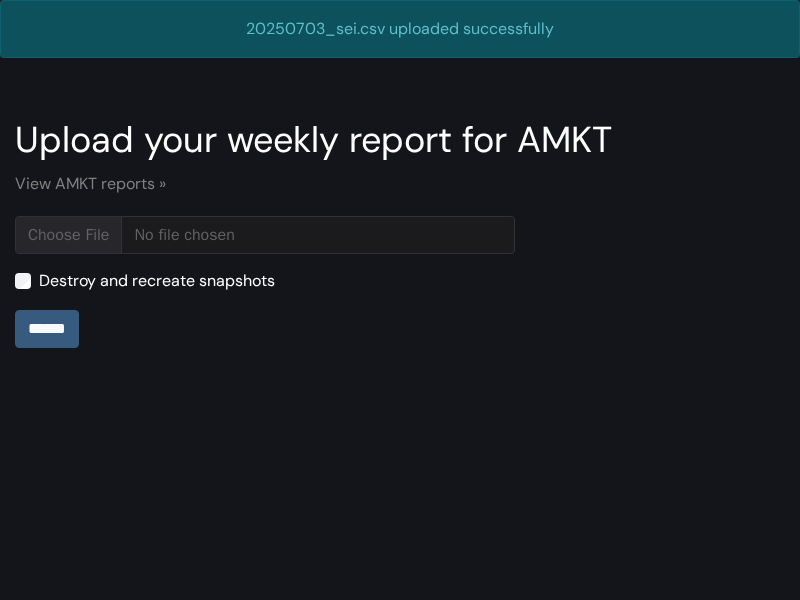 scroll, scrollTop: 0, scrollLeft: 0, axis: both 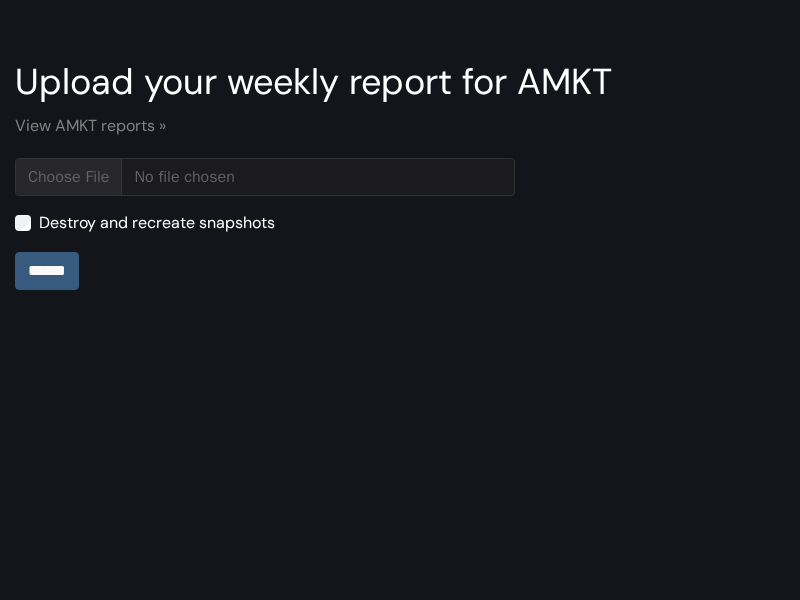 type on "**********" 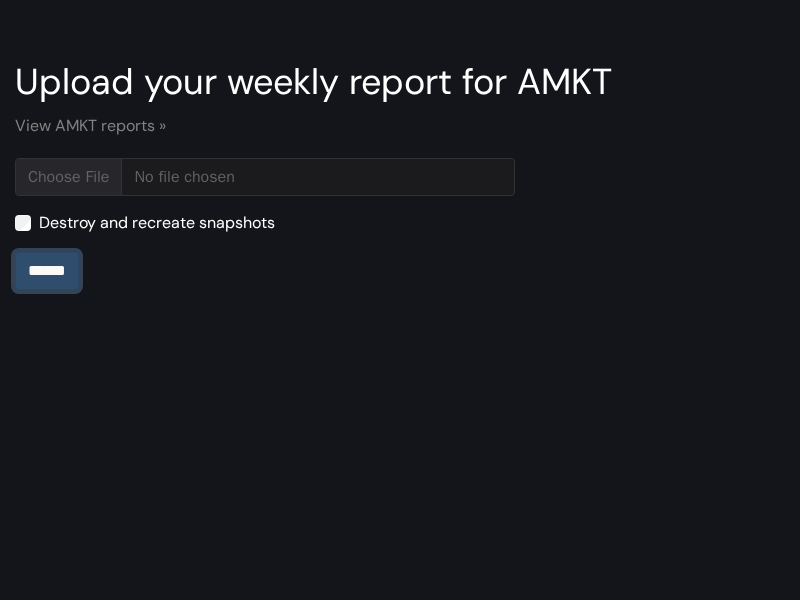click on "******" at bounding box center [47, 271] 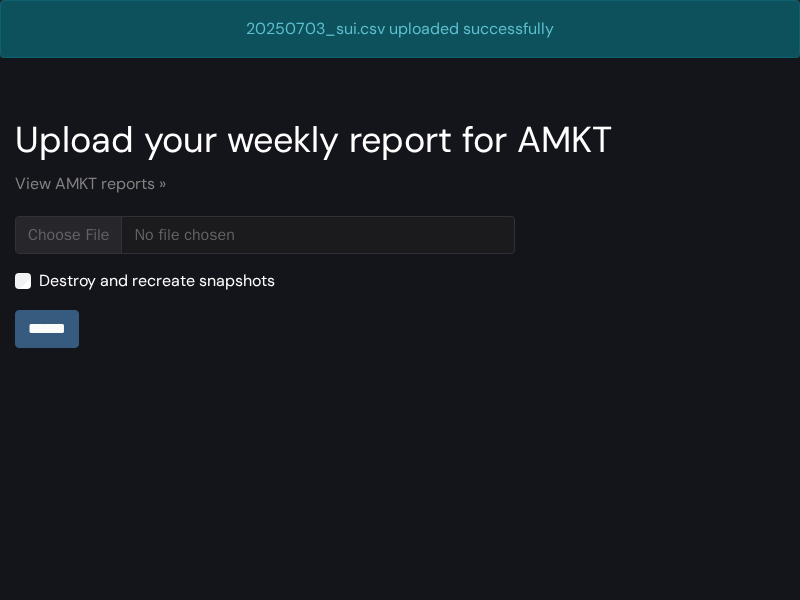 scroll, scrollTop: 0, scrollLeft: 0, axis: both 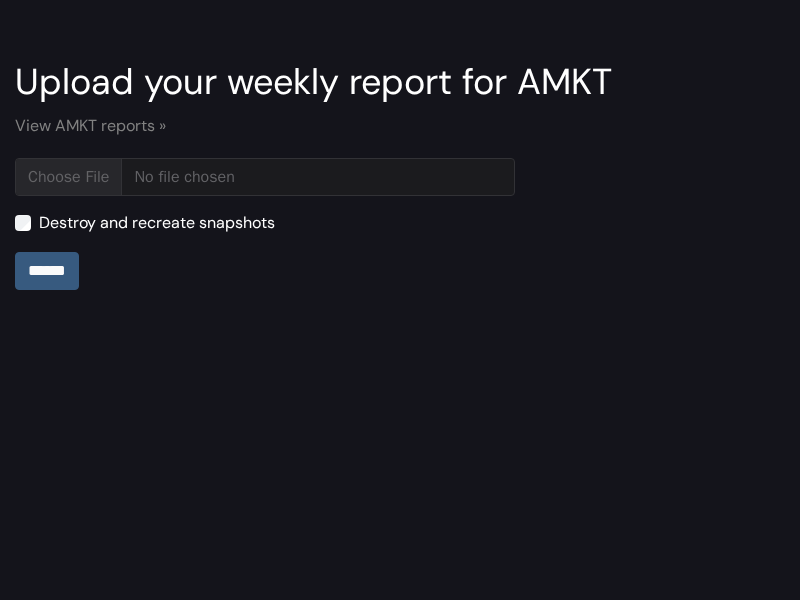 type on "**********" 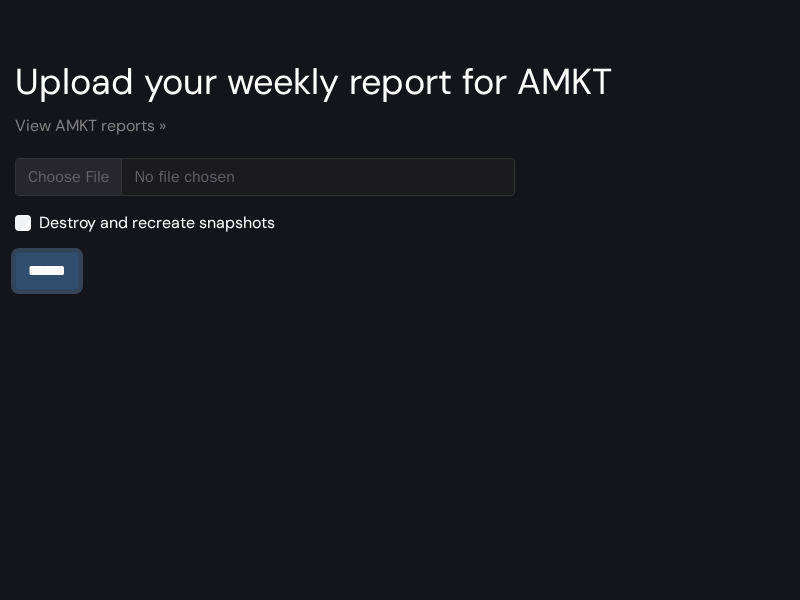 click on "******" at bounding box center [47, 271] 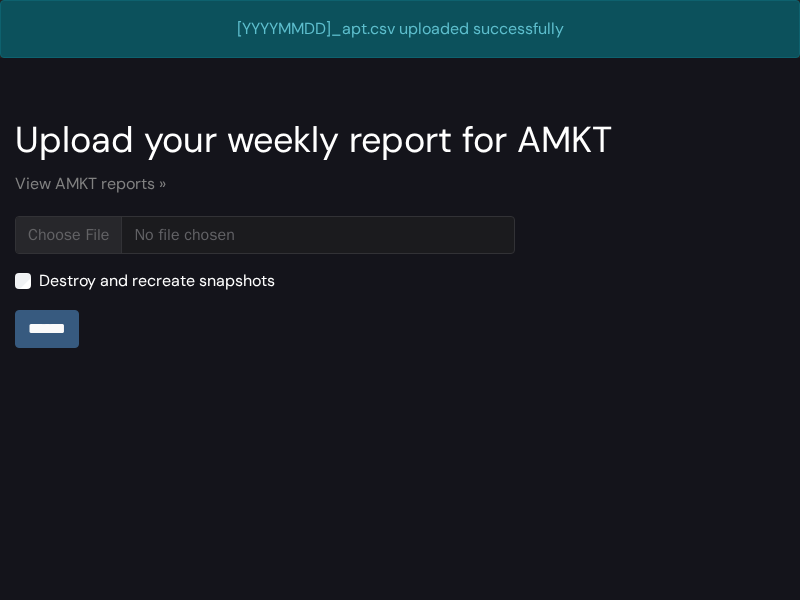 scroll, scrollTop: 0, scrollLeft: 0, axis: both 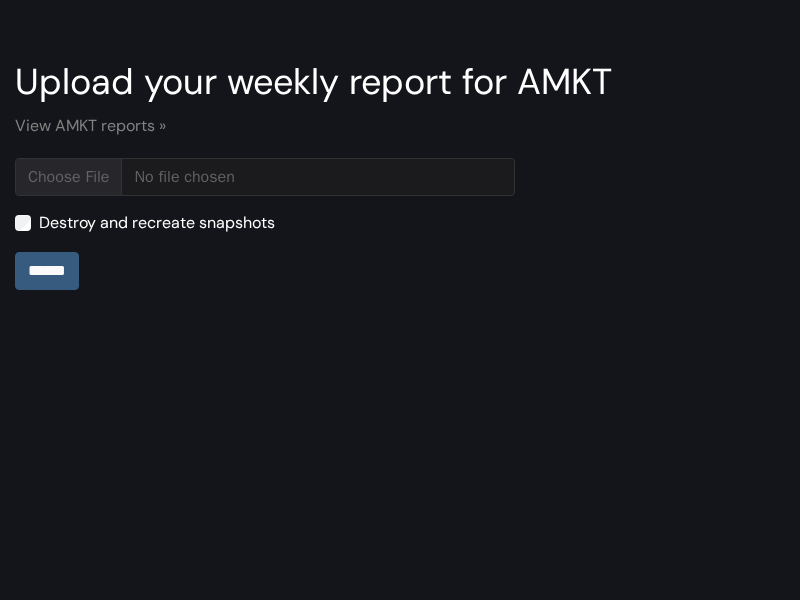 type on "**********" 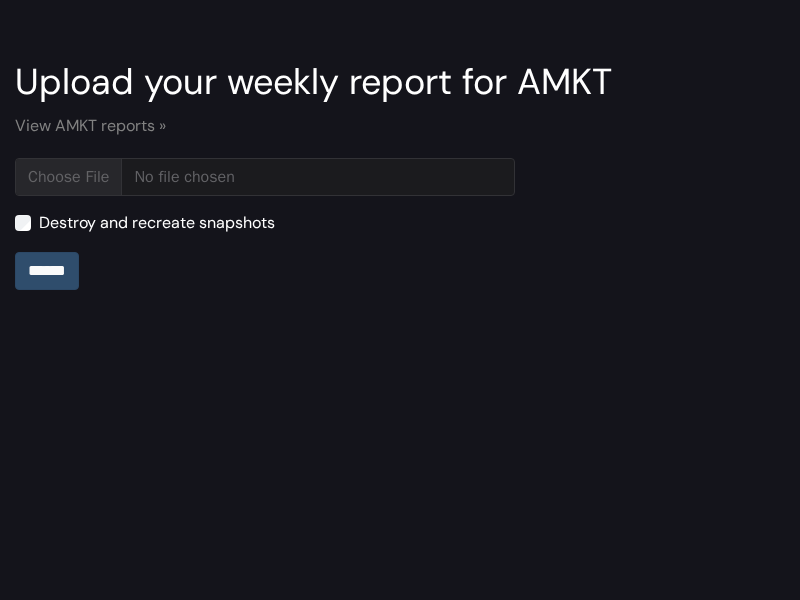 click on "******" at bounding box center [47, 271] 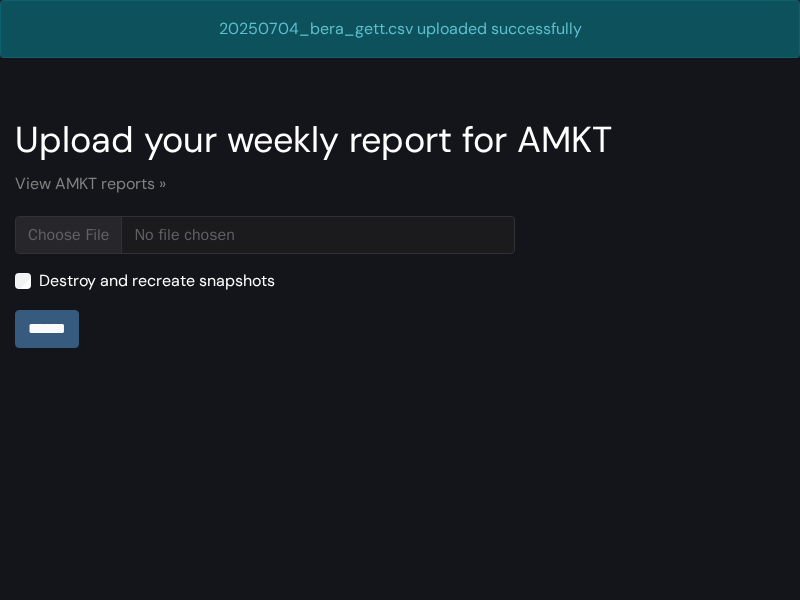 scroll, scrollTop: 0, scrollLeft: 0, axis: both 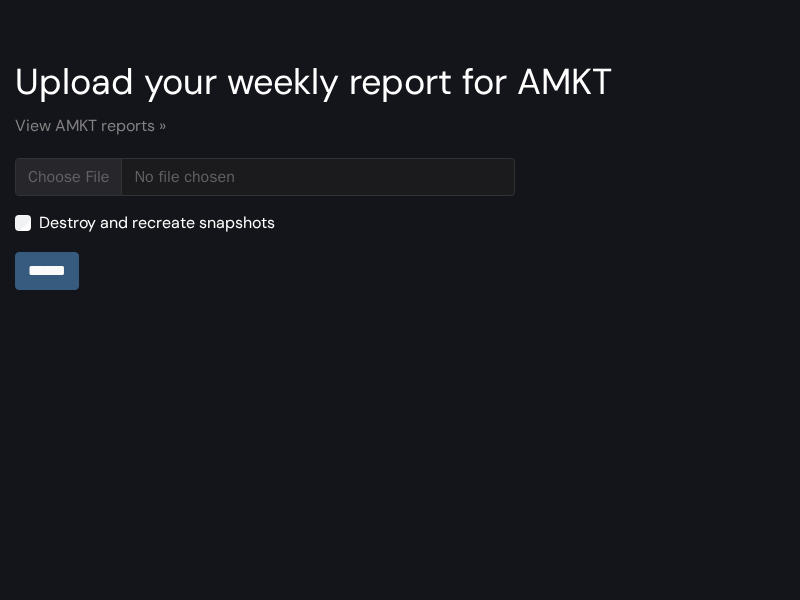 type on "**********" 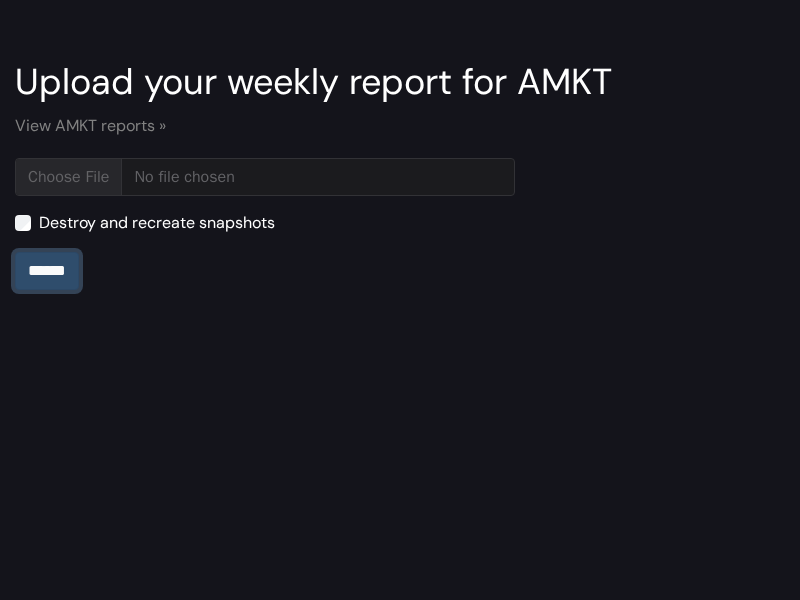 click on "******" at bounding box center (47, 271) 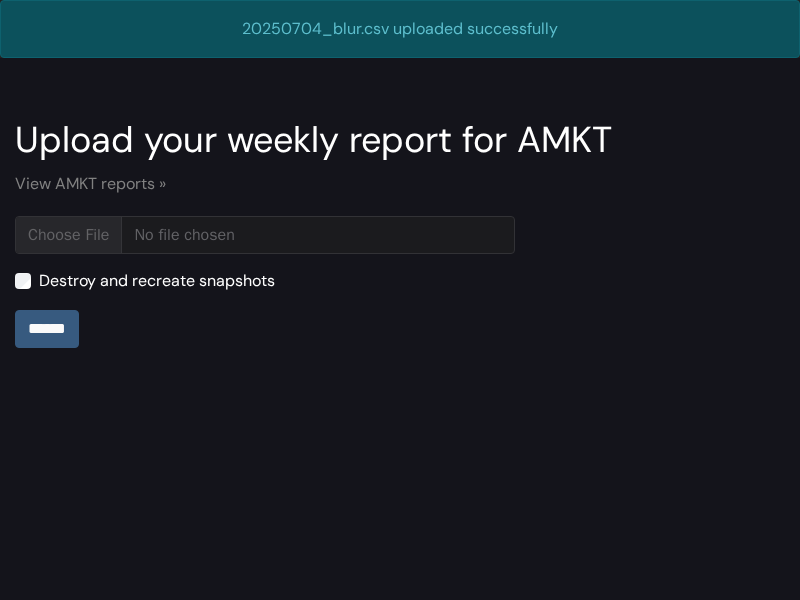 scroll, scrollTop: 0, scrollLeft: 0, axis: both 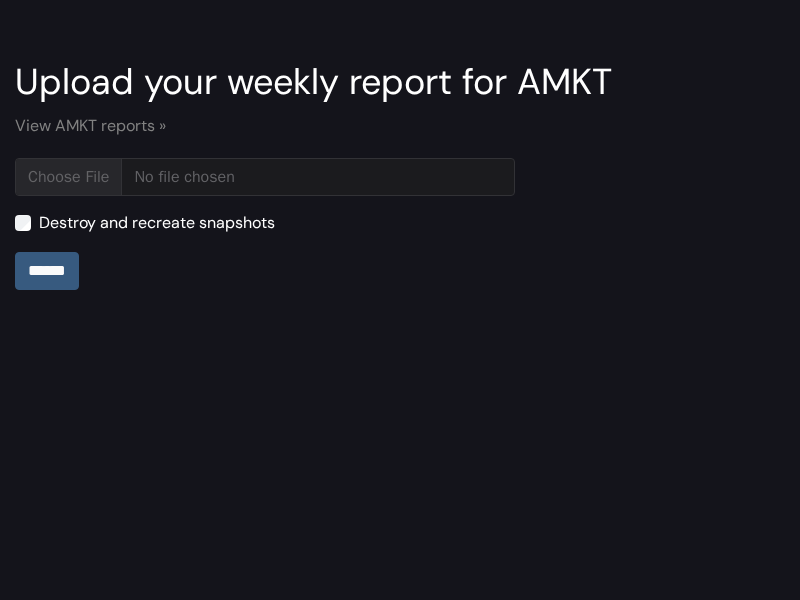 type on "**********" 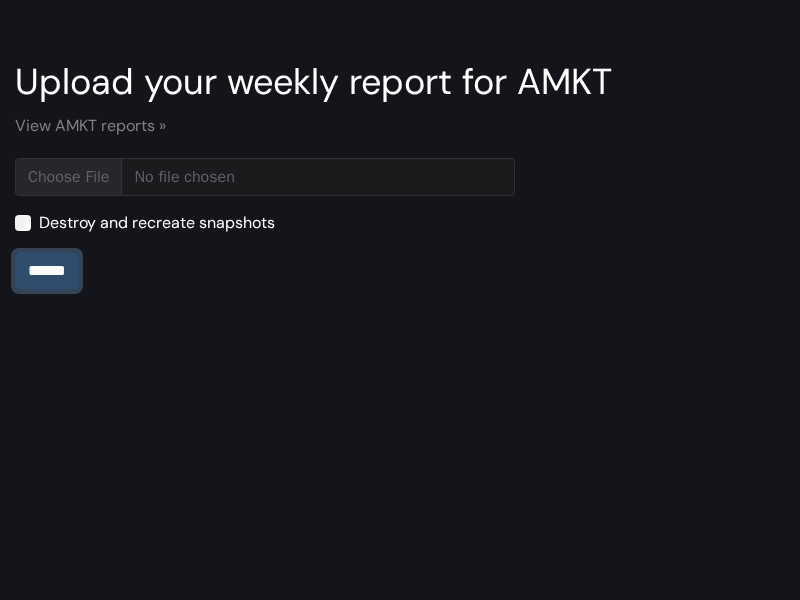 click on "******" at bounding box center (47, 271) 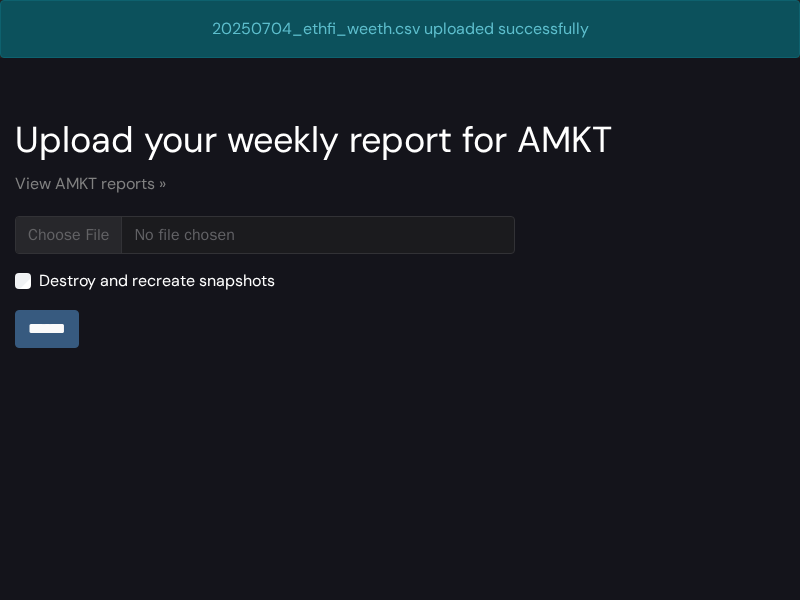 scroll, scrollTop: 0, scrollLeft: 0, axis: both 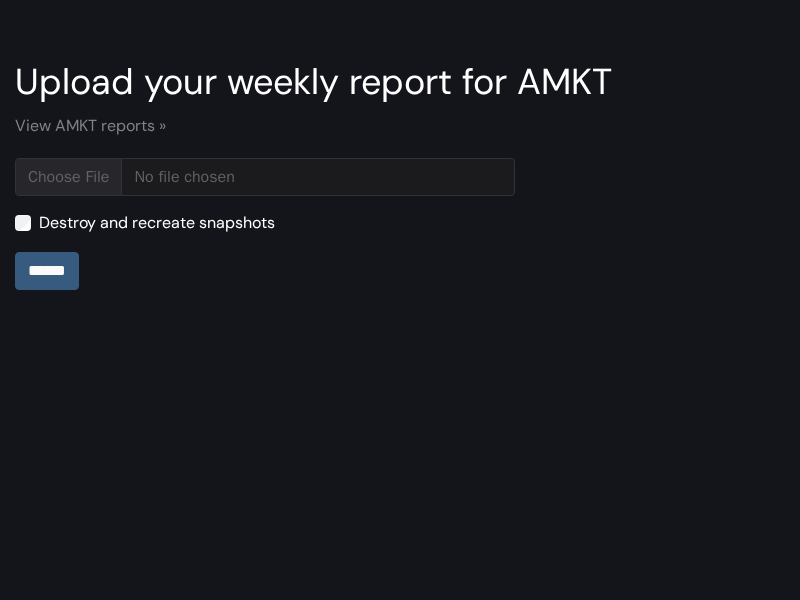 type on "**********" 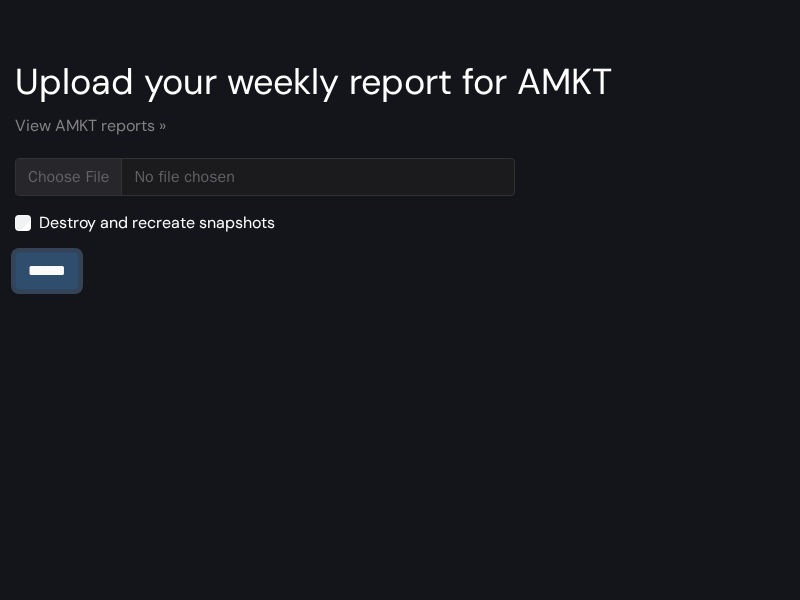 click on "******" at bounding box center (47, 271) 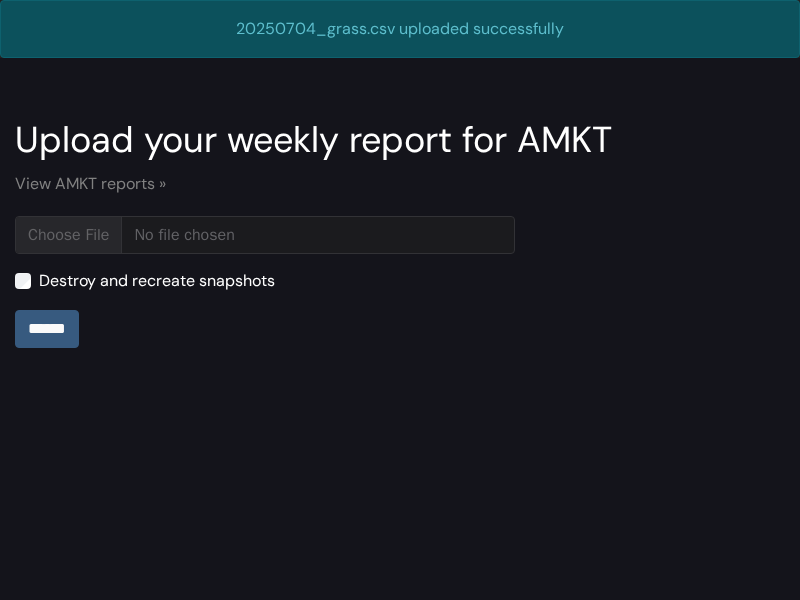 scroll, scrollTop: 0, scrollLeft: 0, axis: both 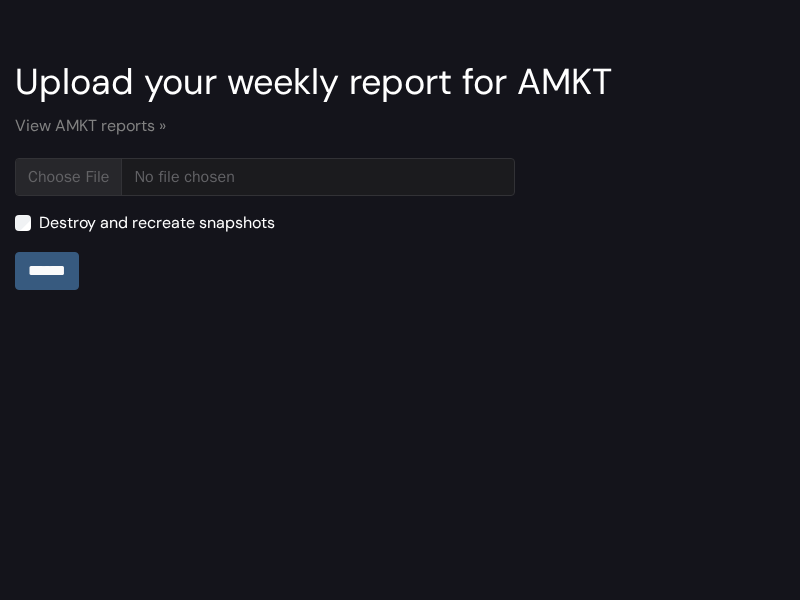 type on "**********" 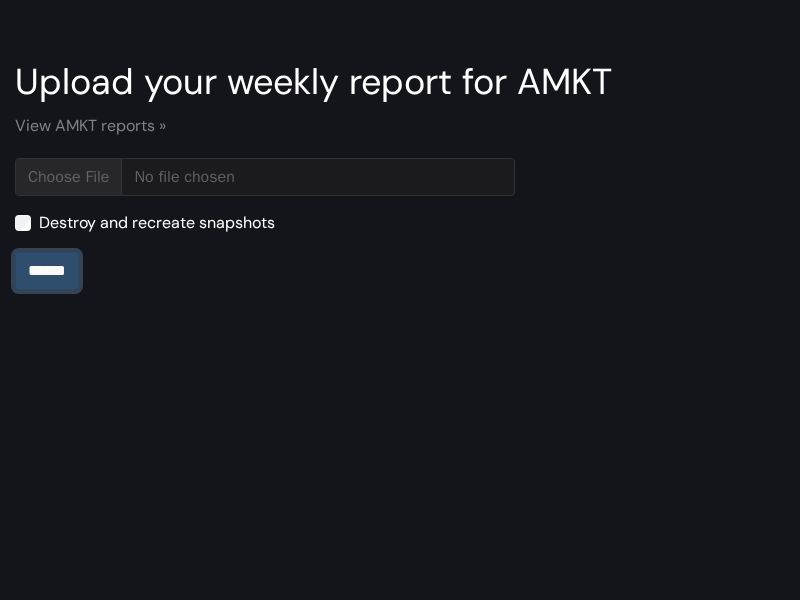 click on "******" at bounding box center [47, 271] 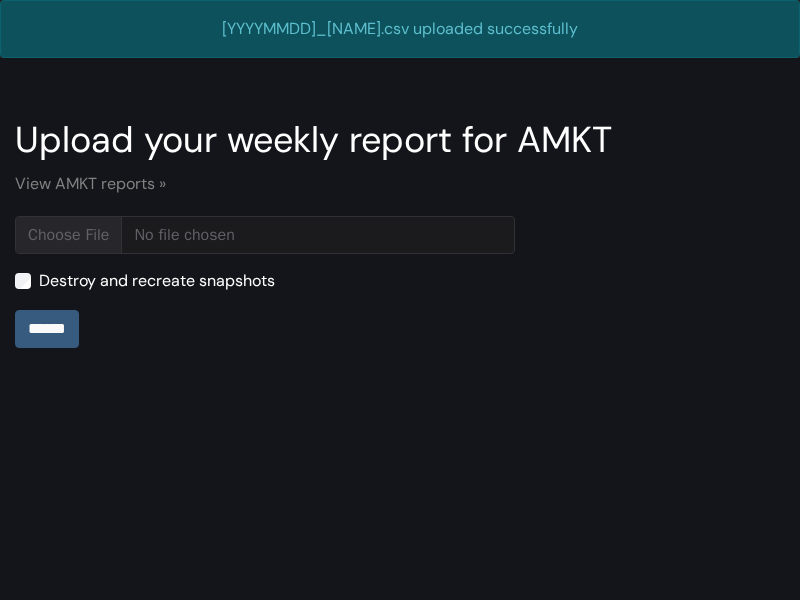 scroll, scrollTop: 0, scrollLeft: 0, axis: both 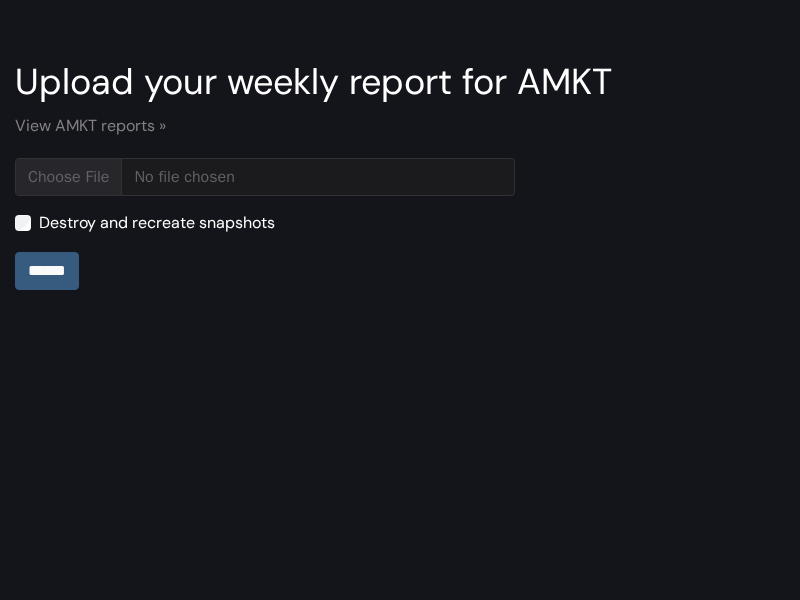 type on "**********" 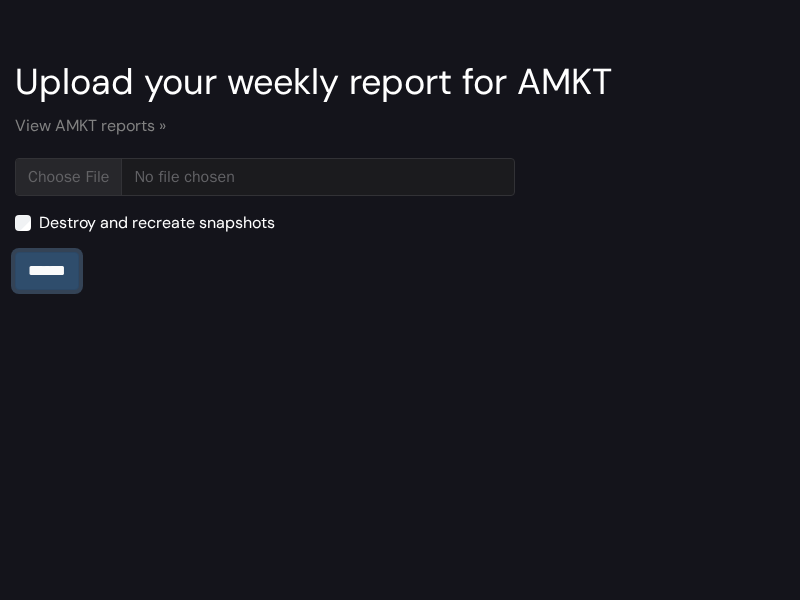 click on "******" at bounding box center (47, 271) 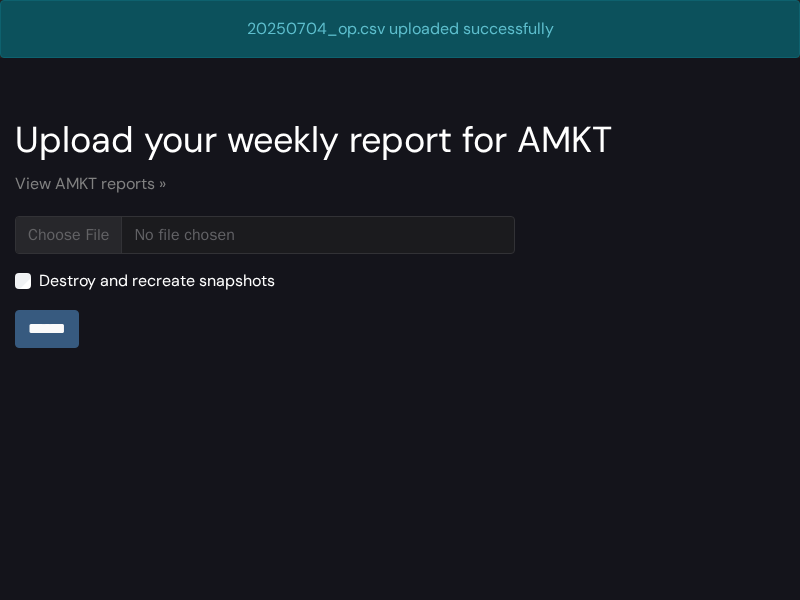 scroll, scrollTop: 0, scrollLeft: 0, axis: both 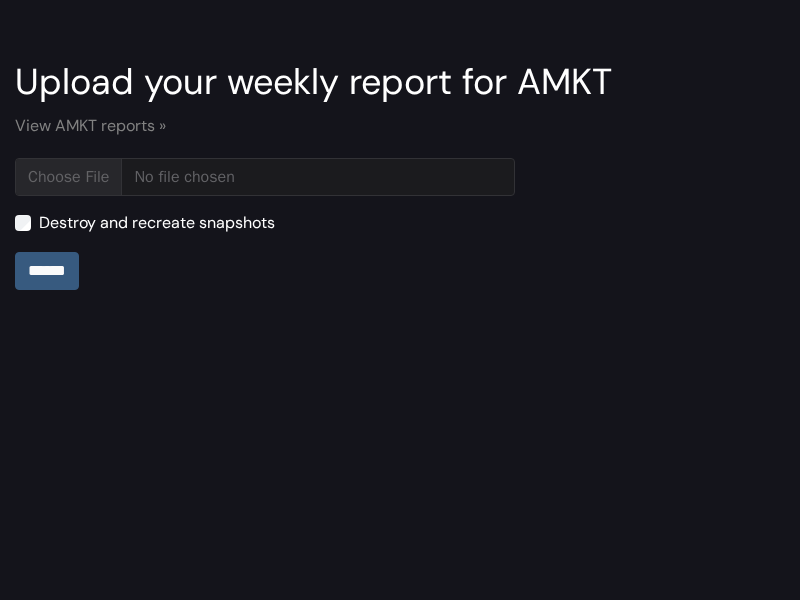 type on "**********" 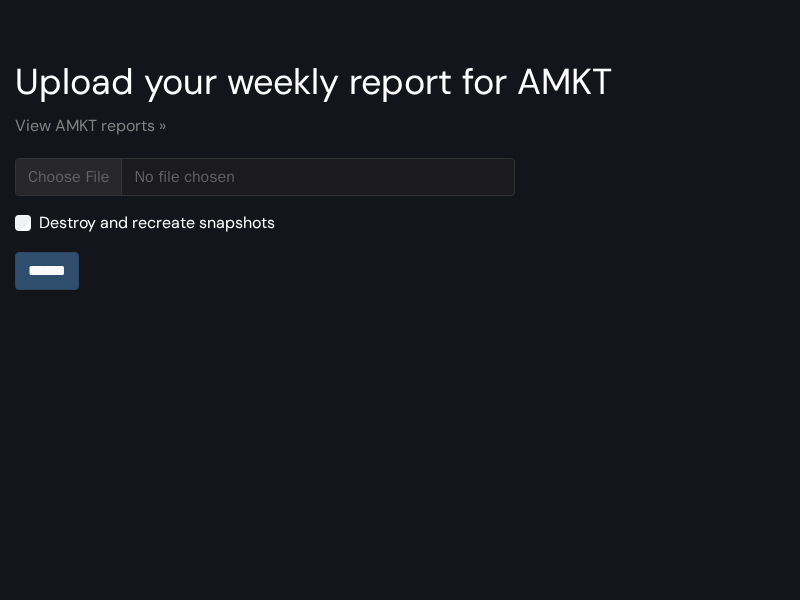 click on "******" at bounding box center [47, 271] 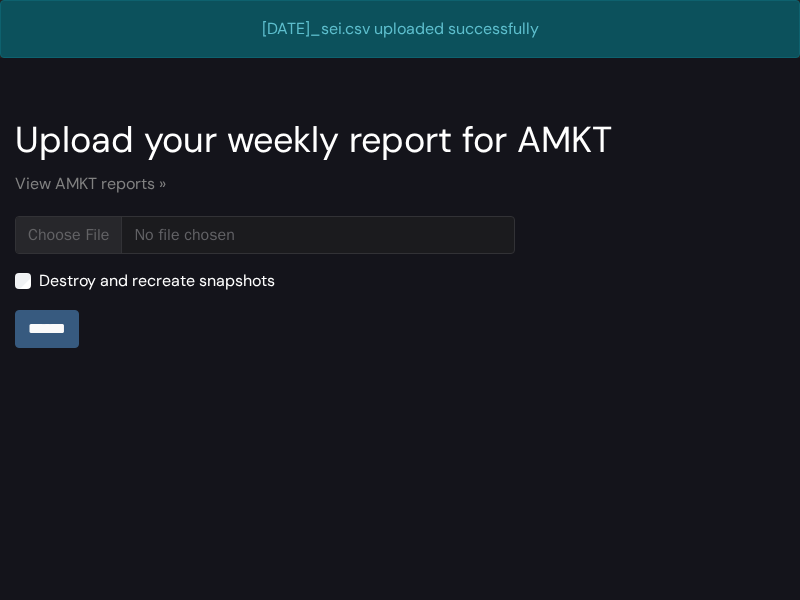 scroll, scrollTop: 0, scrollLeft: 0, axis: both 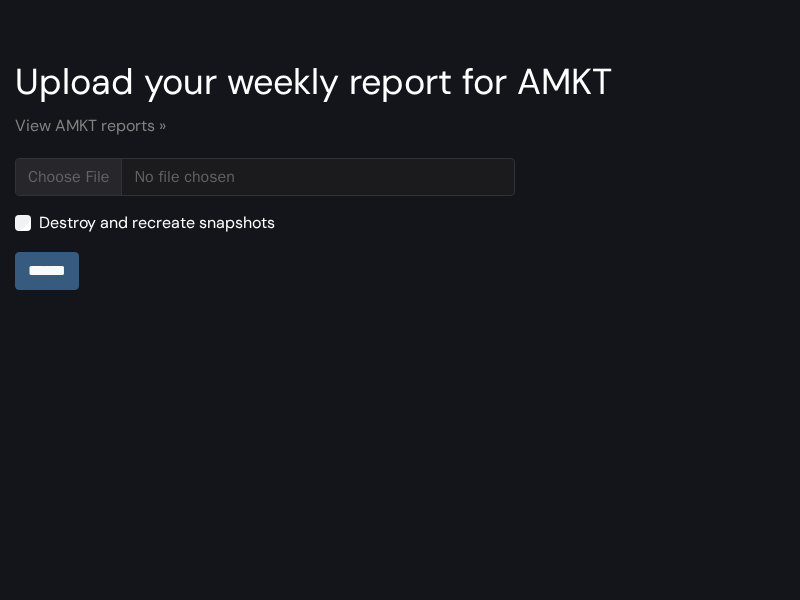 type on "**********" 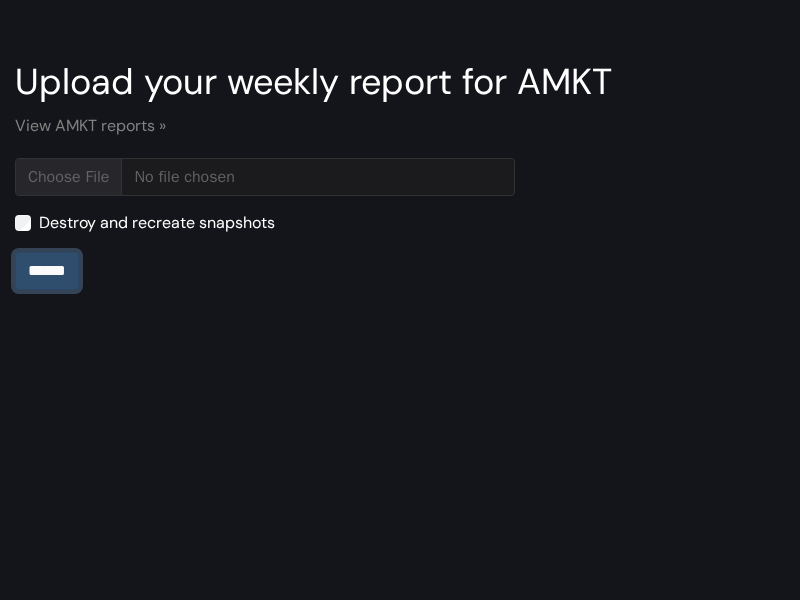 click on "******" at bounding box center [47, 271] 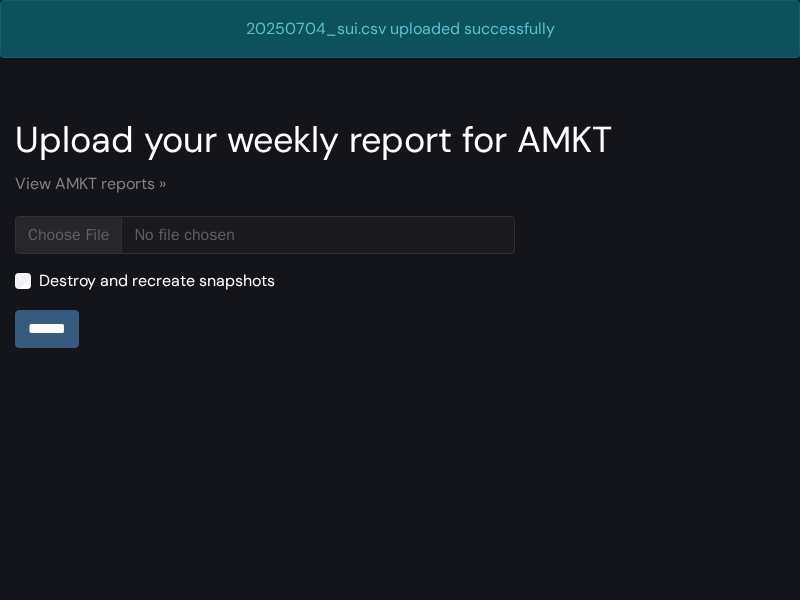 scroll, scrollTop: 0, scrollLeft: 0, axis: both 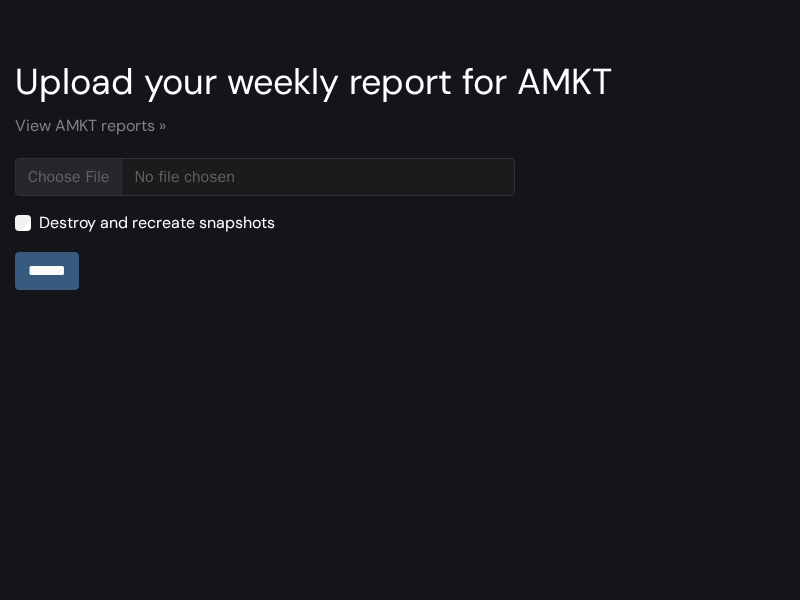 type on "**********" 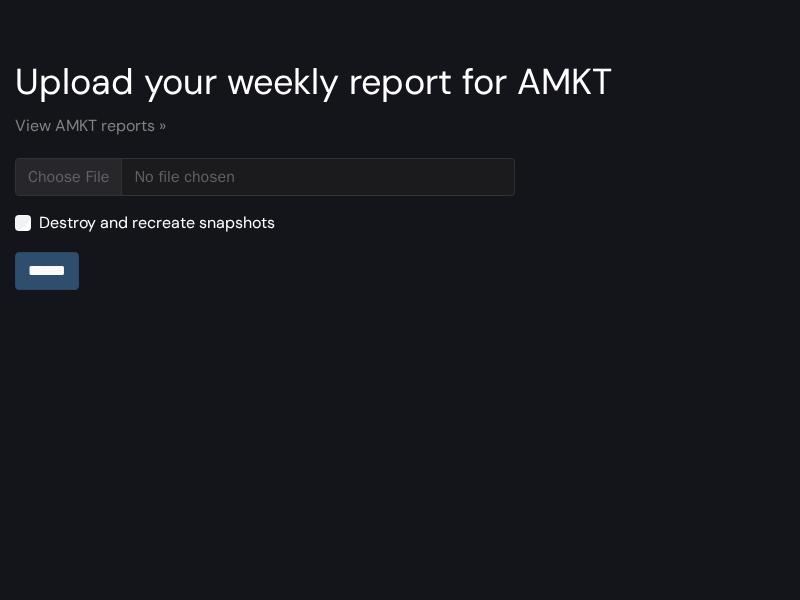 click on "******" at bounding box center [47, 271] 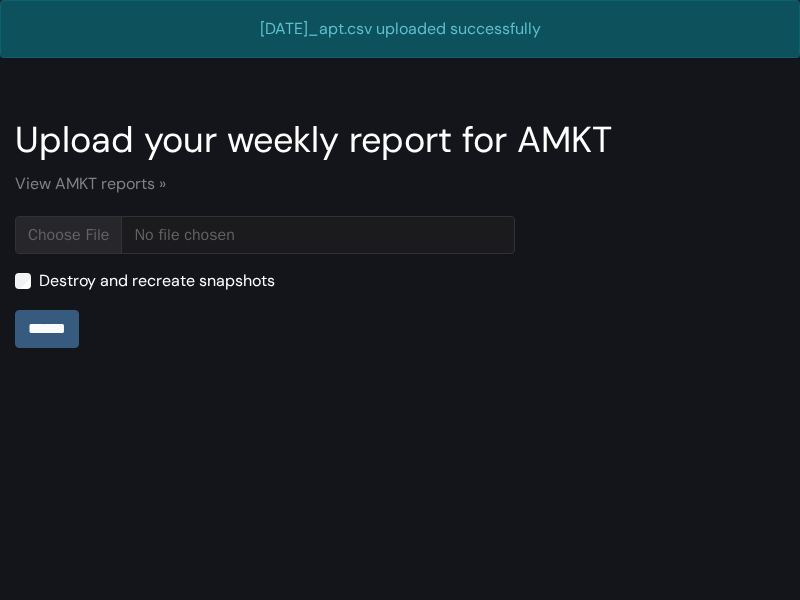 scroll, scrollTop: 0, scrollLeft: 0, axis: both 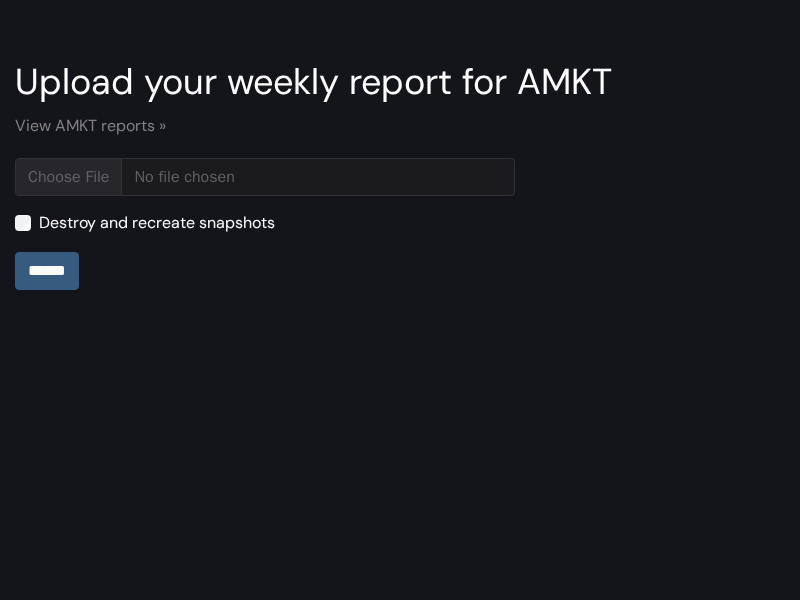 type on "**********" 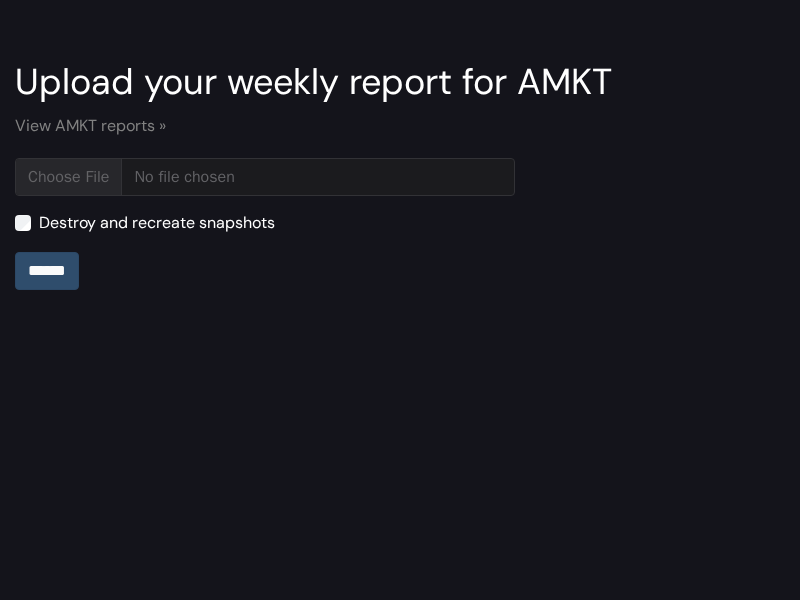 click on "******" at bounding box center [47, 271] 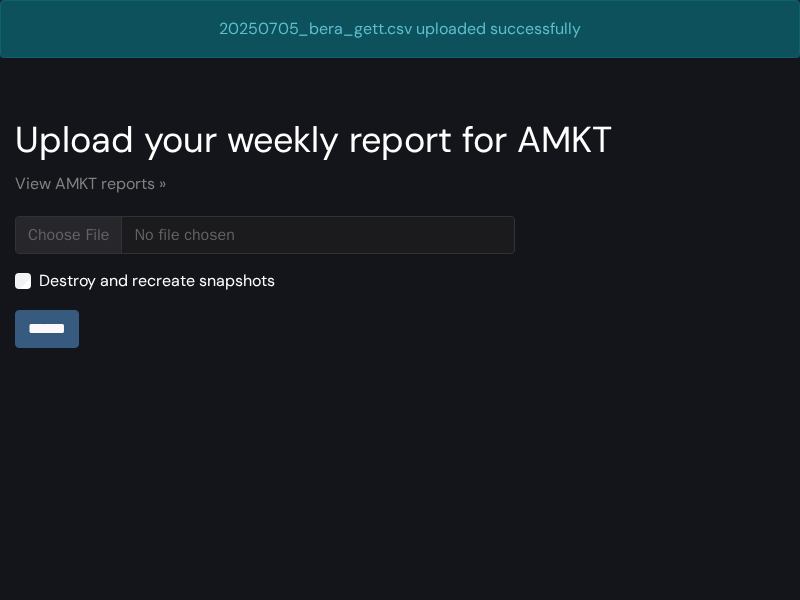 scroll, scrollTop: 0, scrollLeft: 0, axis: both 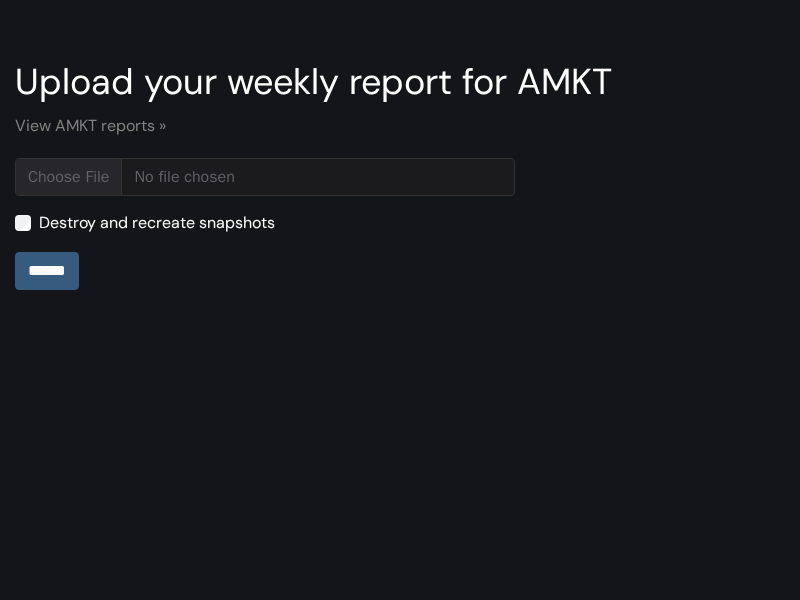 type on "**********" 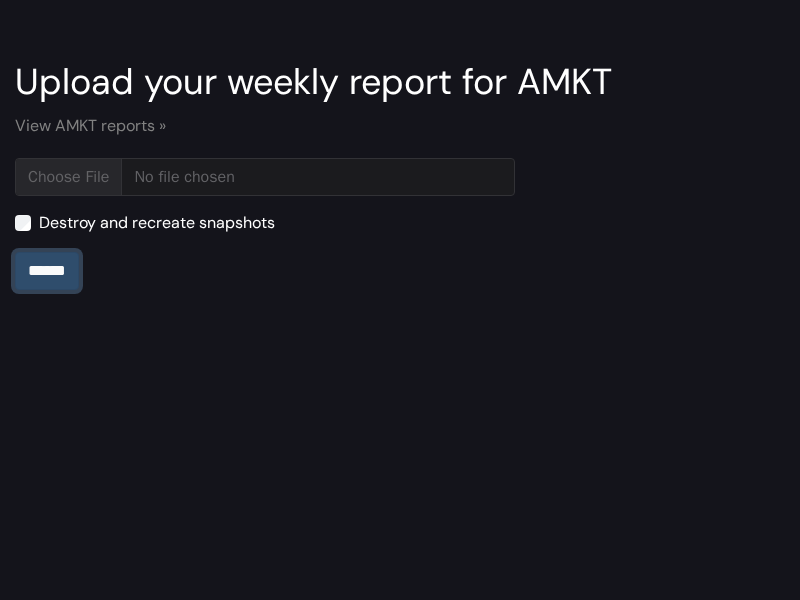 click on "******" at bounding box center [47, 271] 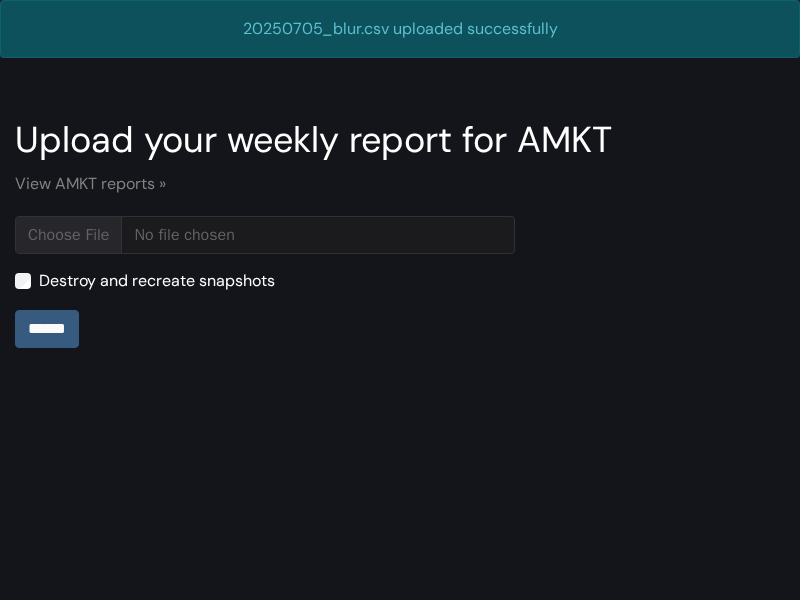 scroll, scrollTop: 0, scrollLeft: 0, axis: both 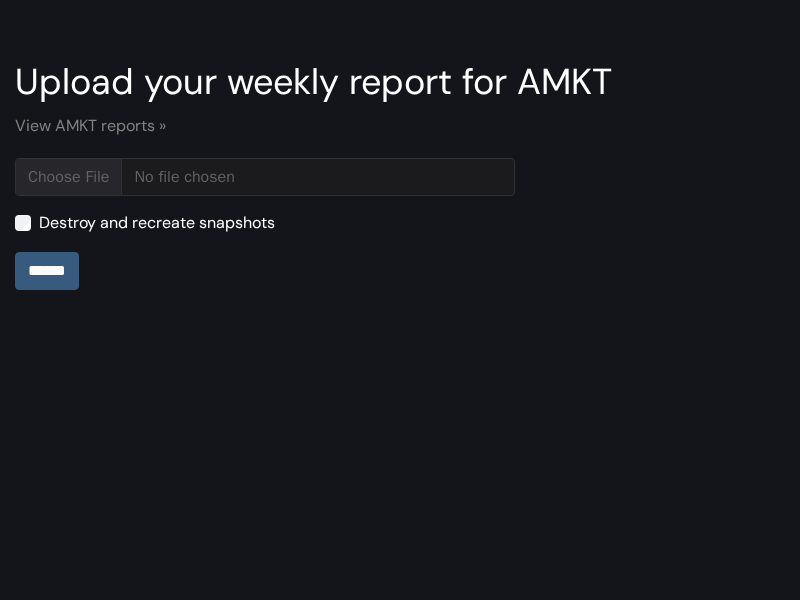 type on "**********" 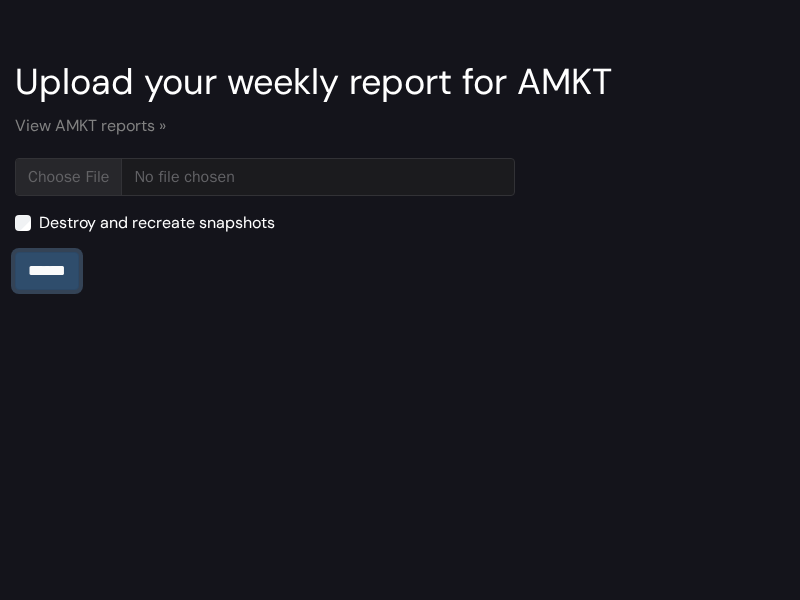 click on "******" at bounding box center (47, 271) 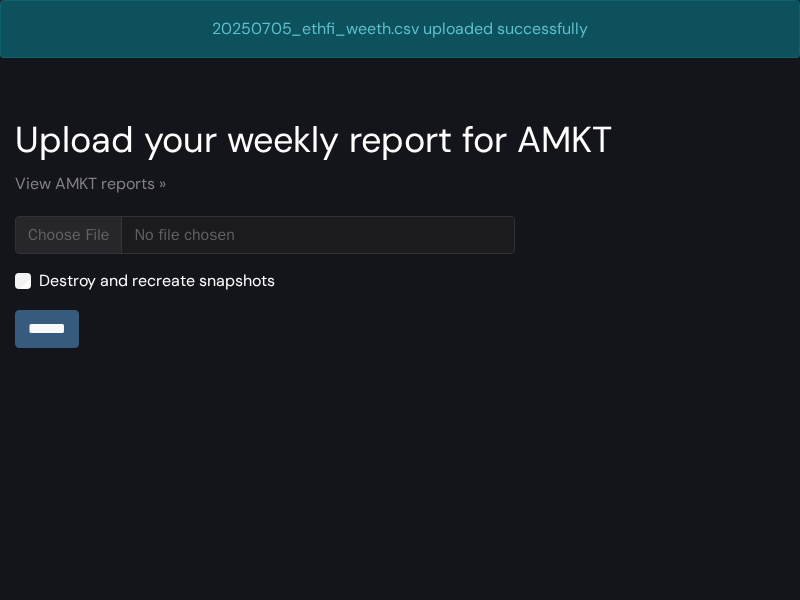 scroll, scrollTop: 0, scrollLeft: 0, axis: both 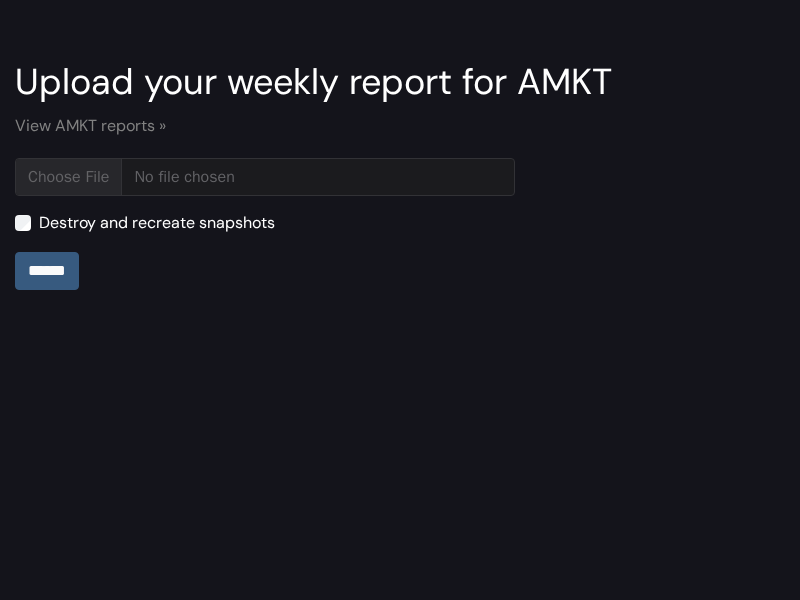 type on "**********" 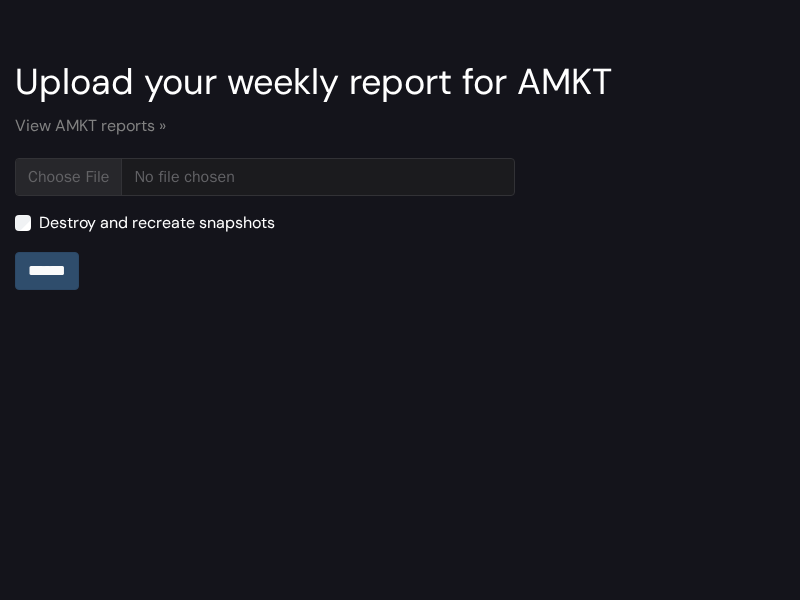 click on "******" at bounding box center [47, 271] 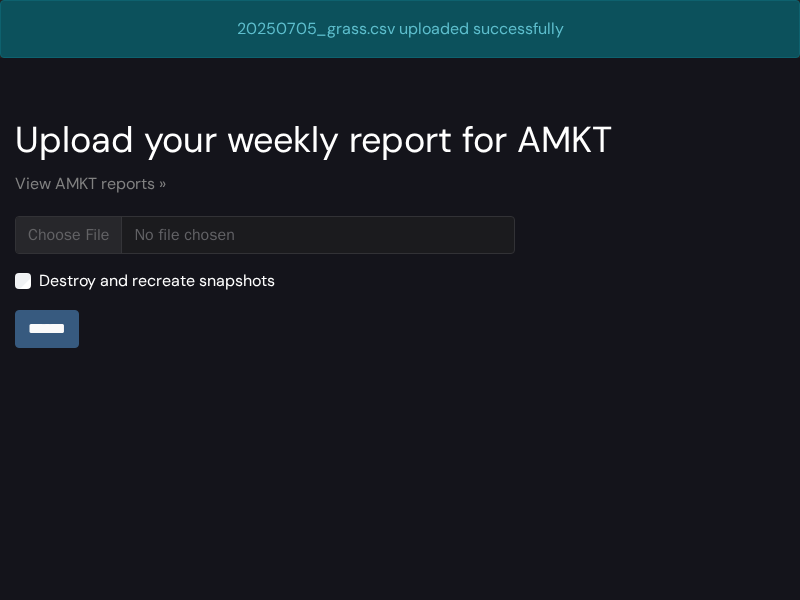 scroll, scrollTop: 0, scrollLeft: 0, axis: both 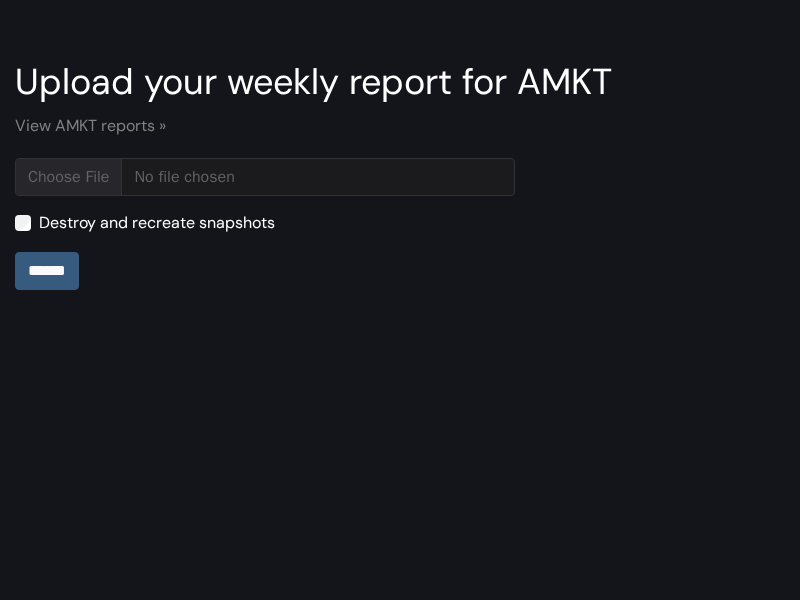 type on "**********" 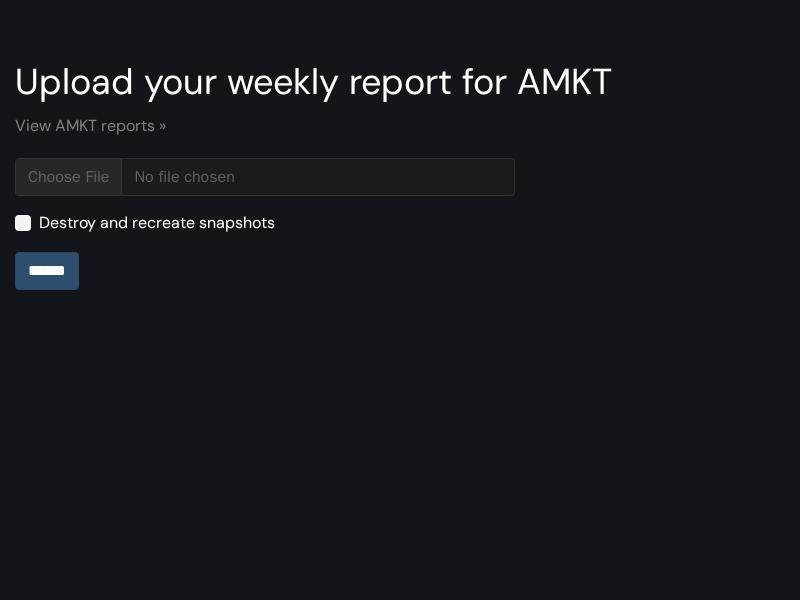 click on "******" at bounding box center [47, 271] 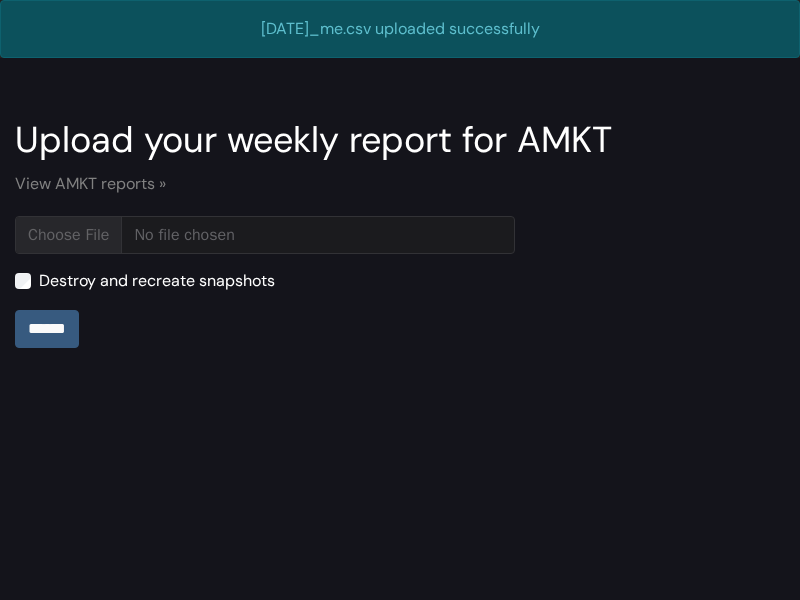 scroll, scrollTop: 0, scrollLeft: 0, axis: both 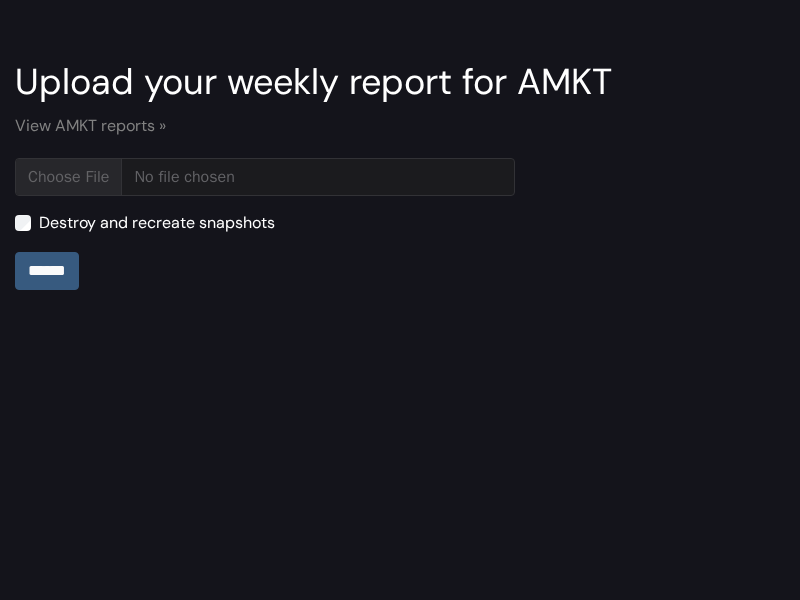 type on "**********" 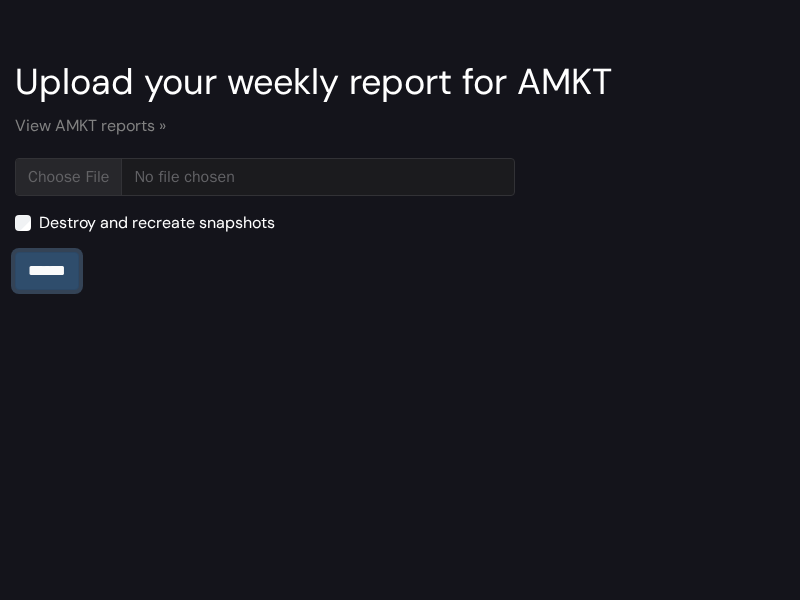 click on "******" at bounding box center (47, 271) 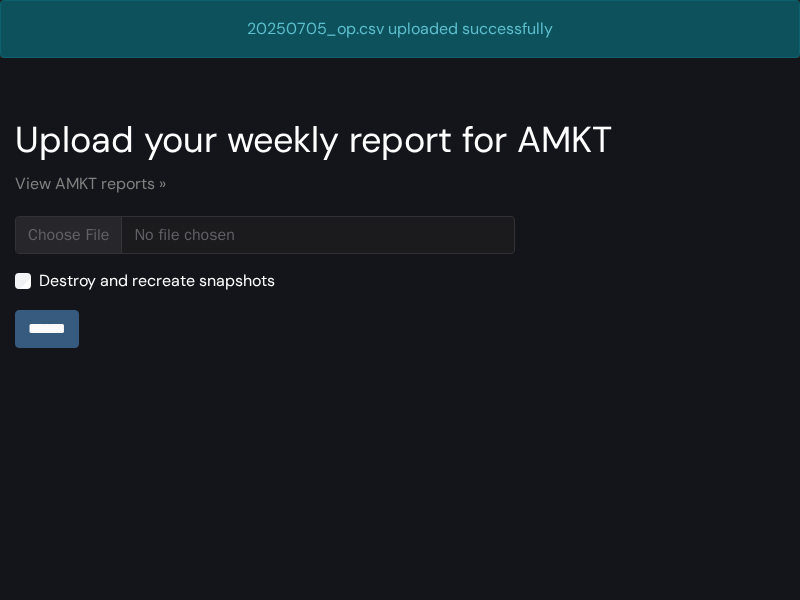 scroll, scrollTop: 0, scrollLeft: 0, axis: both 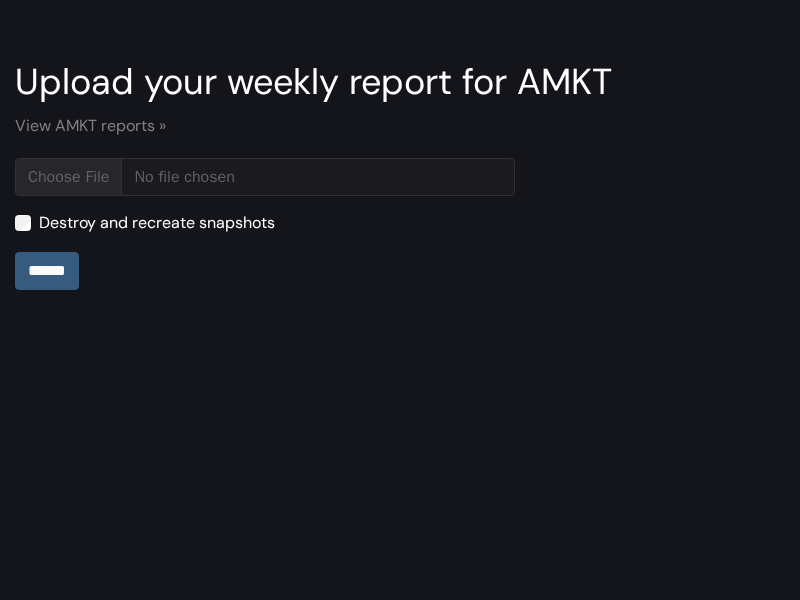 type on "**********" 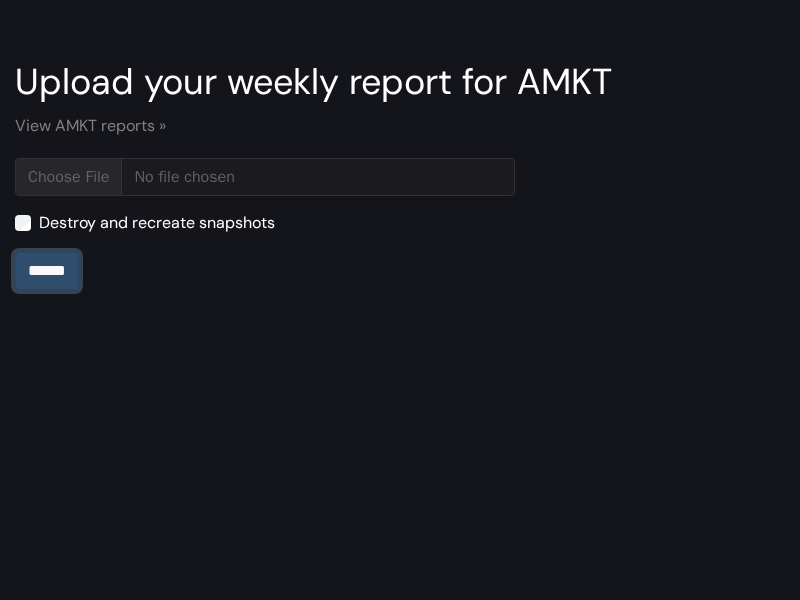 click on "******" at bounding box center [47, 271] 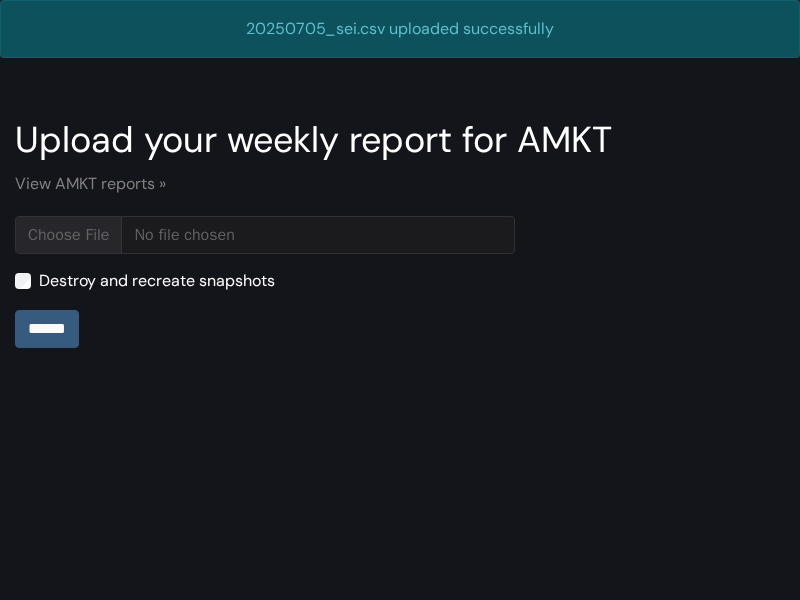 scroll, scrollTop: 0, scrollLeft: 0, axis: both 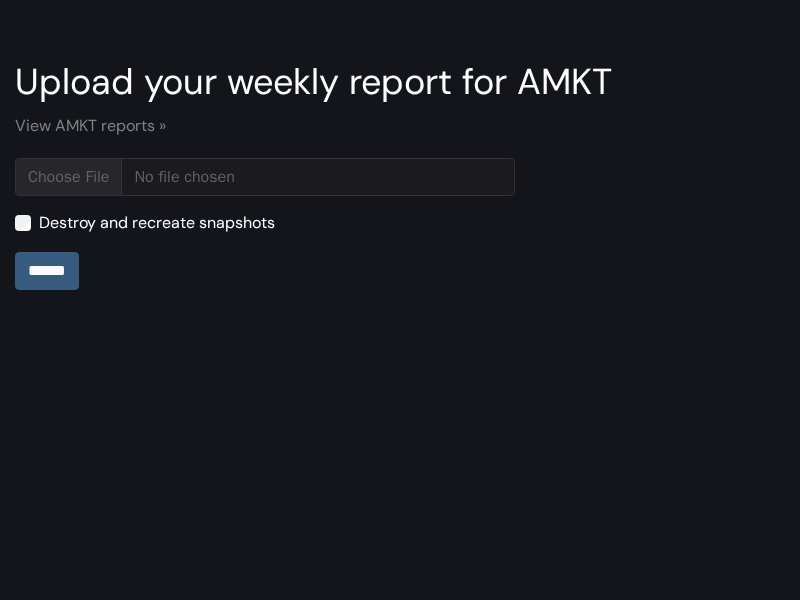 type on "**********" 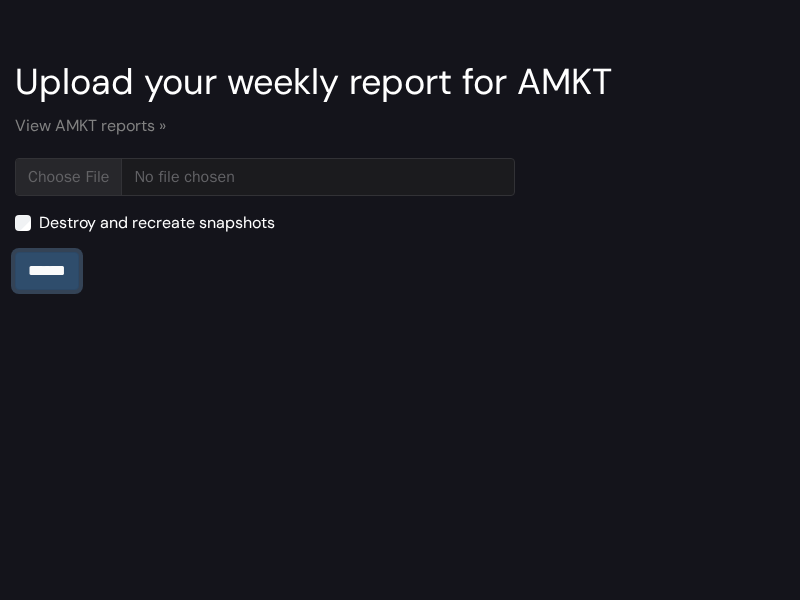 click on "******" at bounding box center (47, 271) 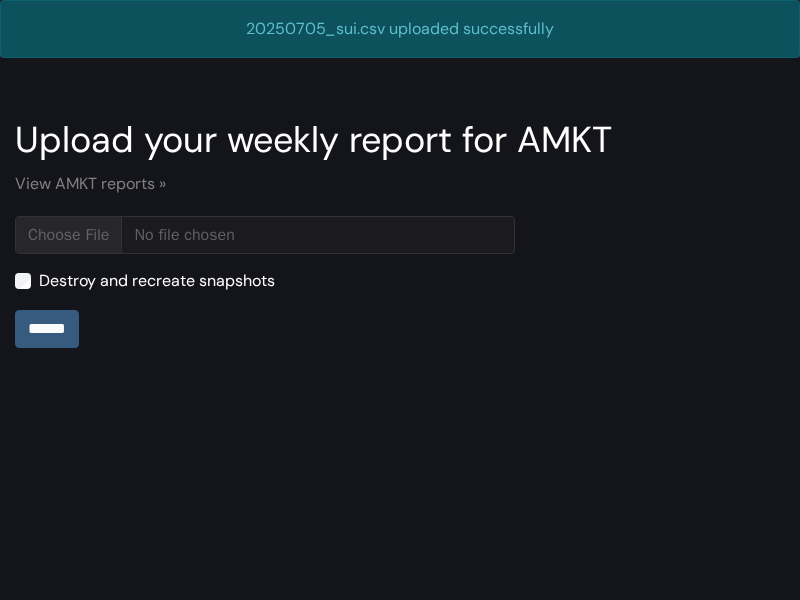 scroll, scrollTop: 0, scrollLeft: 0, axis: both 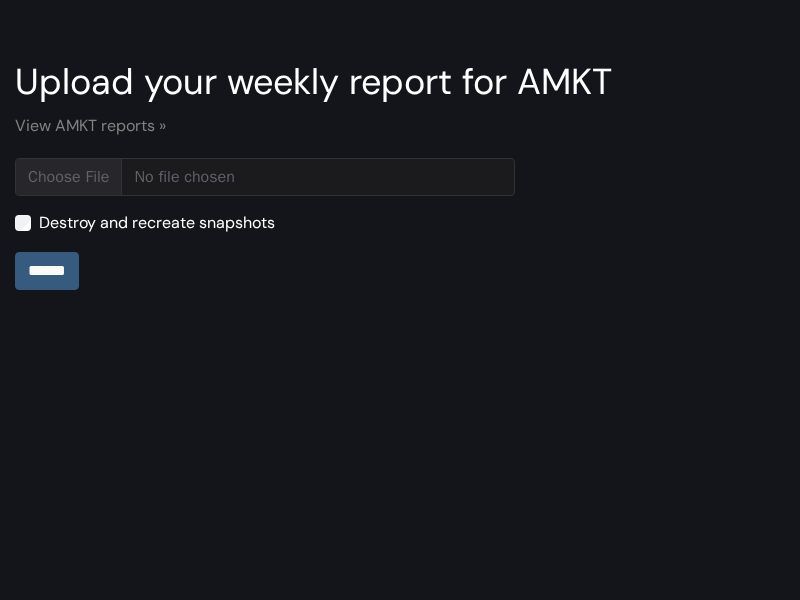 type on "**********" 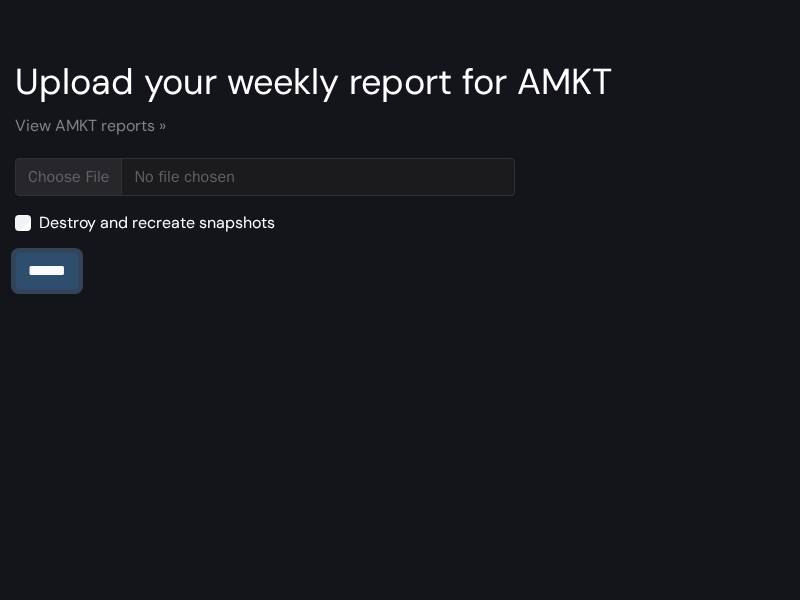 click on "******" at bounding box center [47, 271] 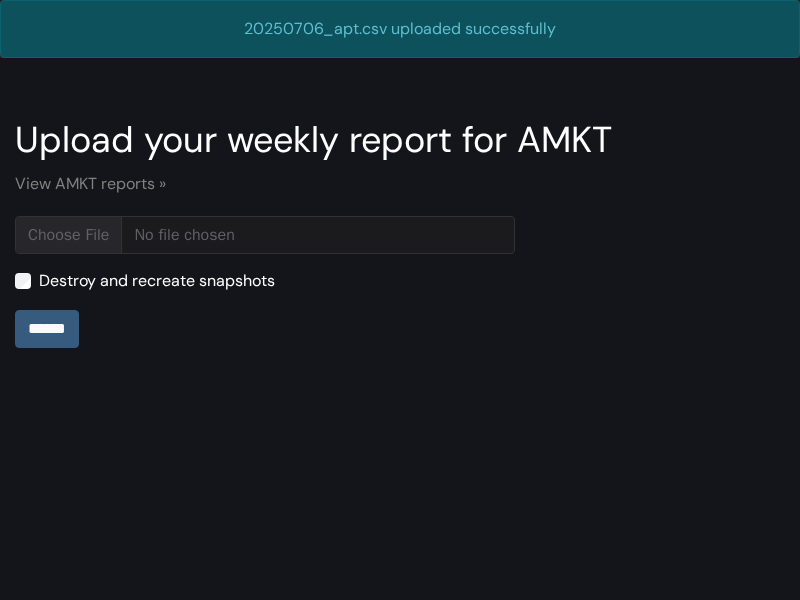 scroll, scrollTop: 0, scrollLeft: 0, axis: both 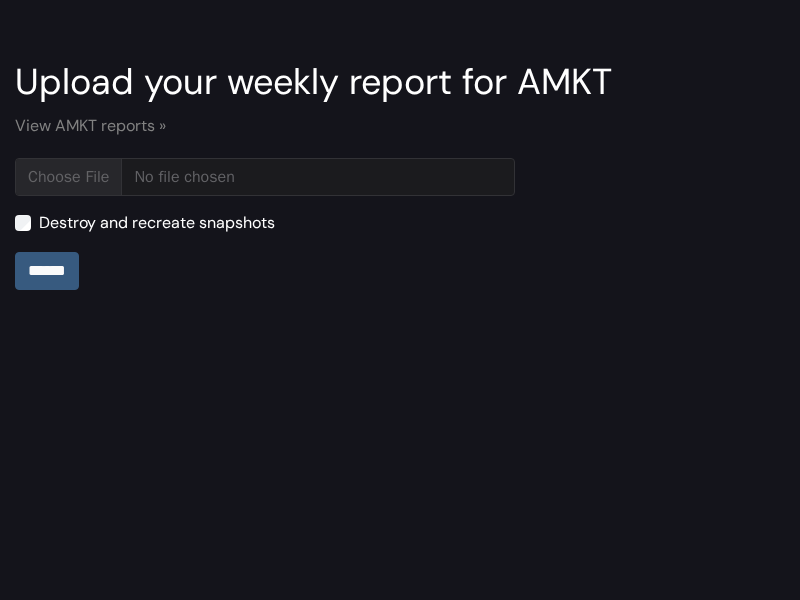 type on "**********" 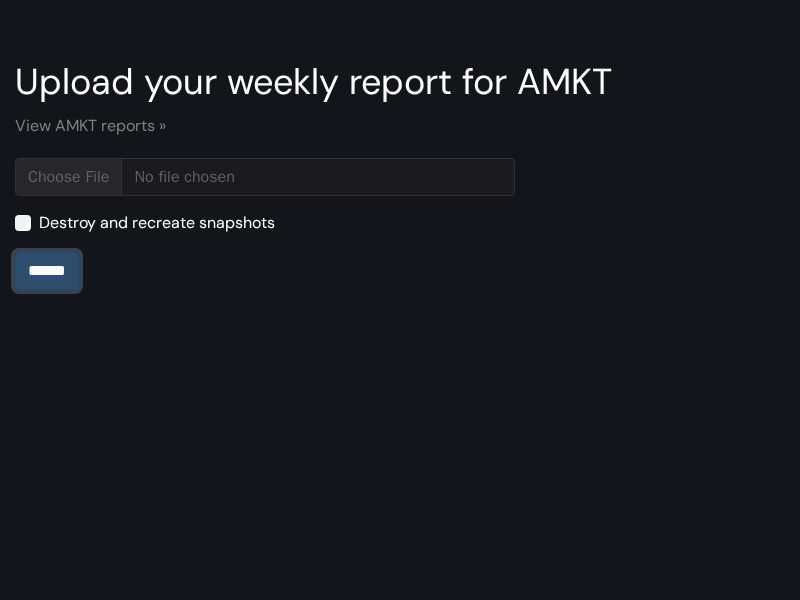 click on "******" at bounding box center [47, 271] 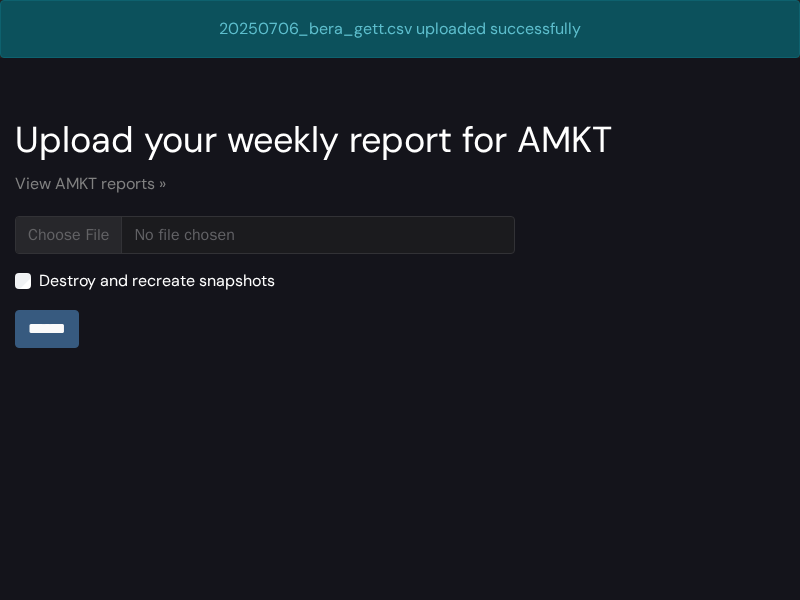 scroll, scrollTop: 0, scrollLeft: 0, axis: both 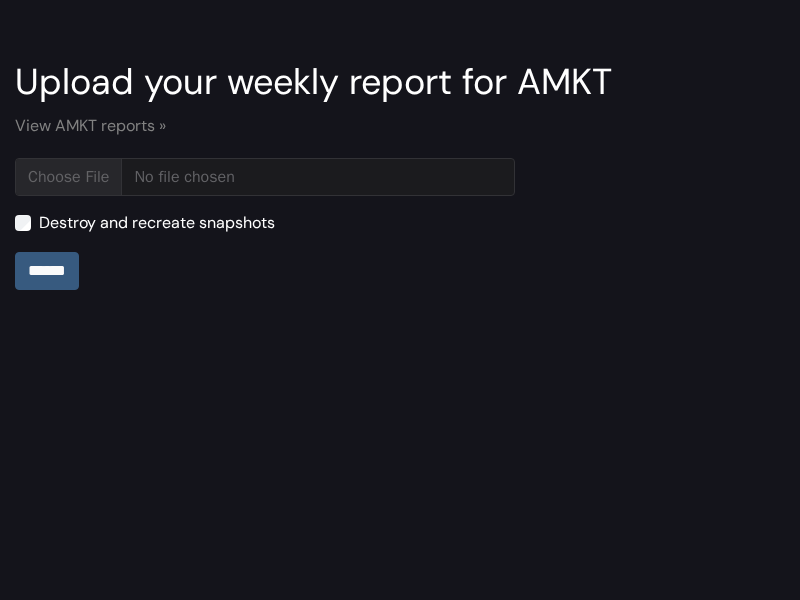 type on "**********" 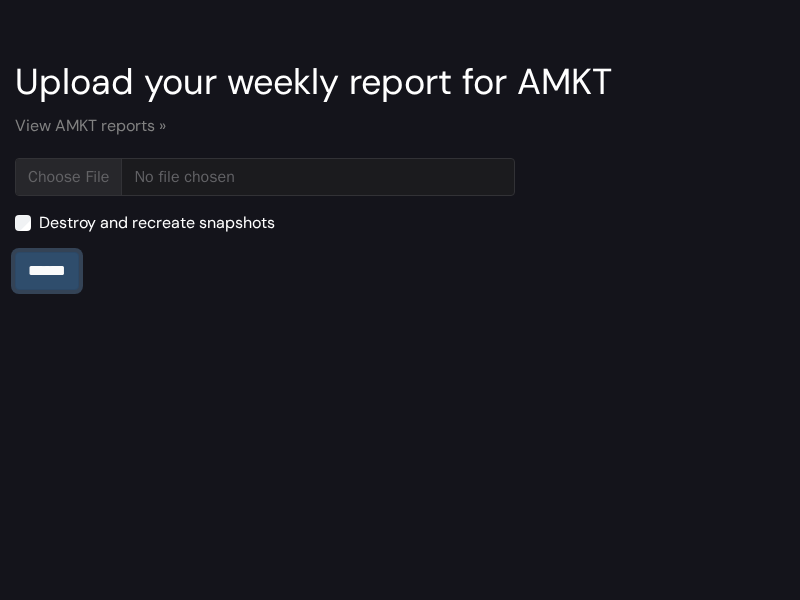 click on "******" at bounding box center (47, 271) 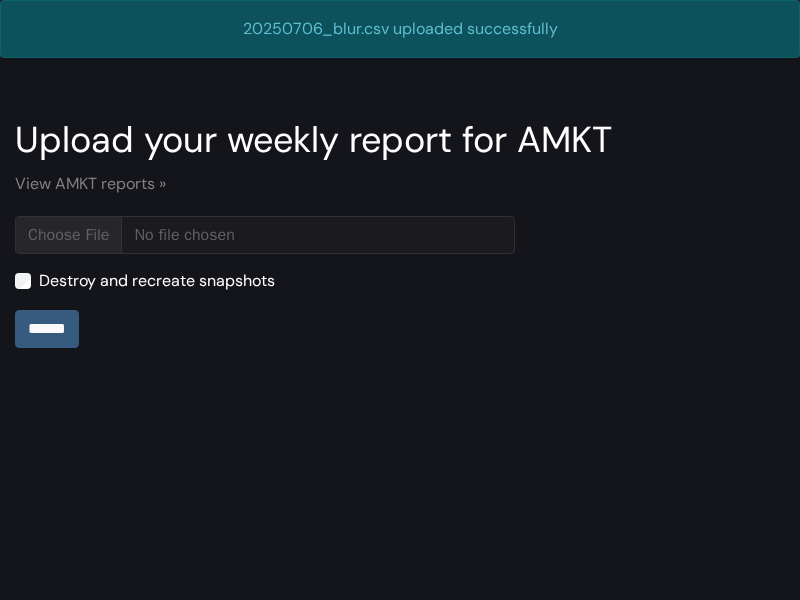 scroll, scrollTop: 0, scrollLeft: 0, axis: both 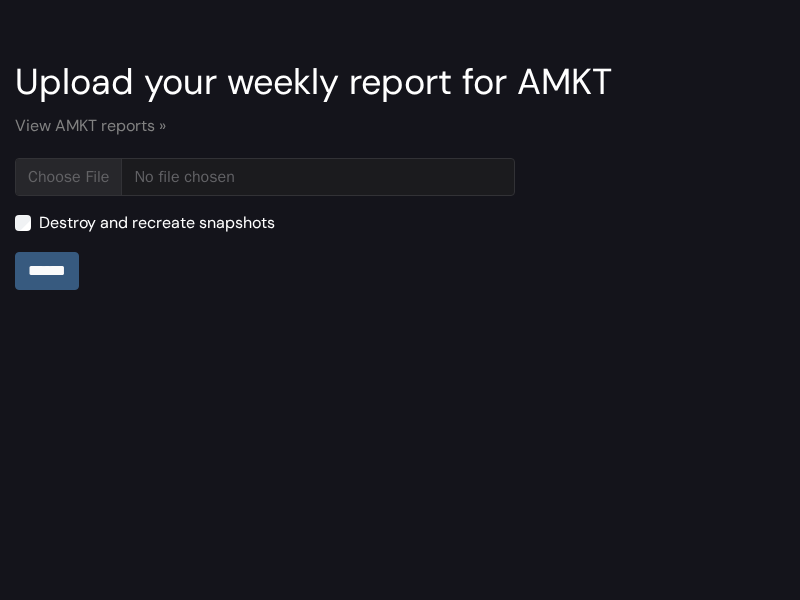 type on "**********" 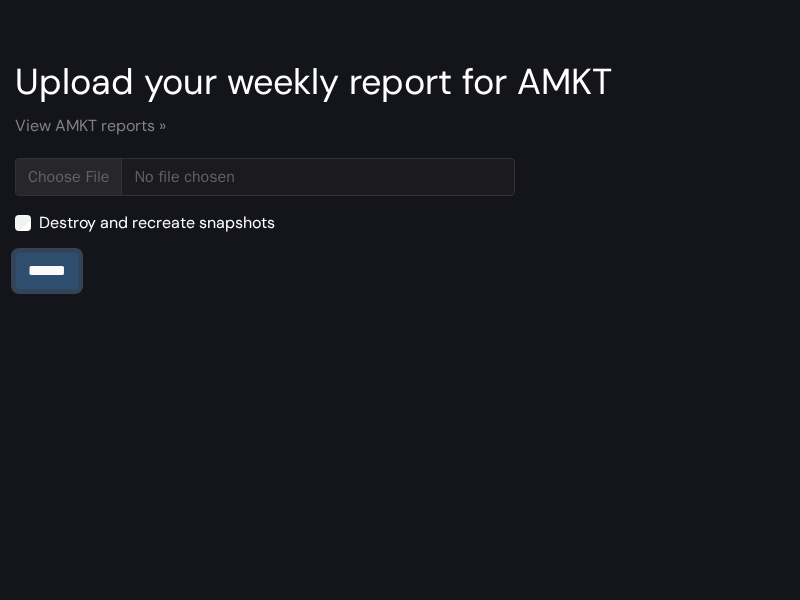 click on "******" at bounding box center (47, 271) 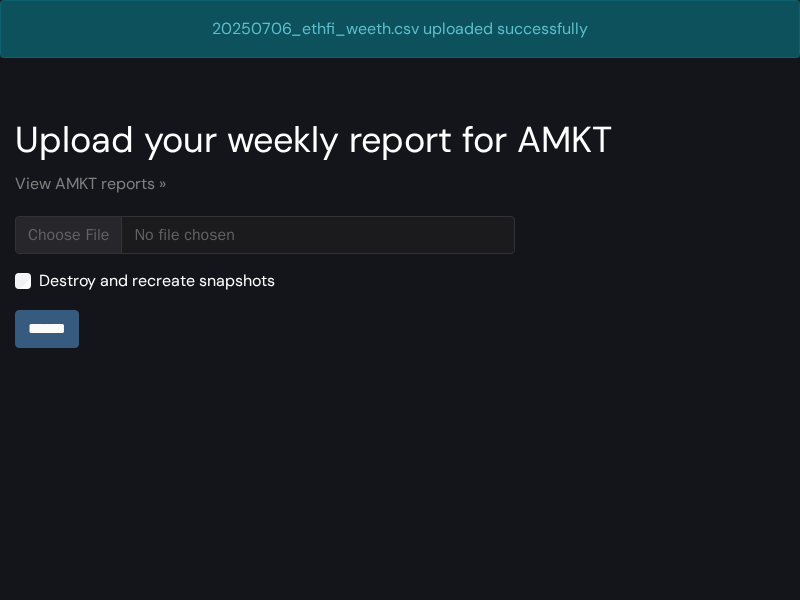 scroll, scrollTop: 0, scrollLeft: 0, axis: both 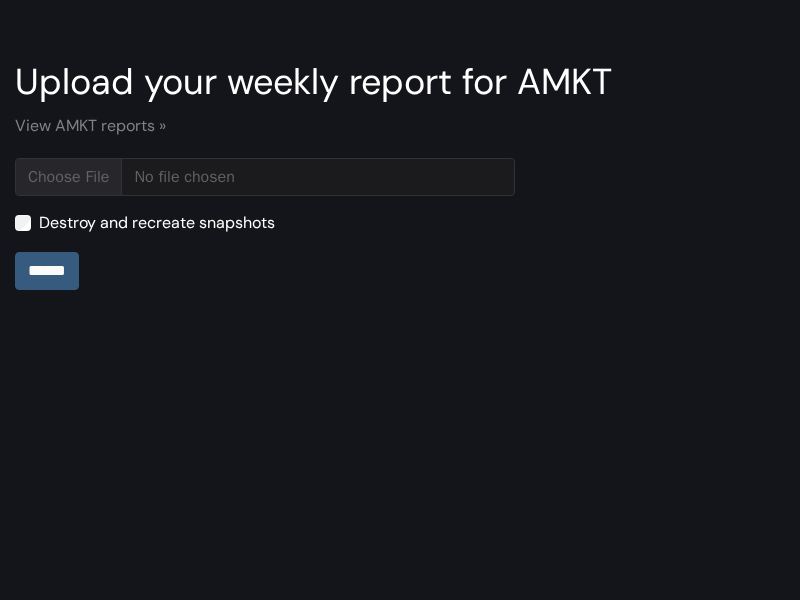 type on "**********" 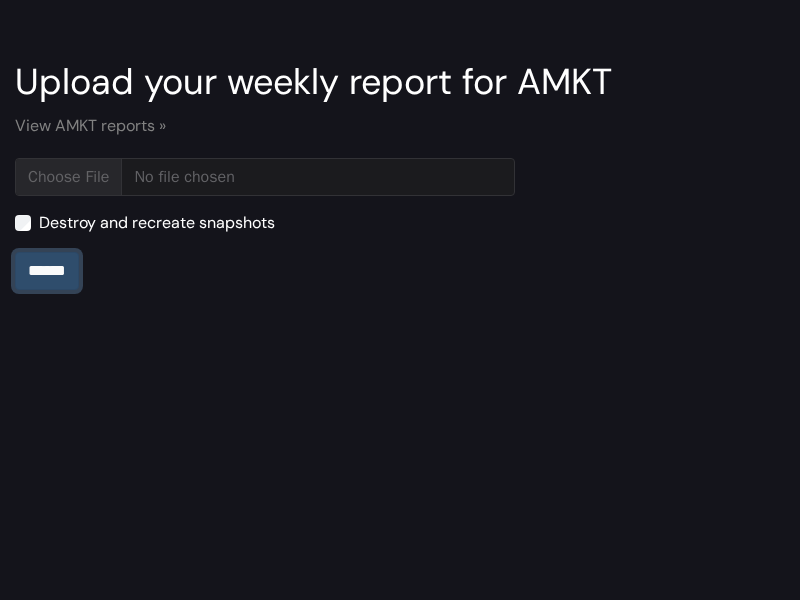 click on "******" at bounding box center (47, 271) 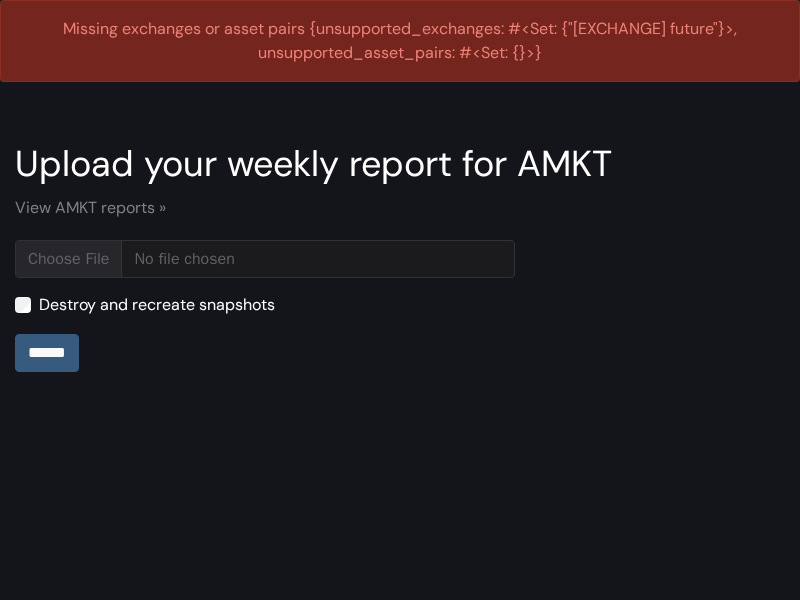 scroll, scrollTop: 0, scrollLeft: 0, axis: both 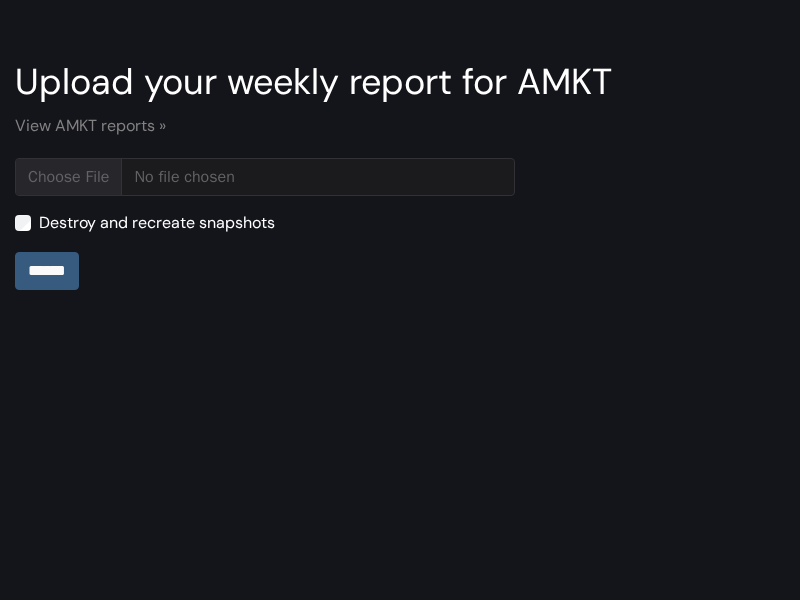 type on "**********" 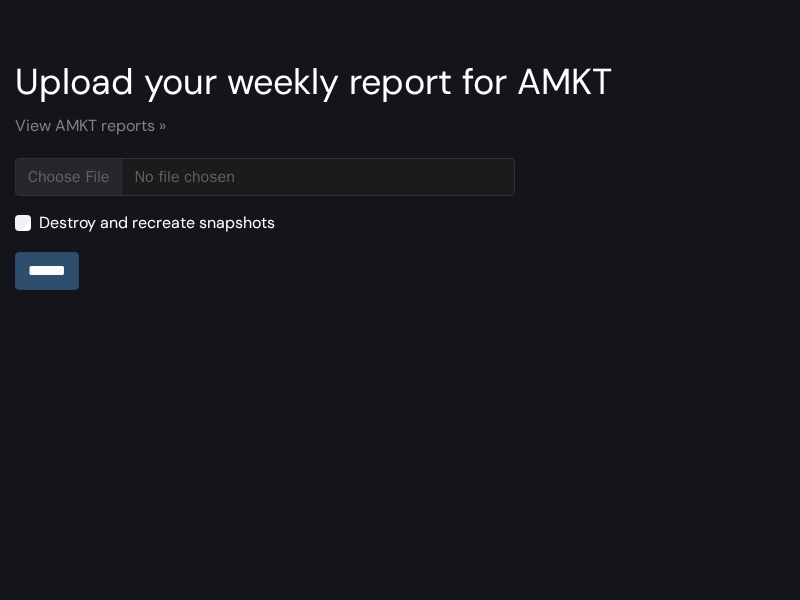 click on "******" at bounding box center [47, 271] 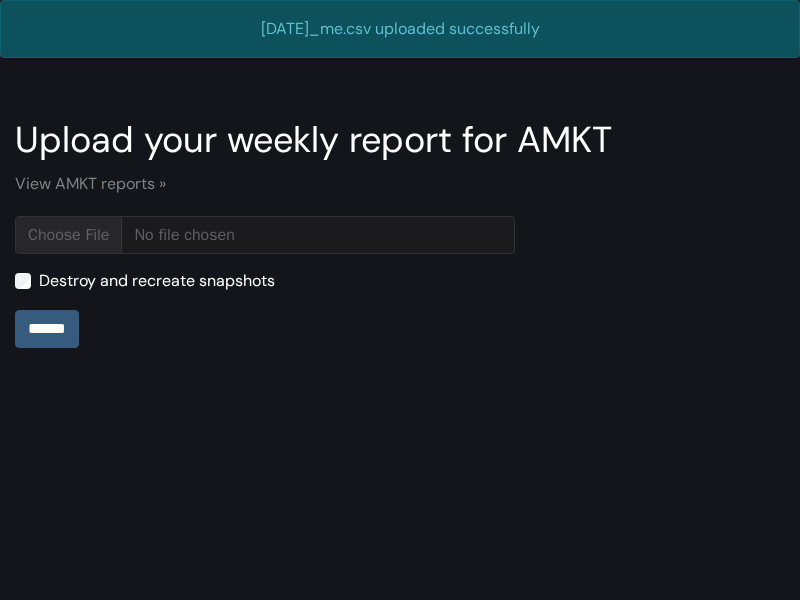 scroll, scrollTop: 0, scrollLeft: 0, axis: both 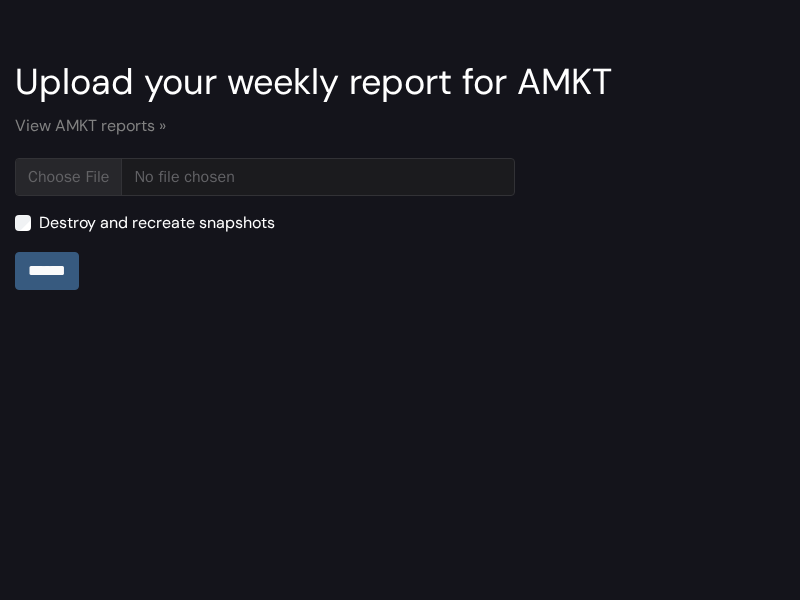 type on "**********" 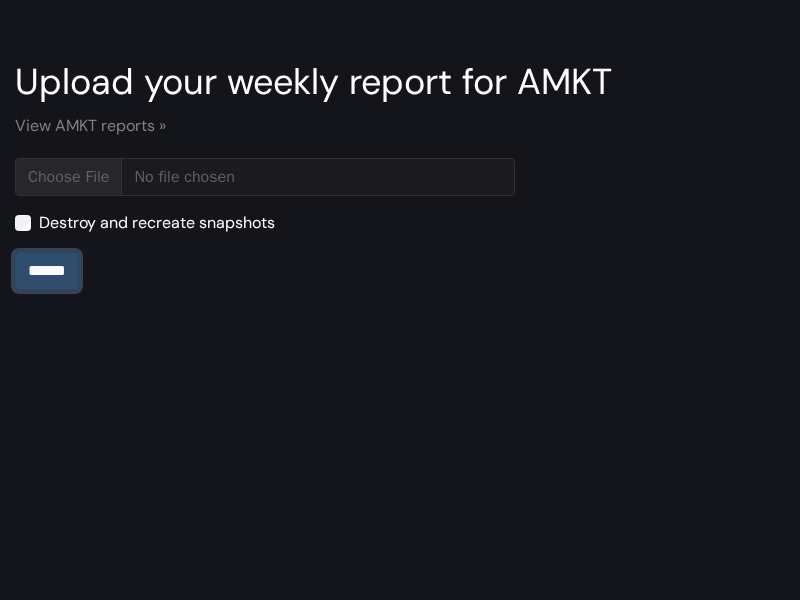 click on "******" at bounding box center [47, 271] 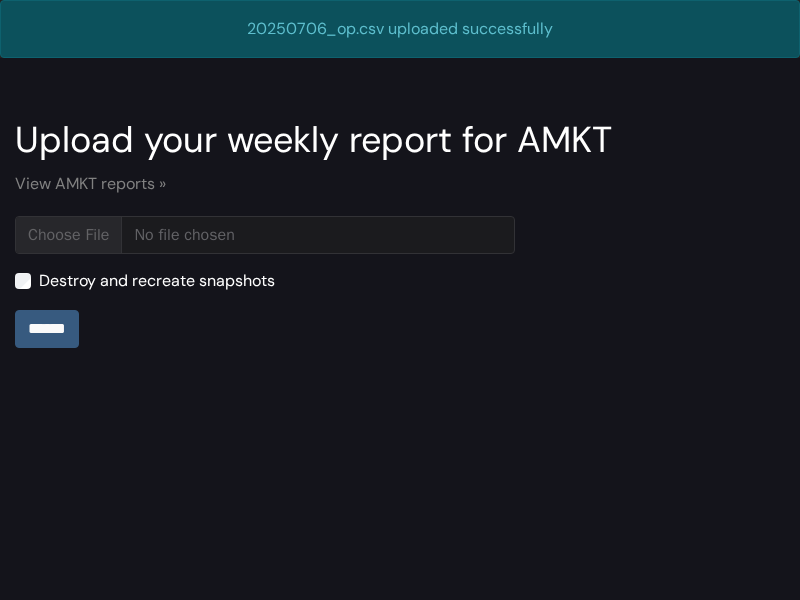 scroll, scrollTop: 0, scrollLeft: 0, axis: both 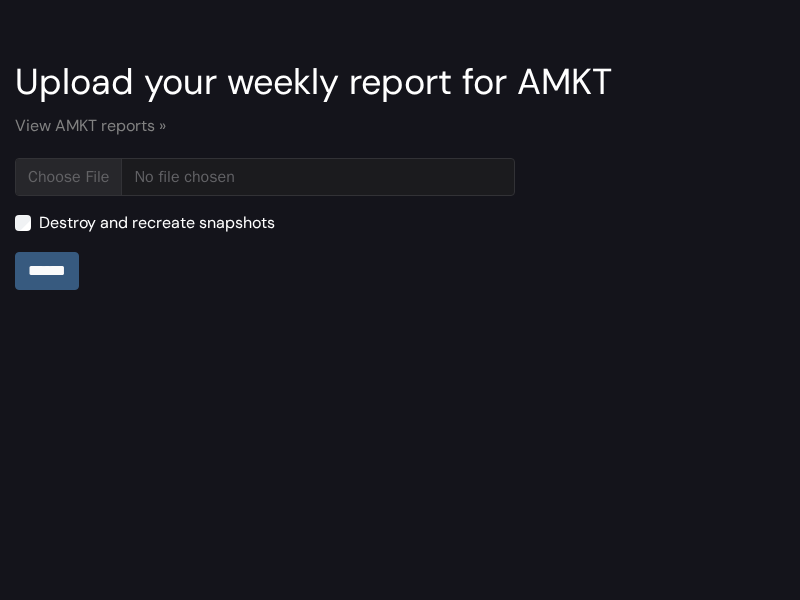 type on "**********" 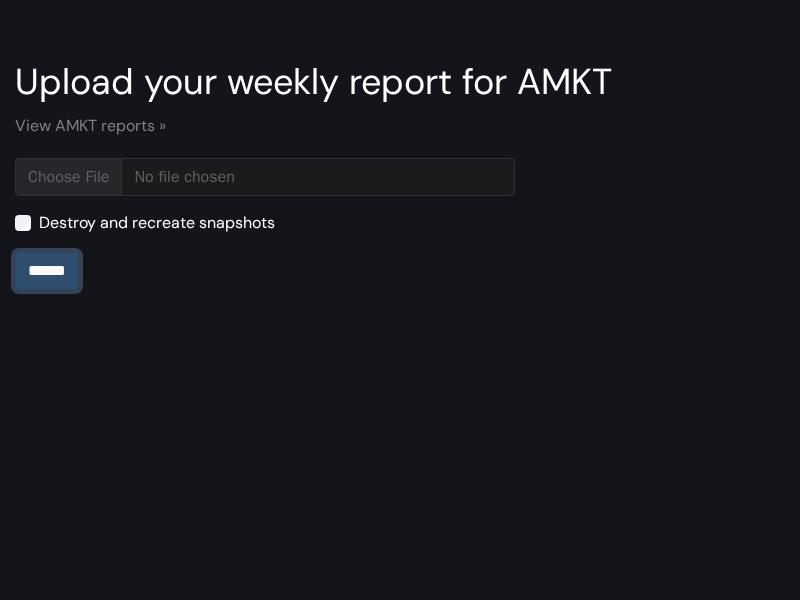 click on "******" at bounding box center [47, 271] 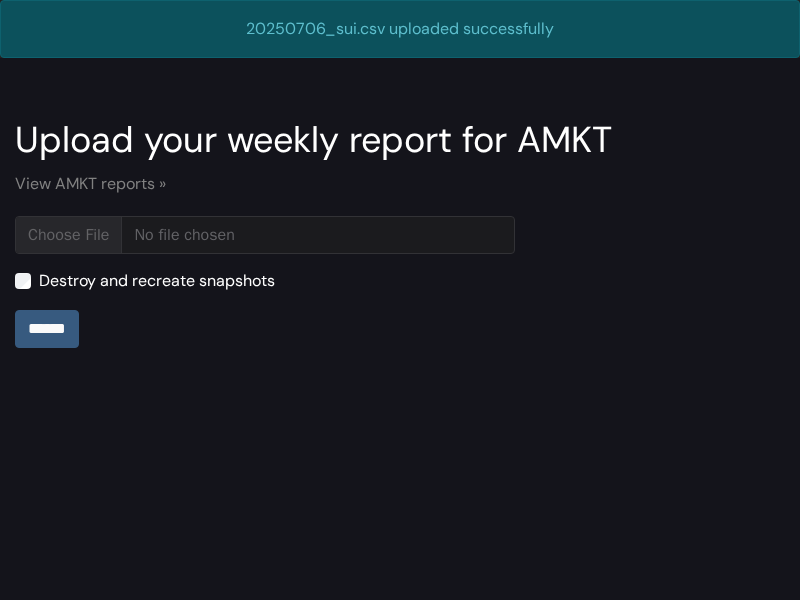 scroll, scrollTop: 0, scrollLeft: 0, axis: both 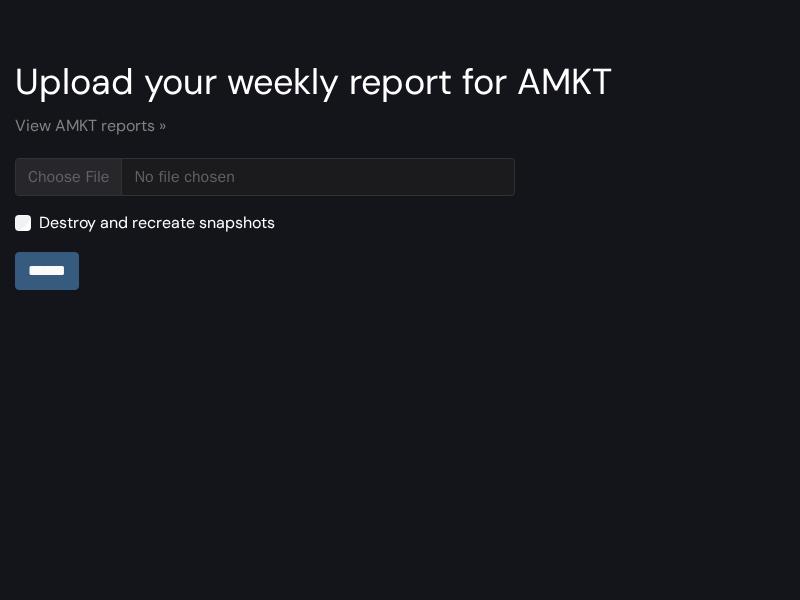 type on "**********" 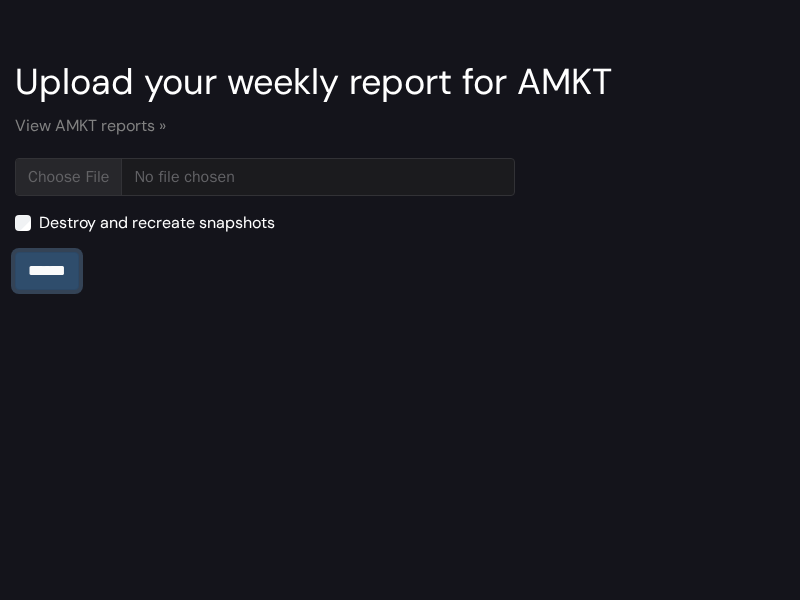 click on "******" at bounding box center [47, 271] 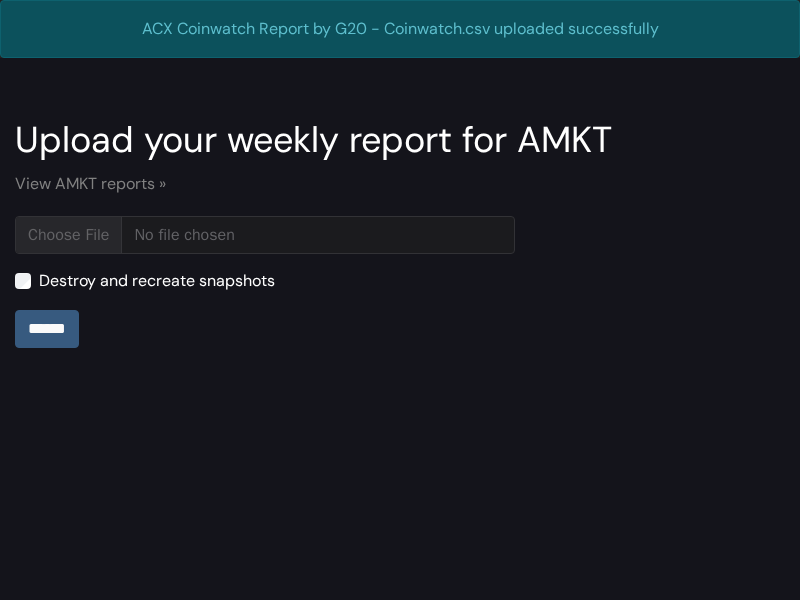 scroll, scrollTop: 0, scrollLeft: 0, axis: both 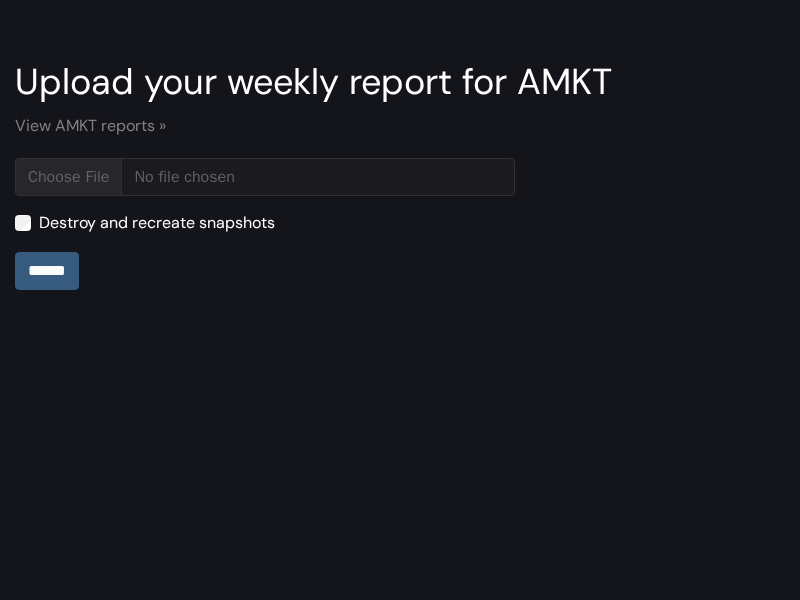 type on "**********" 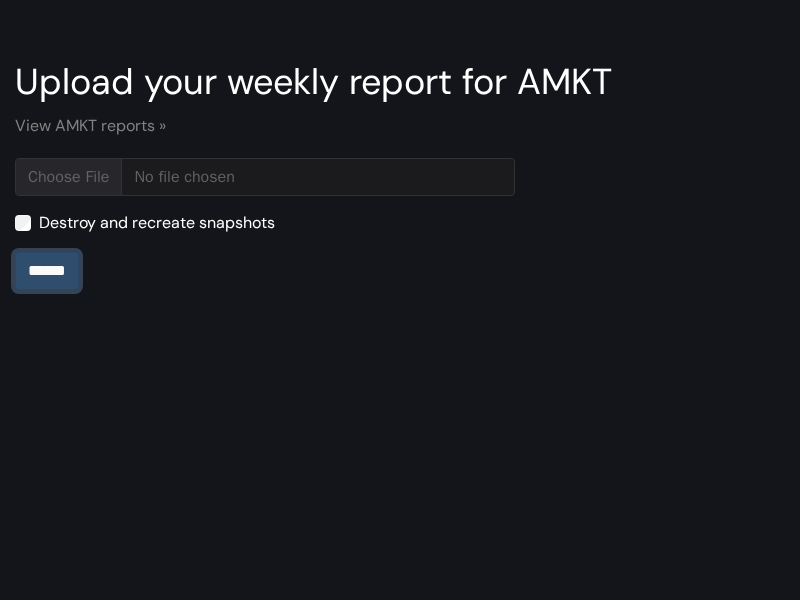 click on "******" at bounding box center (47, 271) 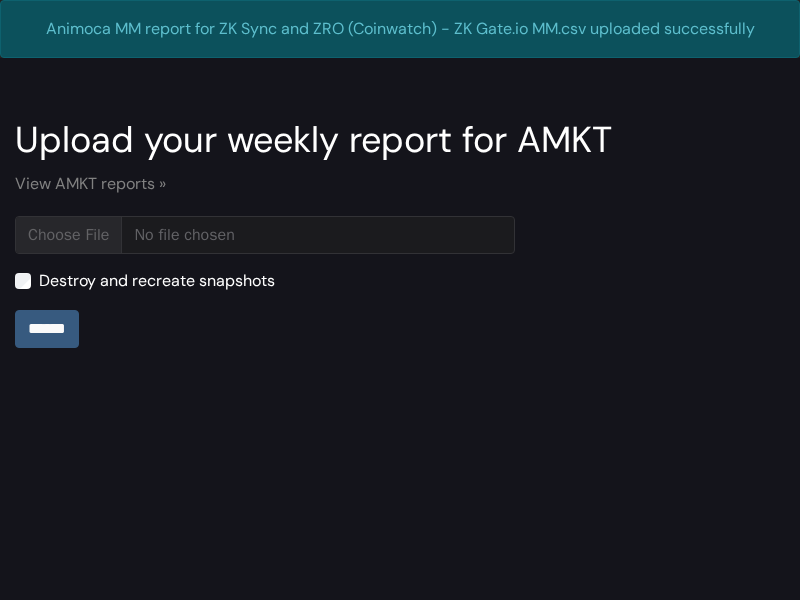 scroll, scrollTop: 0, scrollLeft: 0, axis: both 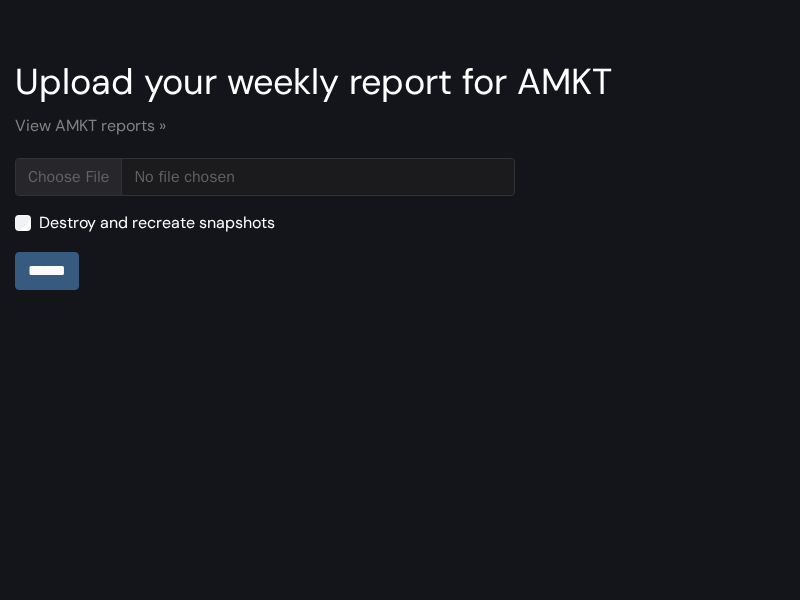 type on "**********" 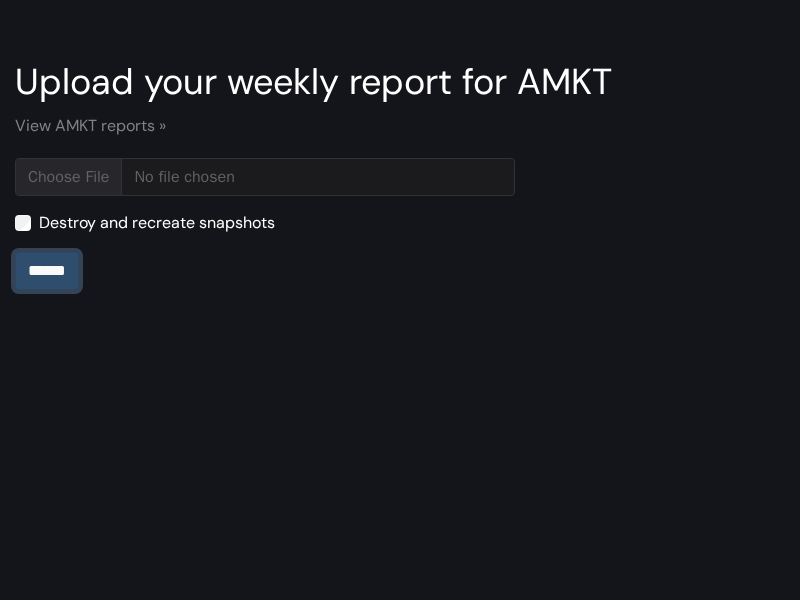 click on "******" at bounding box center [47, 271] 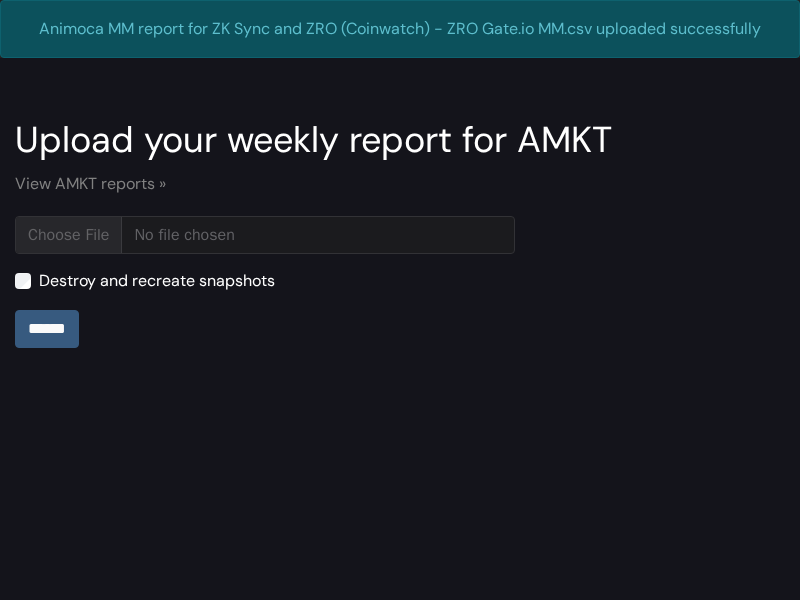 scroll, scrollTop: 0, scrollLeft: 0, axis: both 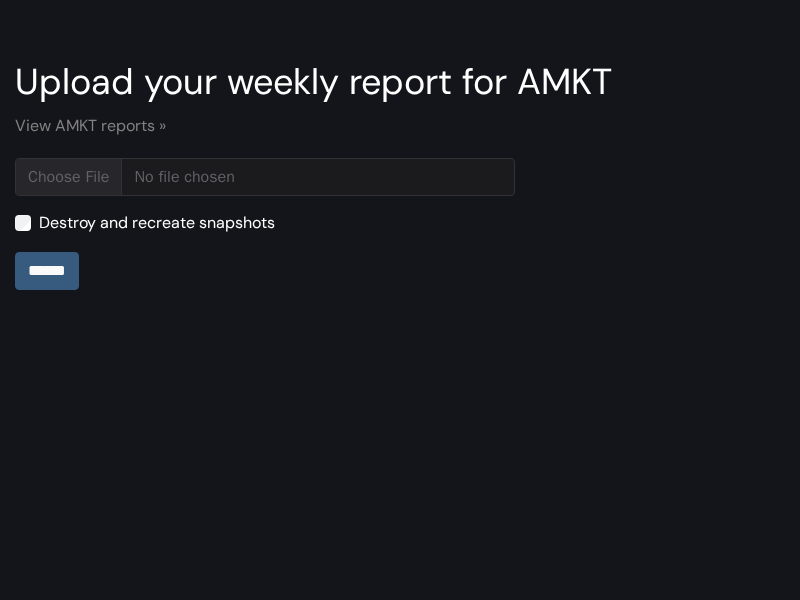type on "**********" 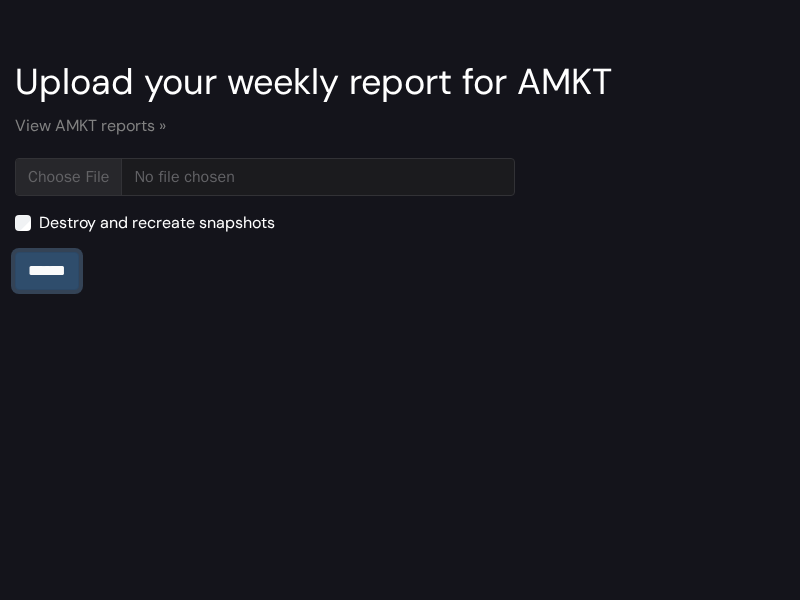 click on "******" at bounding box center (47, 271) 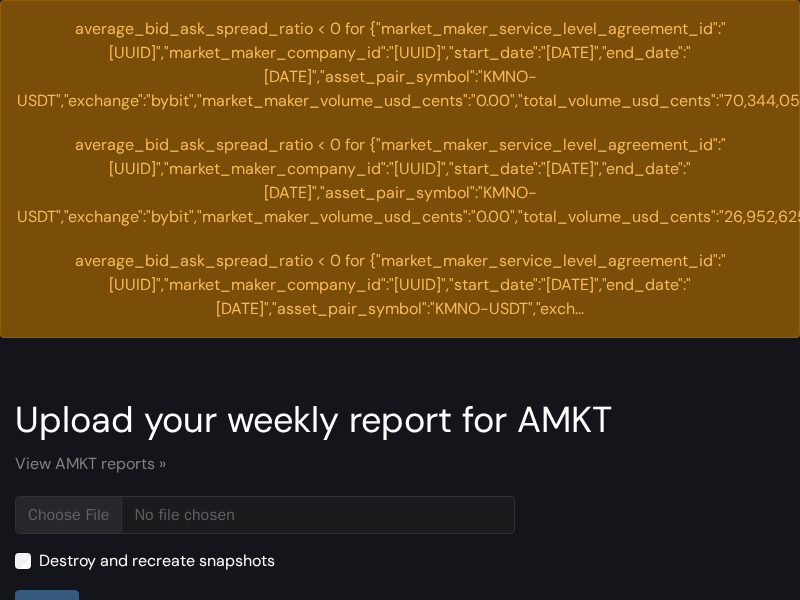 scroll, scrollTop: 0, scrollLeft: 0, axis: both 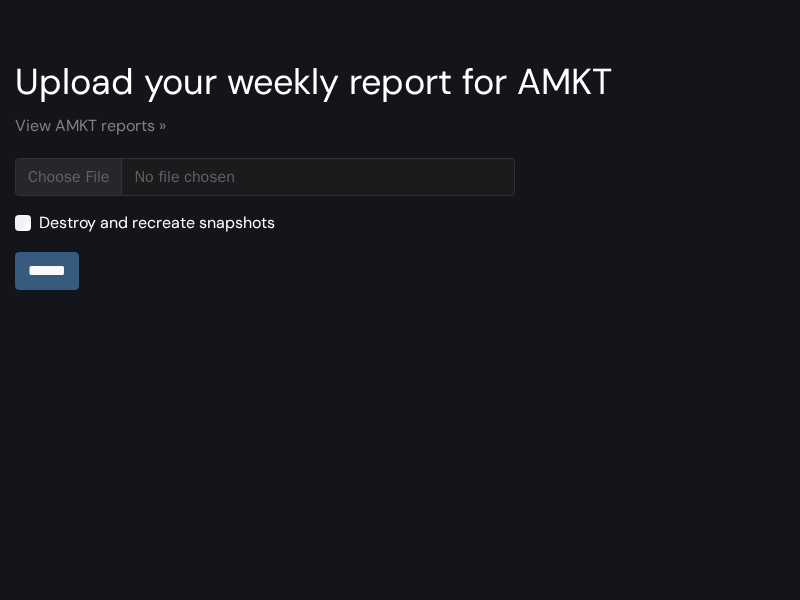 type on "**********" 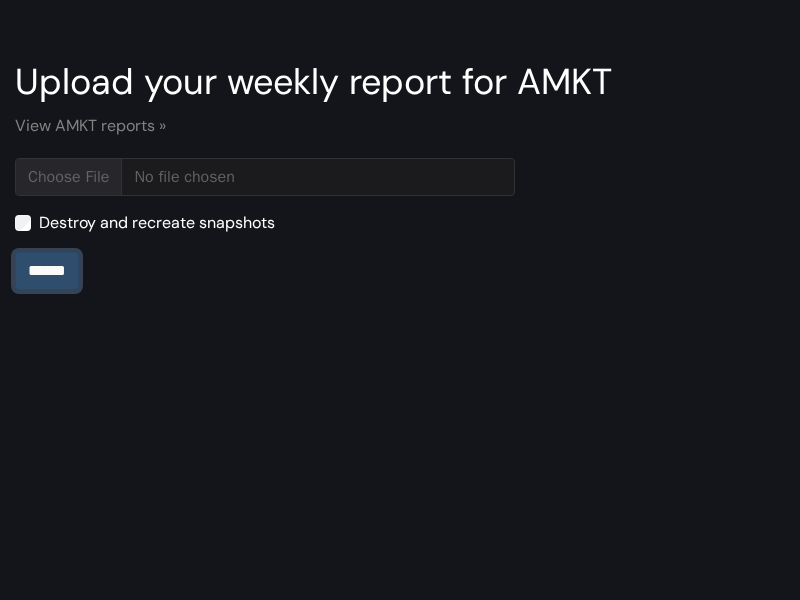 click on "******" at bounding box center [47, 271] 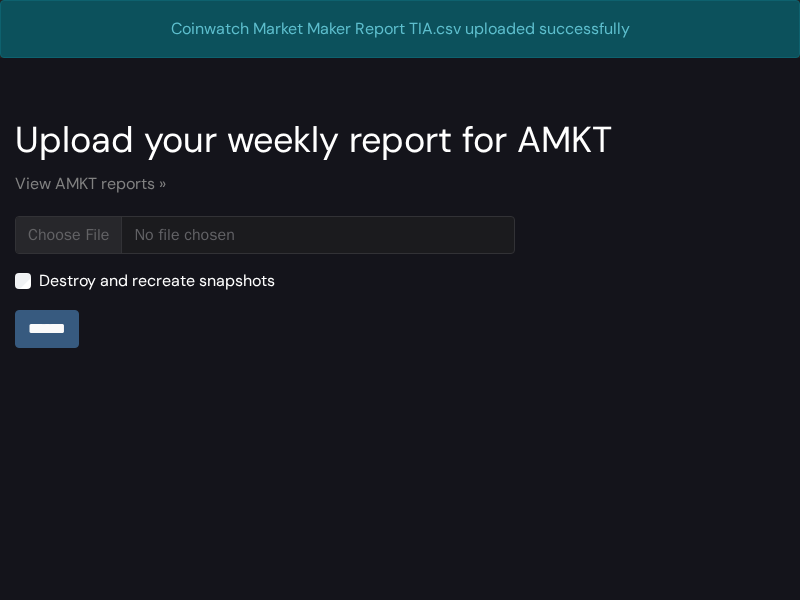 scroll, scrollTop: 0, scrollLeft: 0, axis: both 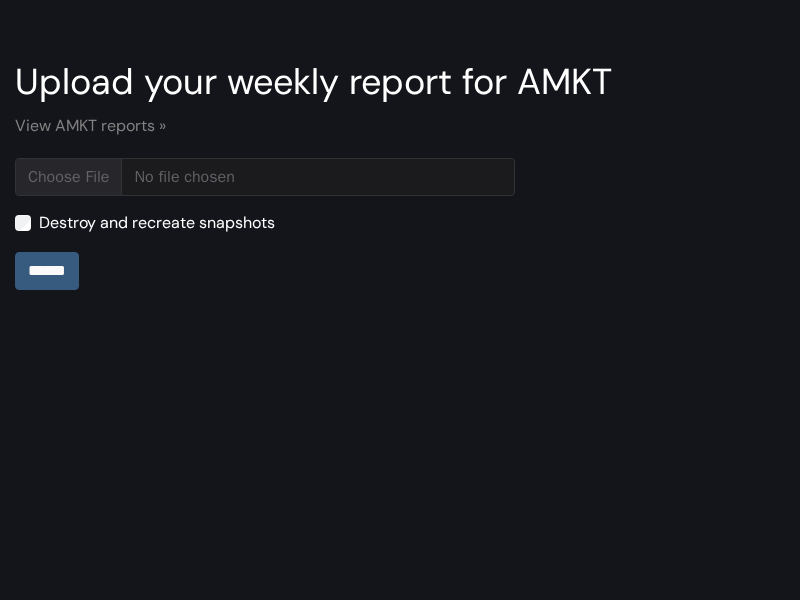 type on "**********" 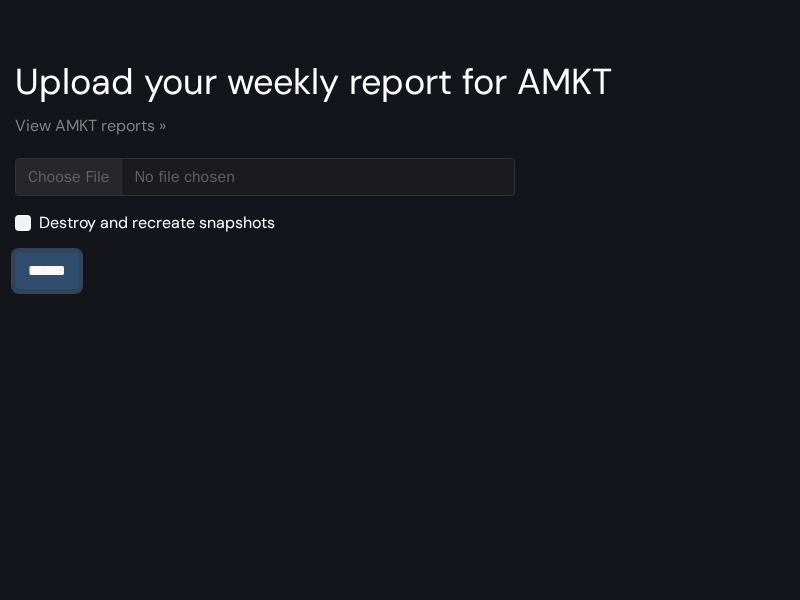 click on "******" at bounding box center [47, 271] 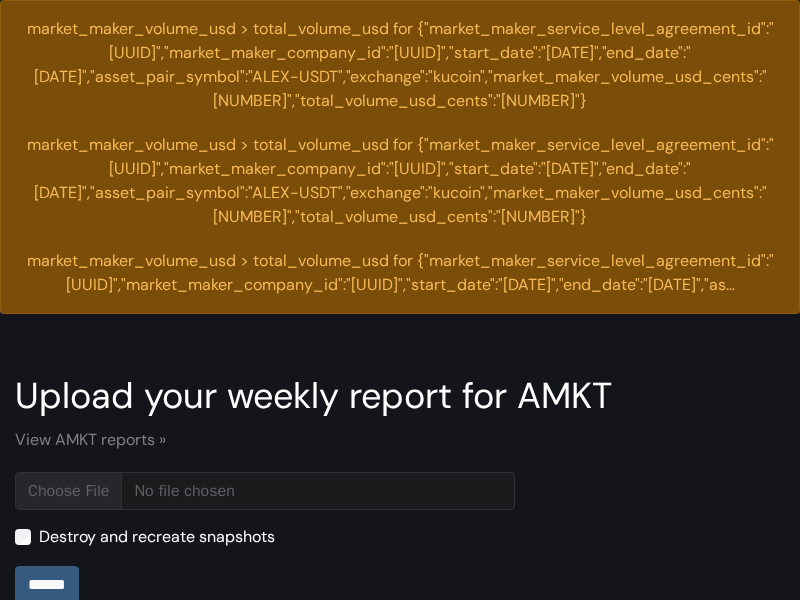 scroll, scrollTop: 0, scrollLeft: 0, axis: both 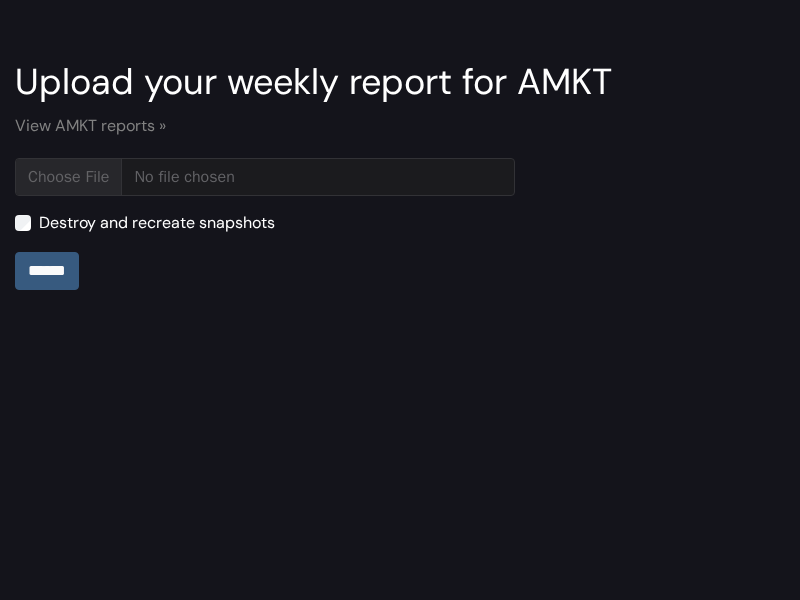 type on "**********" 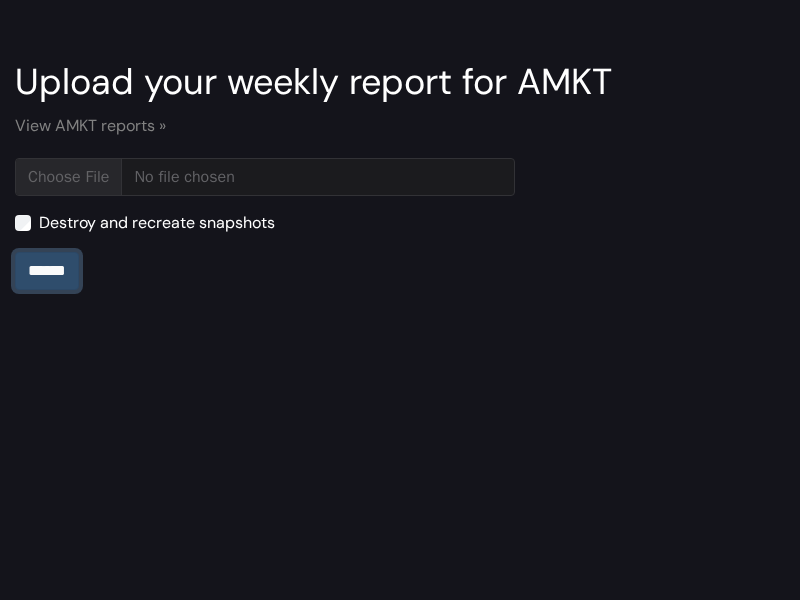 click on "******" at bounding box center (47, 271) 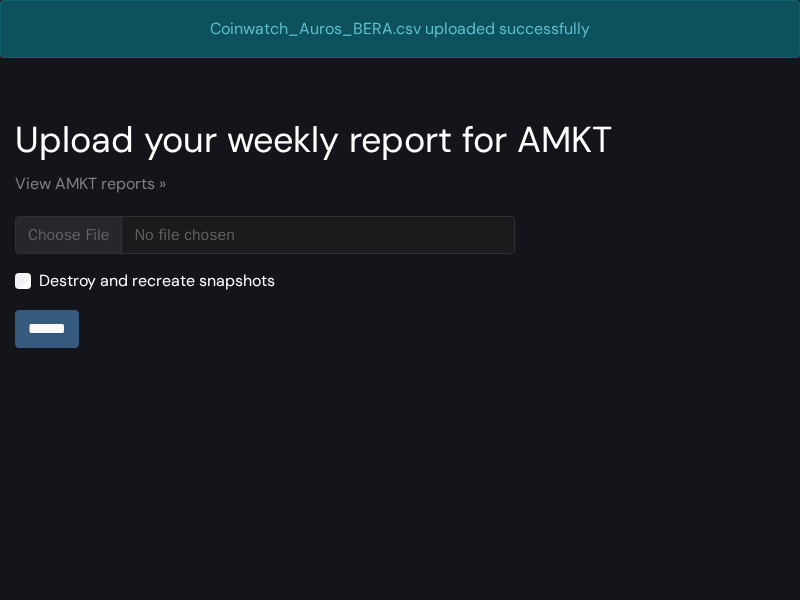 scroll, scrollTop: 0, scrollLeft: 0, axis: both 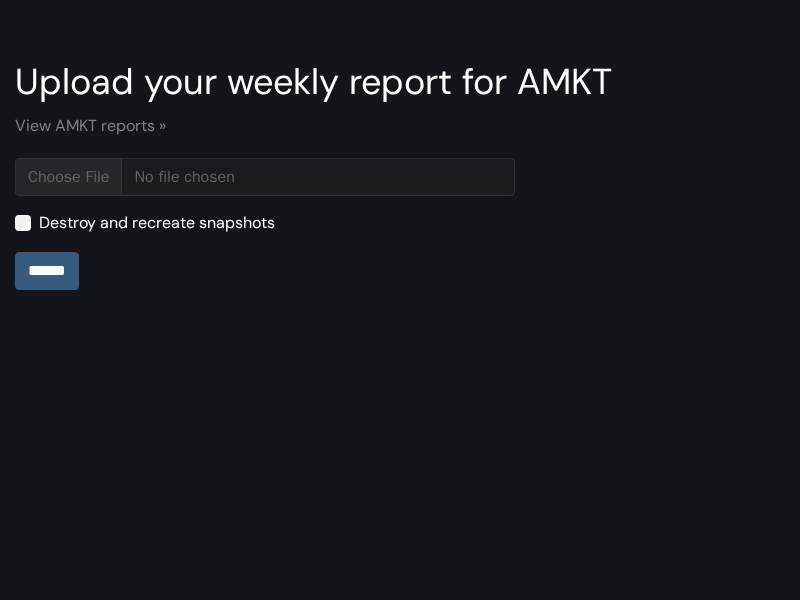 type on "**********" 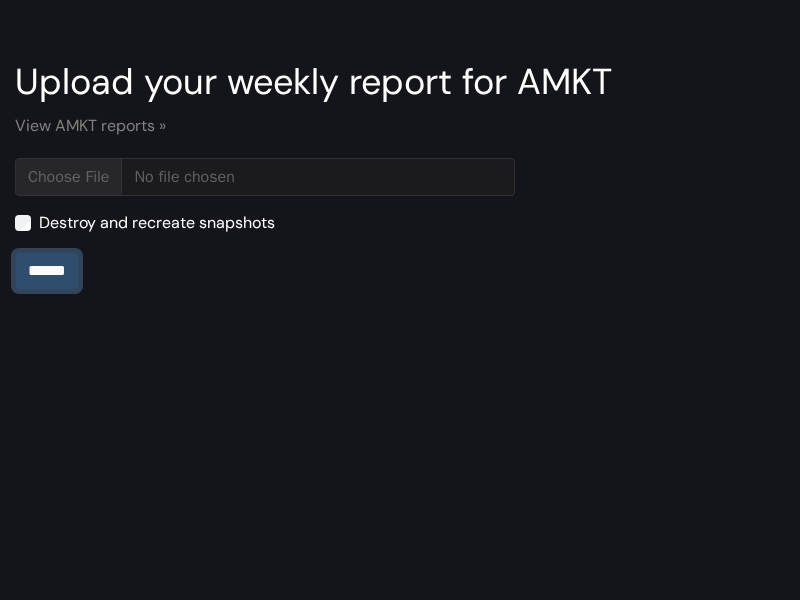 click on "******" at bounding box center (47, 271) 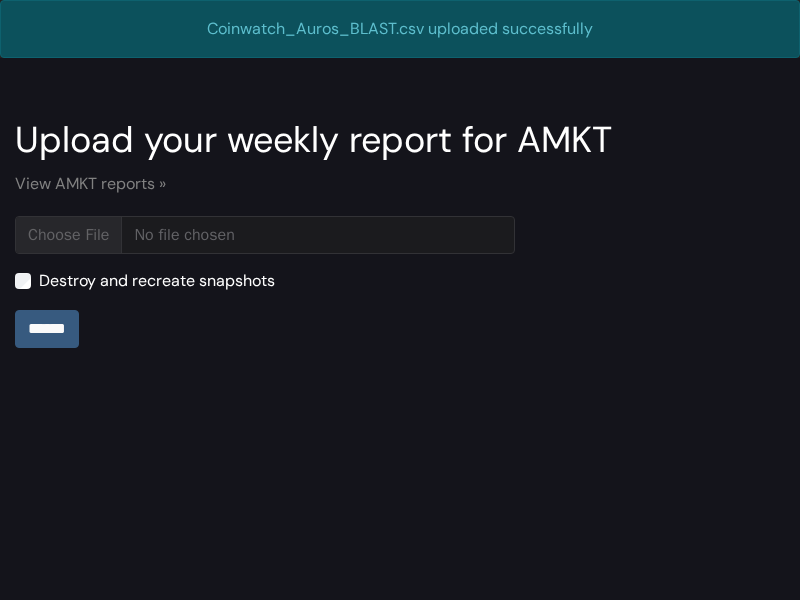 scroll, scrollTop: 0, scrollLeft: 0, axis: both 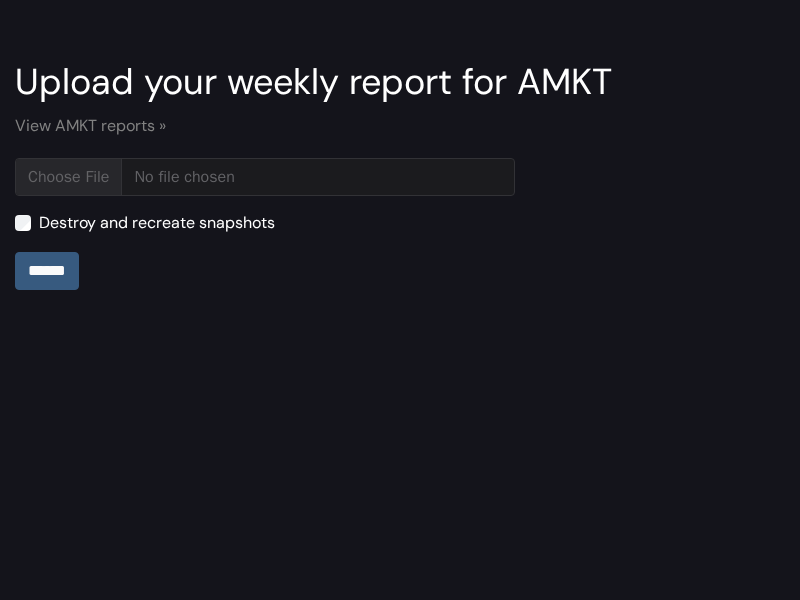 type on "**********" 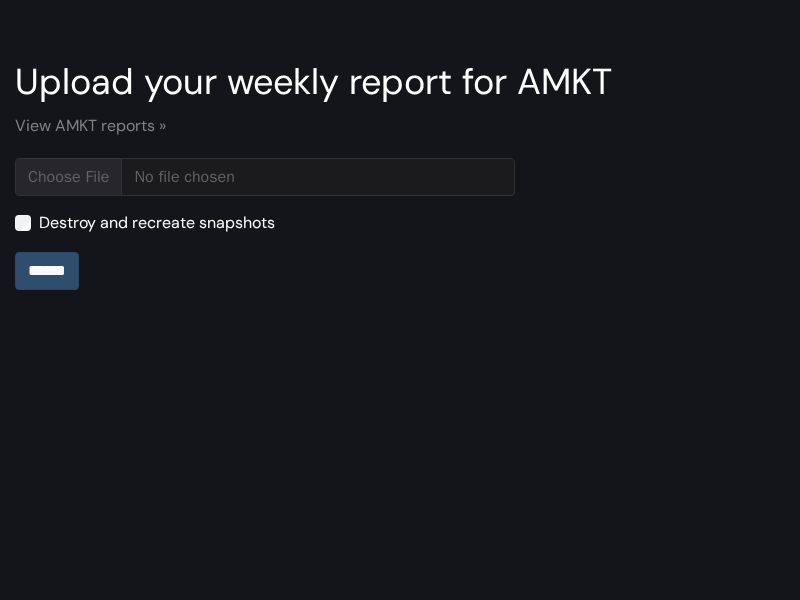click on "******" at bounding box center (47, 271) 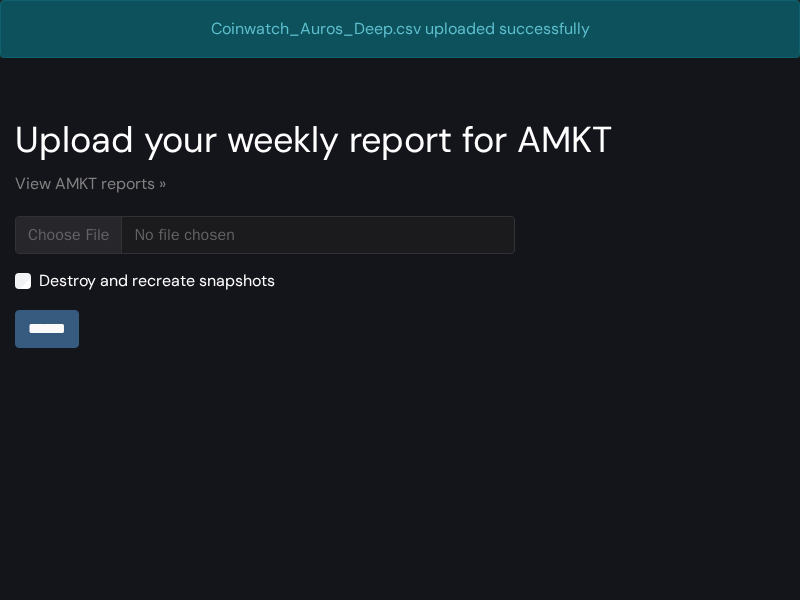 scroll, scrollTop: 0, scrollLeft: 0, axis: both 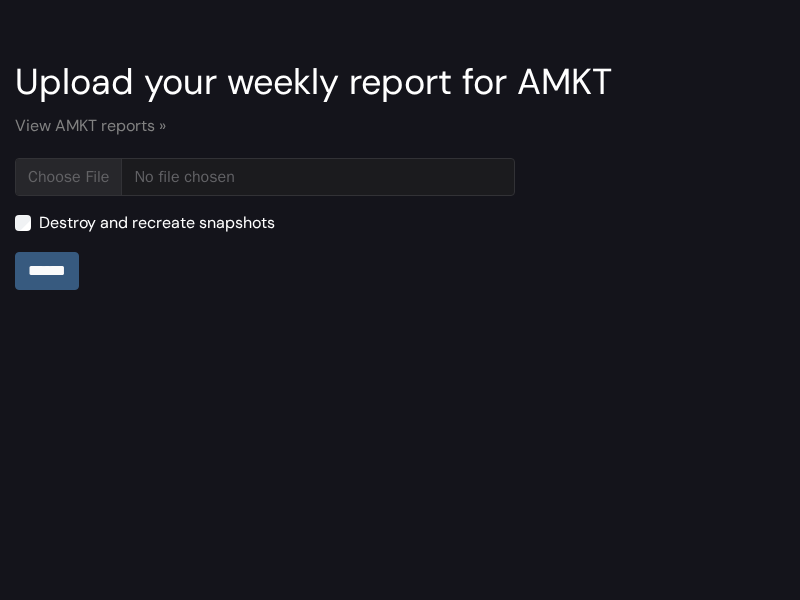 type on "**********" 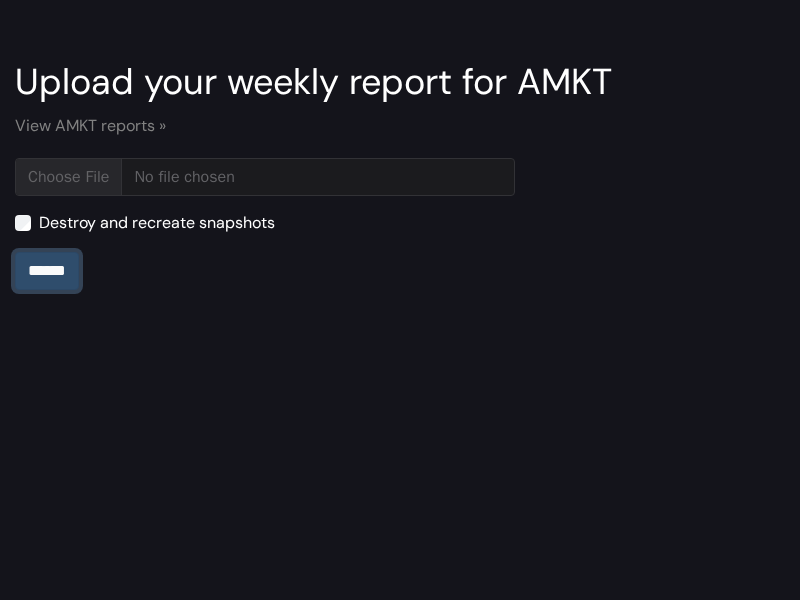 click on "******" at bounding box center (47, 271) 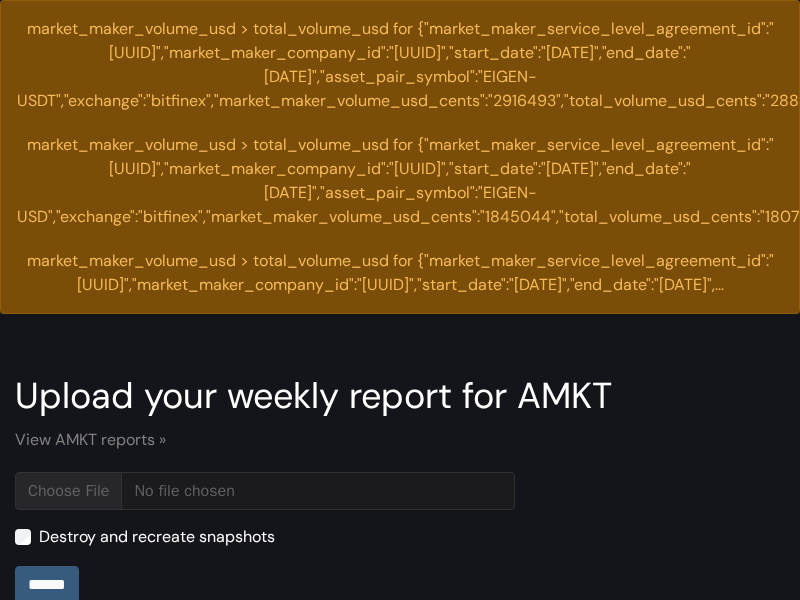 scroll, scrollTop: 0, scrollLeft: 0, axis: both 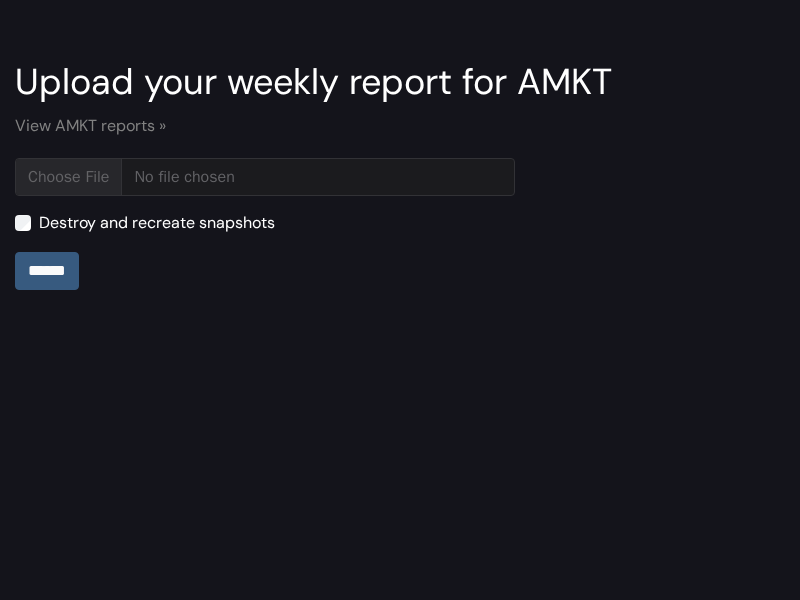 type on "**********" 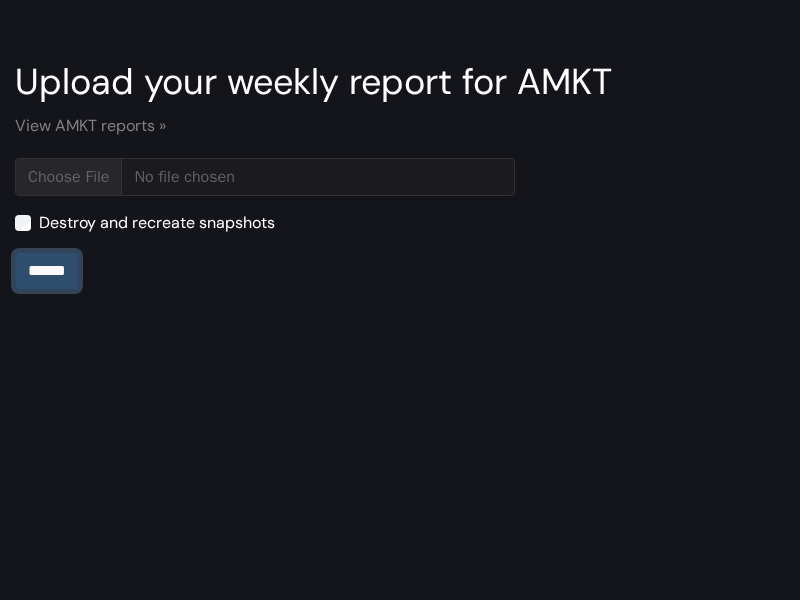 click on "******" at bounding box center [47, 271] 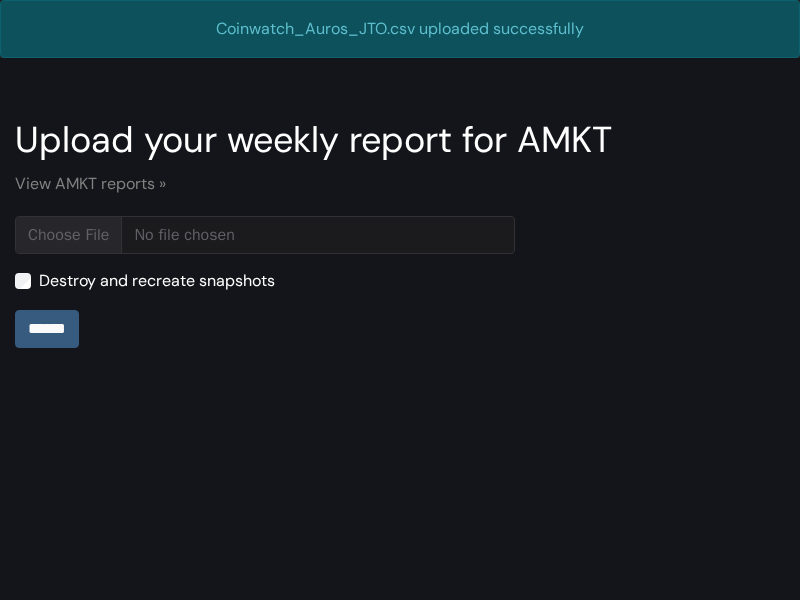 scroll, scrollTop: 0, scrollLeft: 0, axis: both 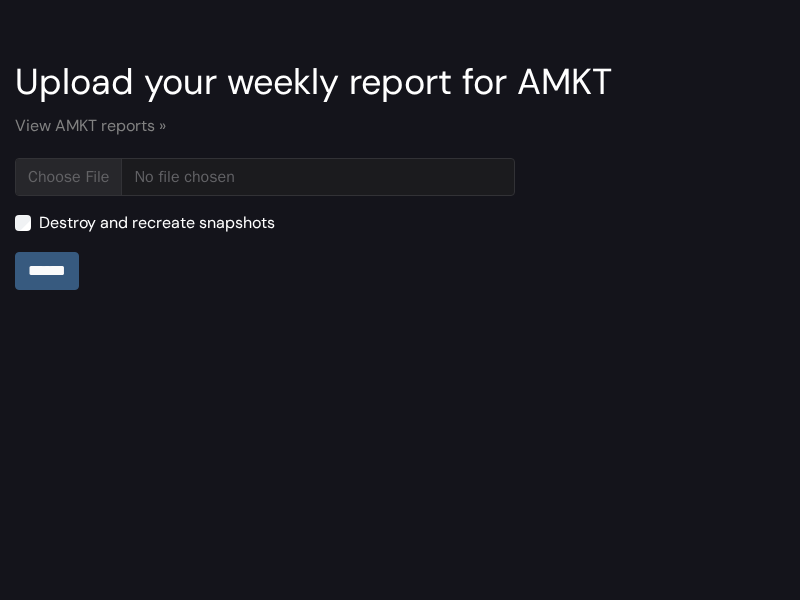 type on "**********" 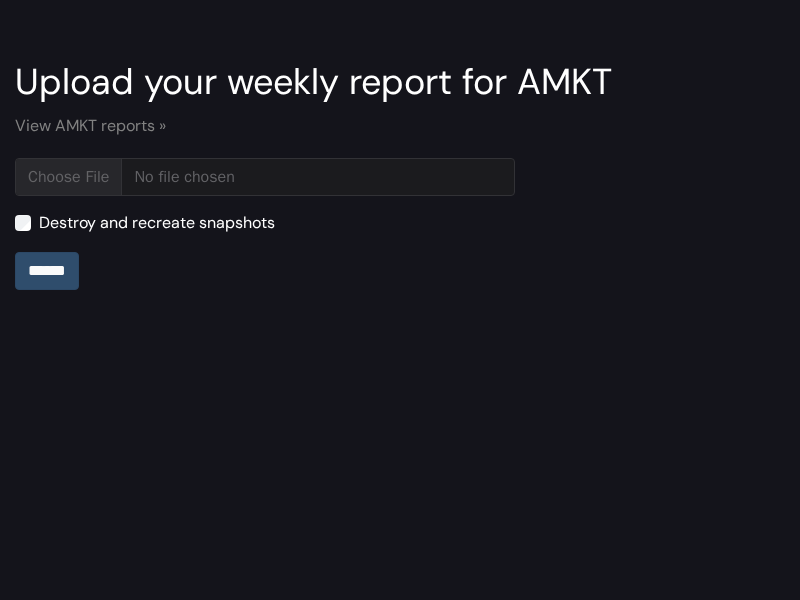 click on "******" at bounding box center [47, 271] 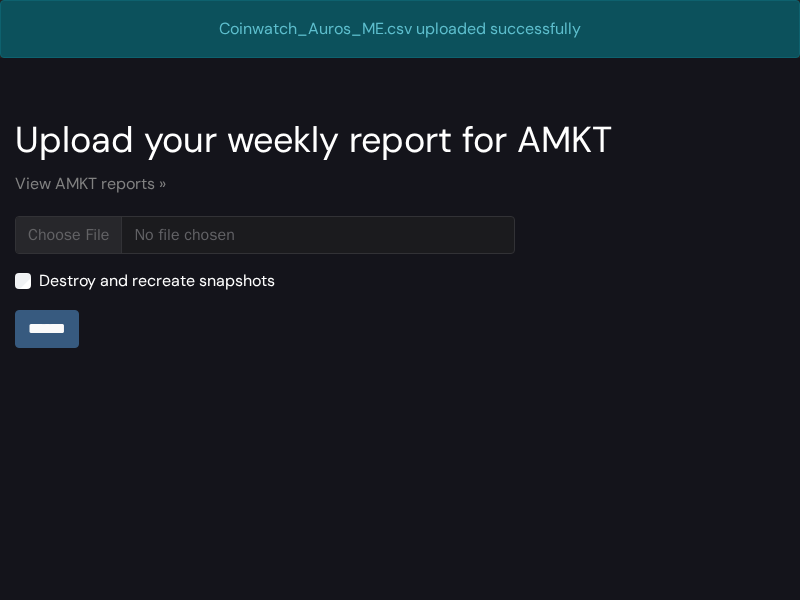 scroll, scrollTop: 0, scrollLeft: 0, axis: both 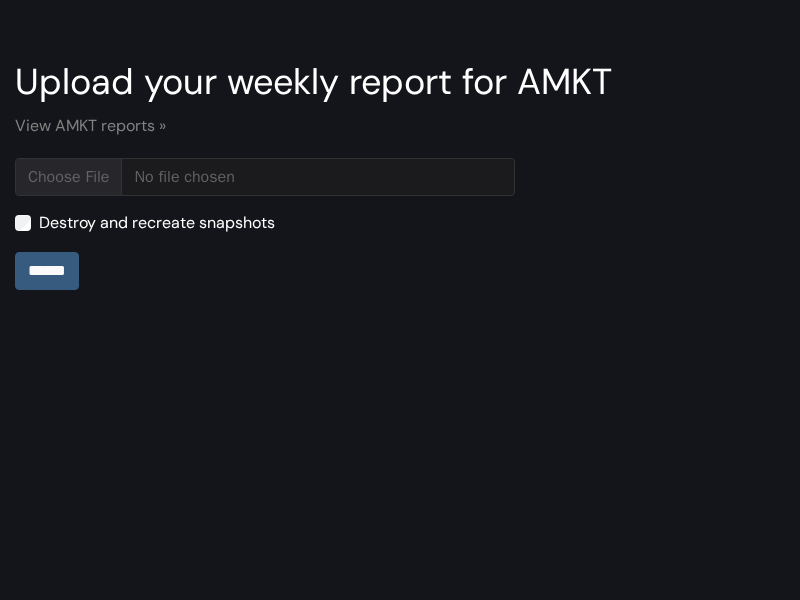 type on "**********" 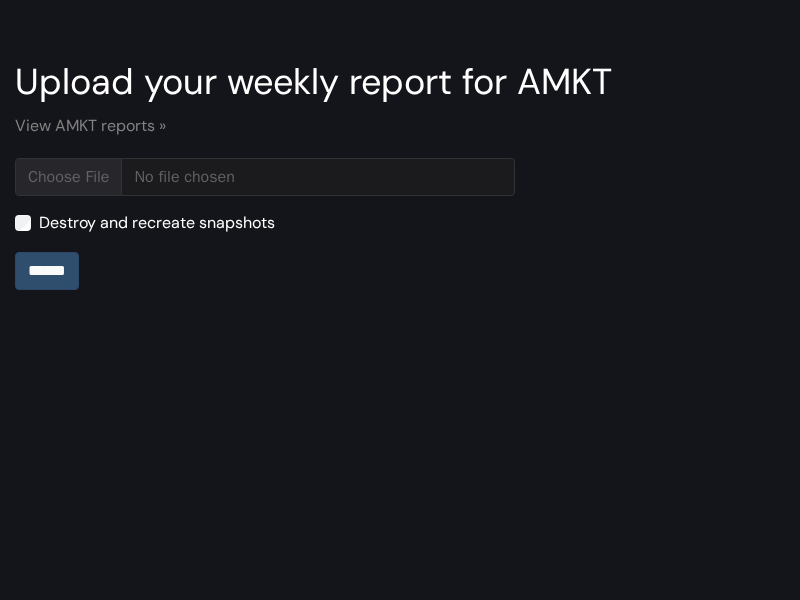 click on "******" at bounding box center (47, 271) 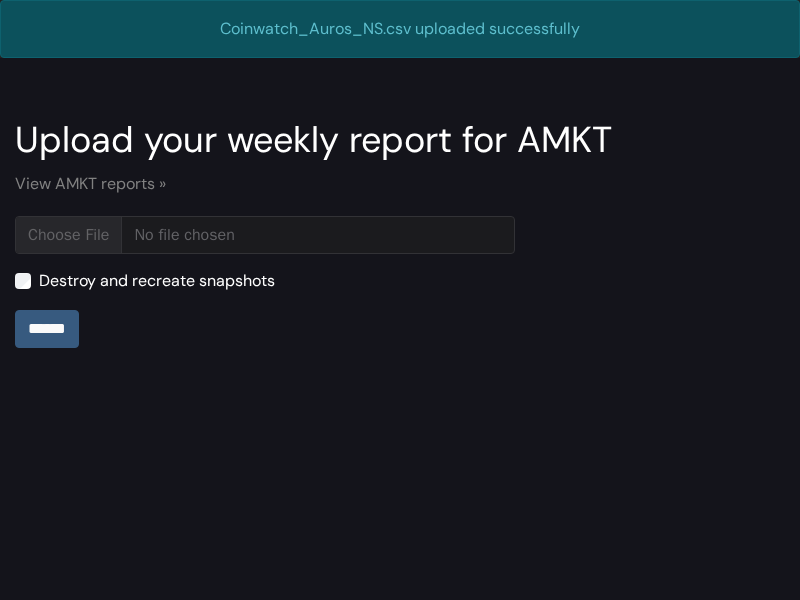 scroll, scrollTop: 0, scrollLeft: 0, axis: both 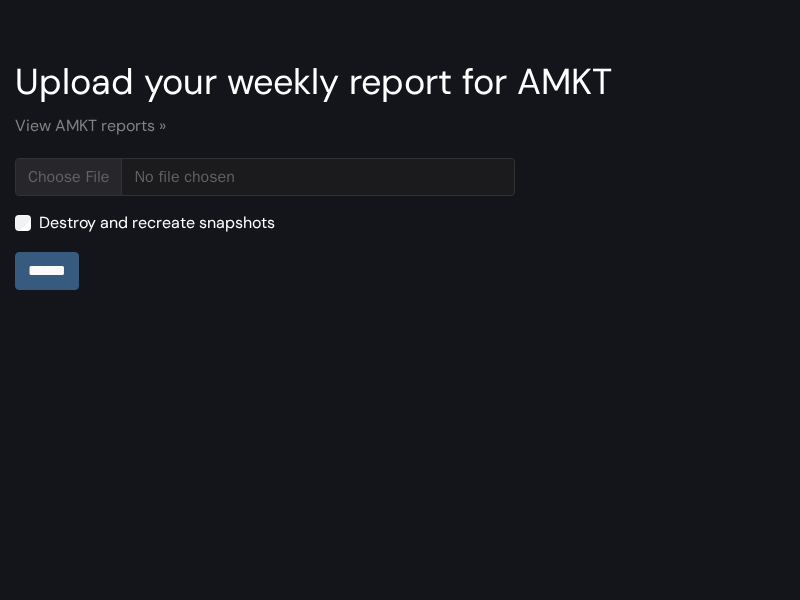 type on "**********" 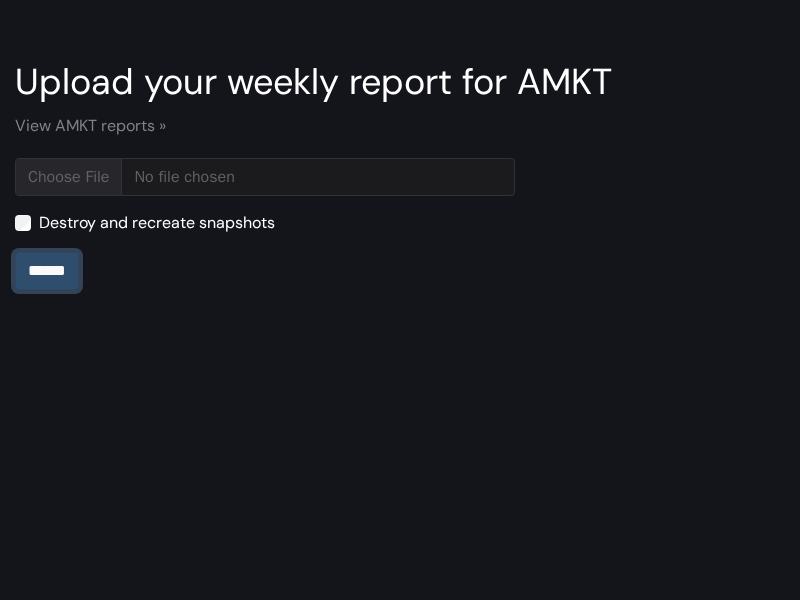 click on "******" at bounding box center (47, 271) 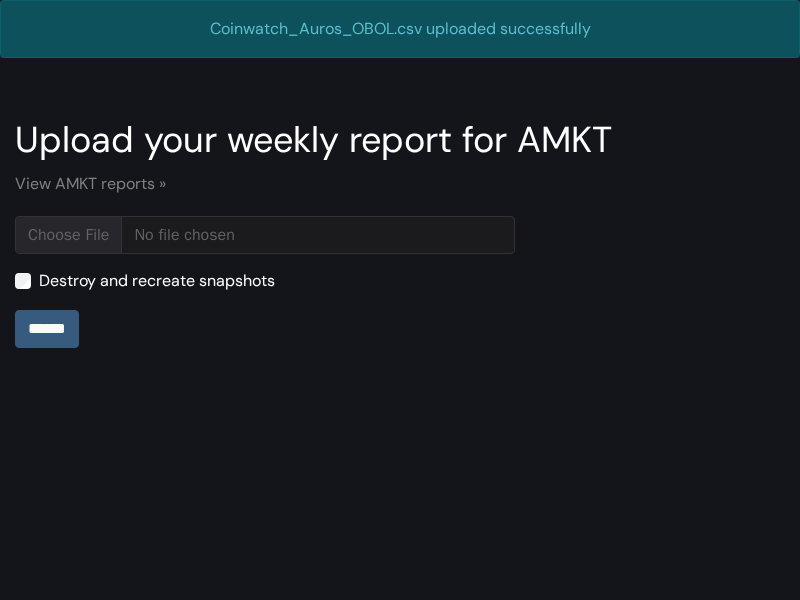 scroll, scrollTop: 0, scrollLeft: 0, axis: both 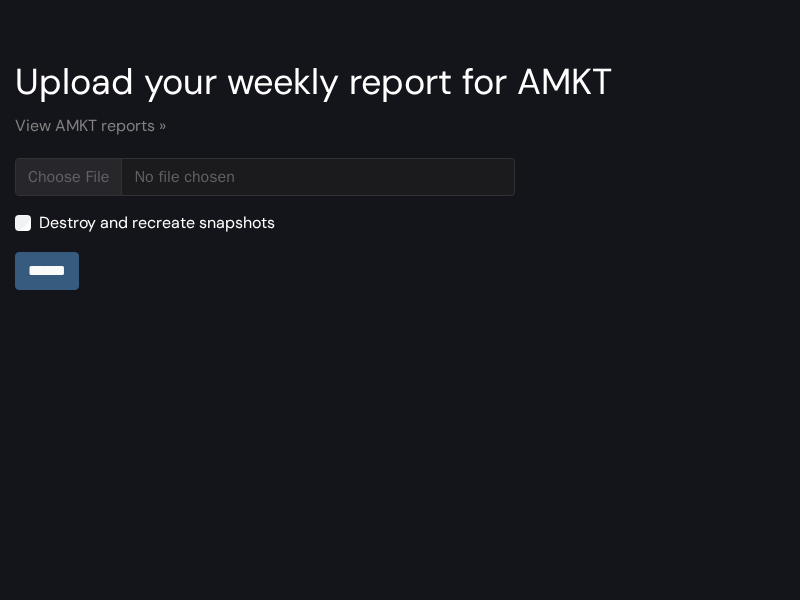 type on "**********" 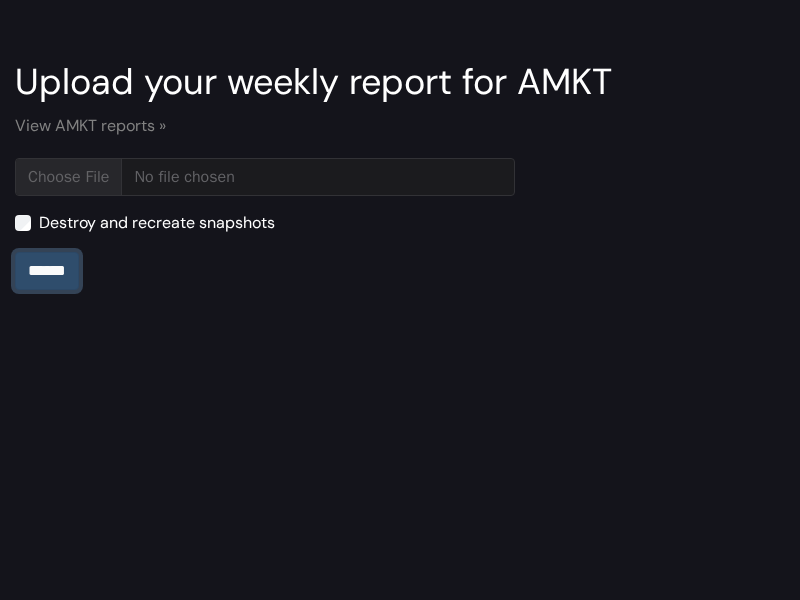 click on "******" at bounding box center (47, 271) 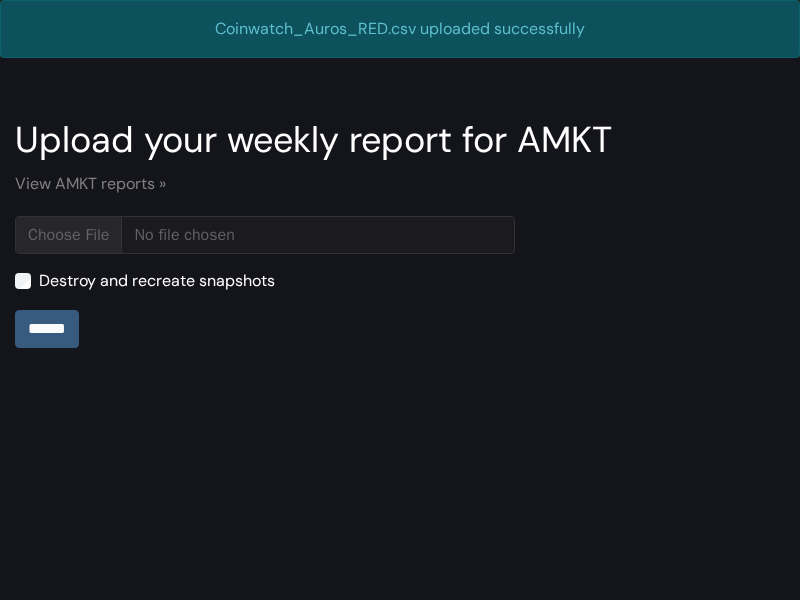 scroll, scrollTop: 0, scrollLeft: 0, axis: both 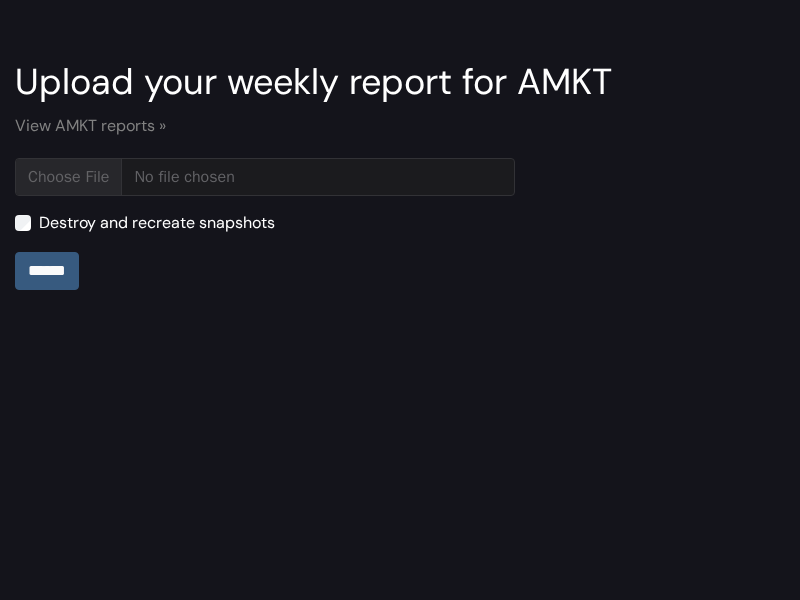 type on "**********" 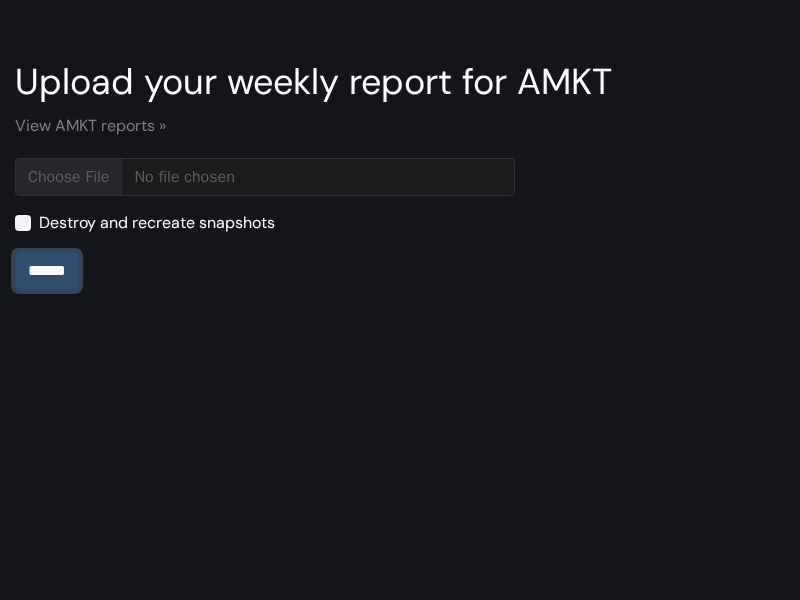 click on "******" at bounding box center [47, 271] 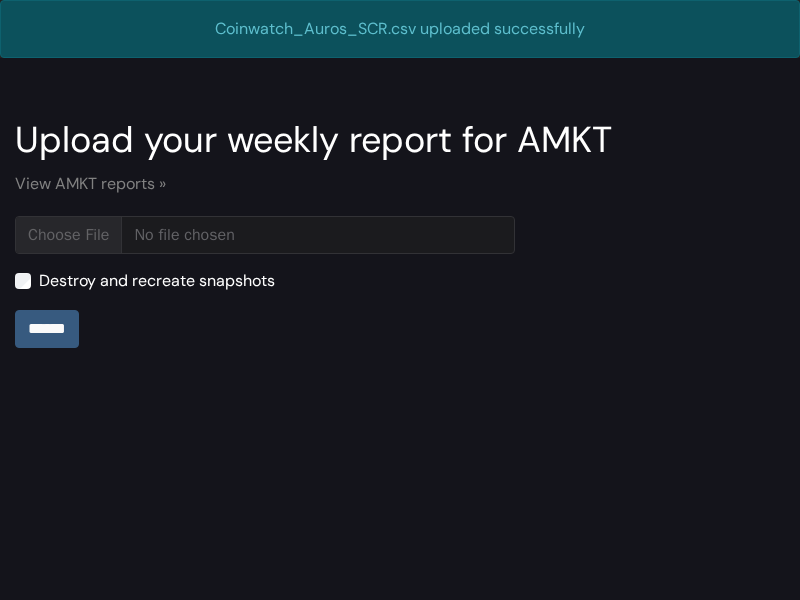 scroll, scrollTop: 0, scrollLeft: 0, axis: both 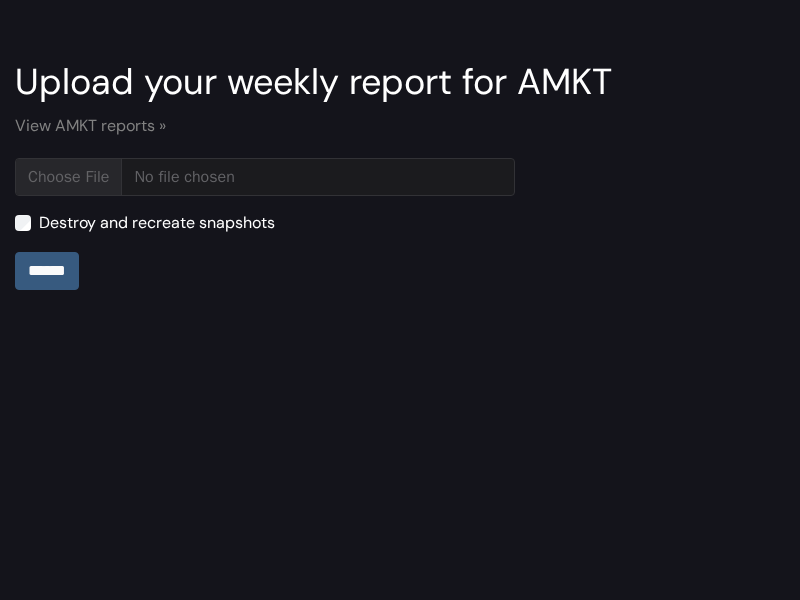 type on "**********" 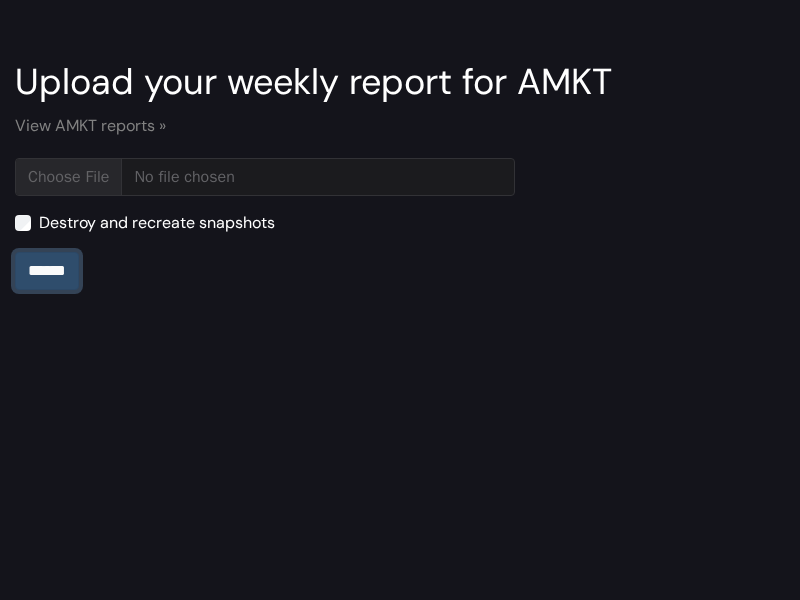 click on "******" at bounding box center (47, 271) 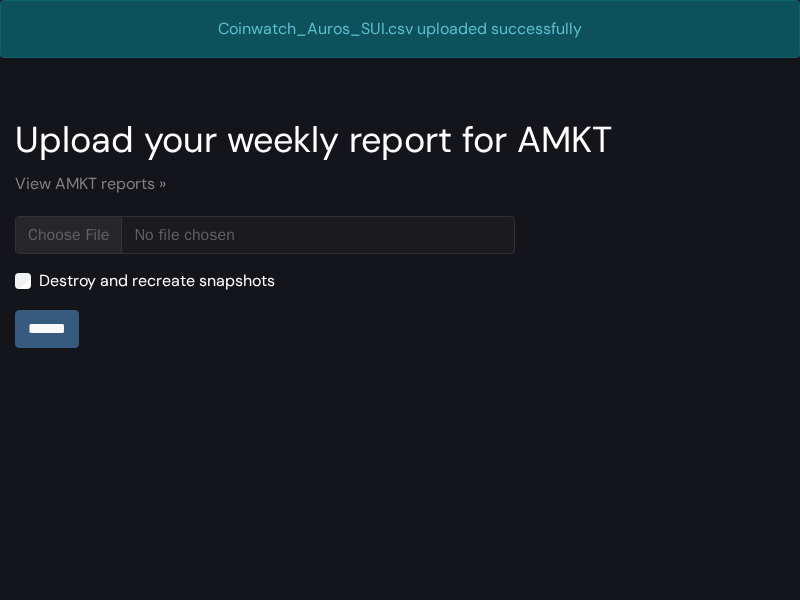 scroll, scrollTop: 0, scrollLeft: 0, axis: both 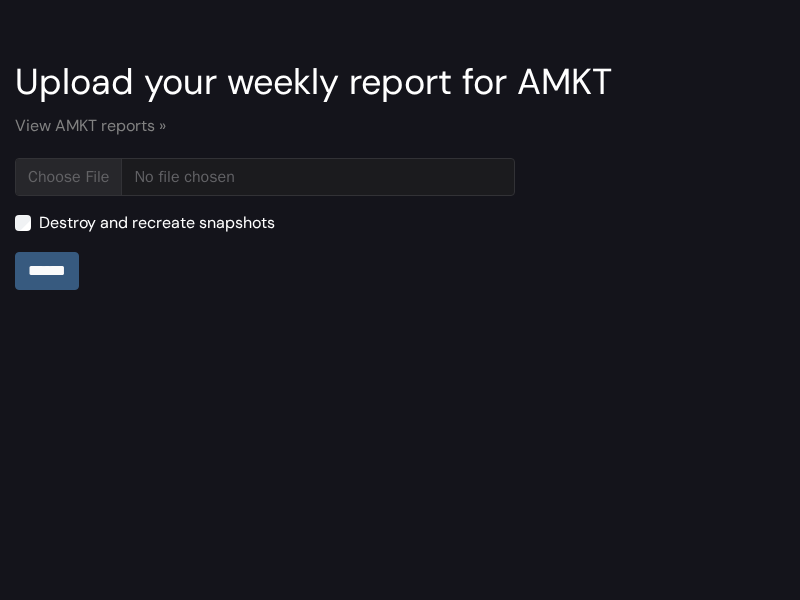 type on "**********" 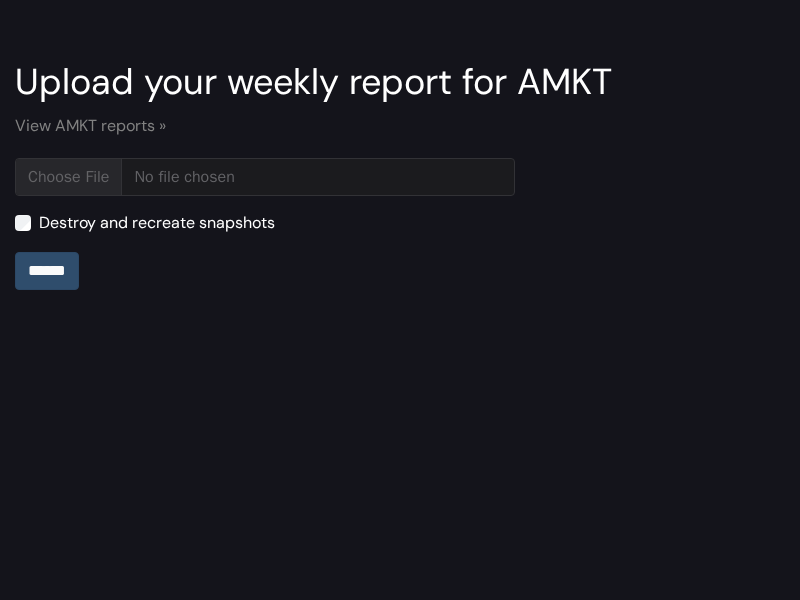 click on "******" at bounding box center [47, 271] 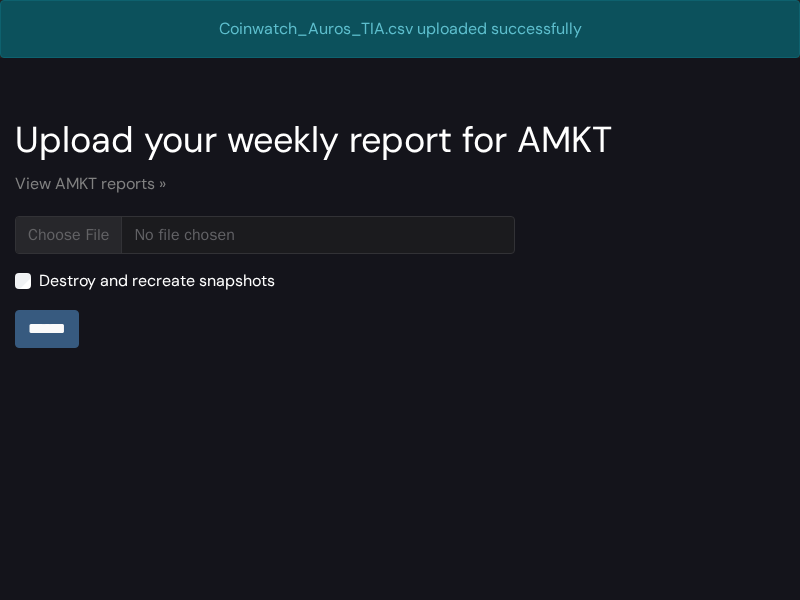 scroll, scrollTop: 0, scrollLeft: 0, axis: both 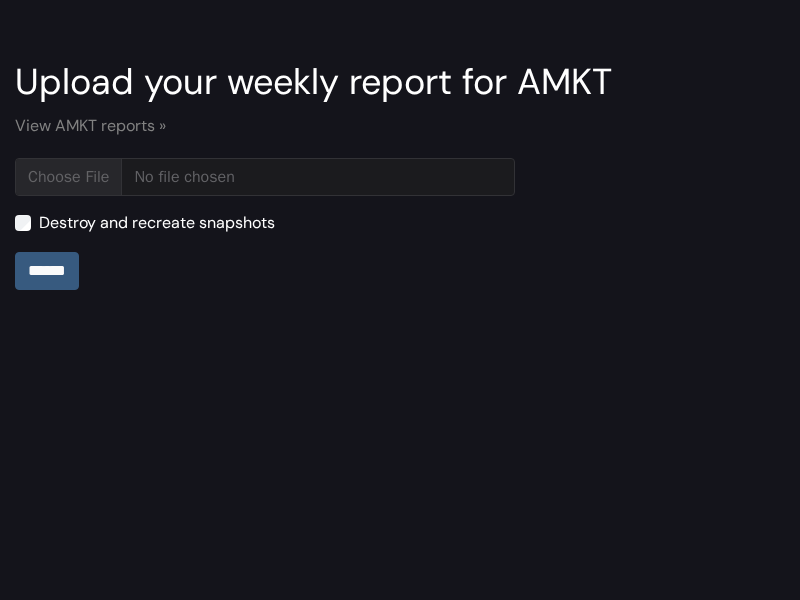 type on "**********" 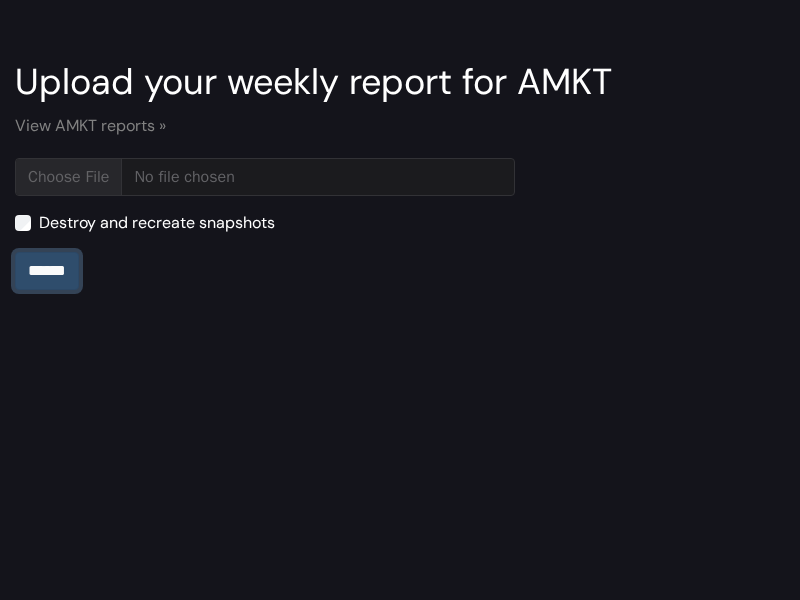 click on "******" at bounding box center [47, 271] 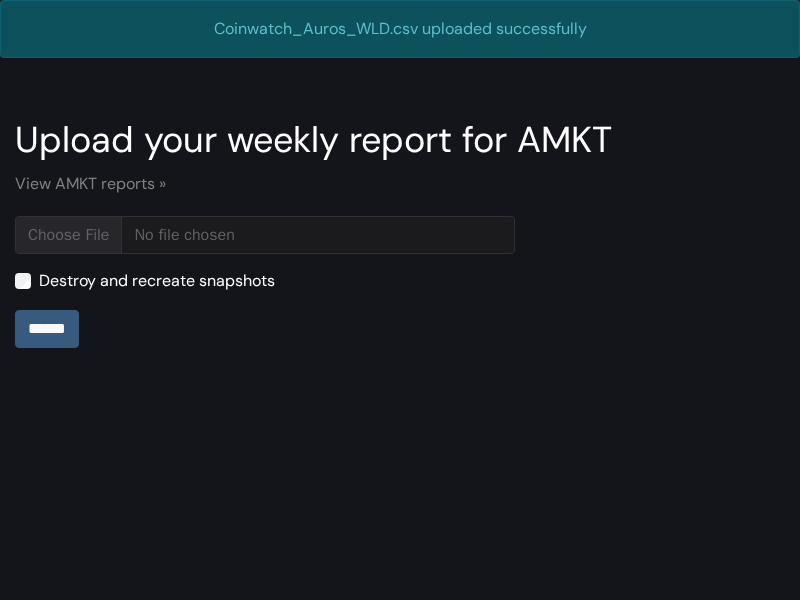 scroll, scrollTop: 0, scrollLeft: 0, axis: both 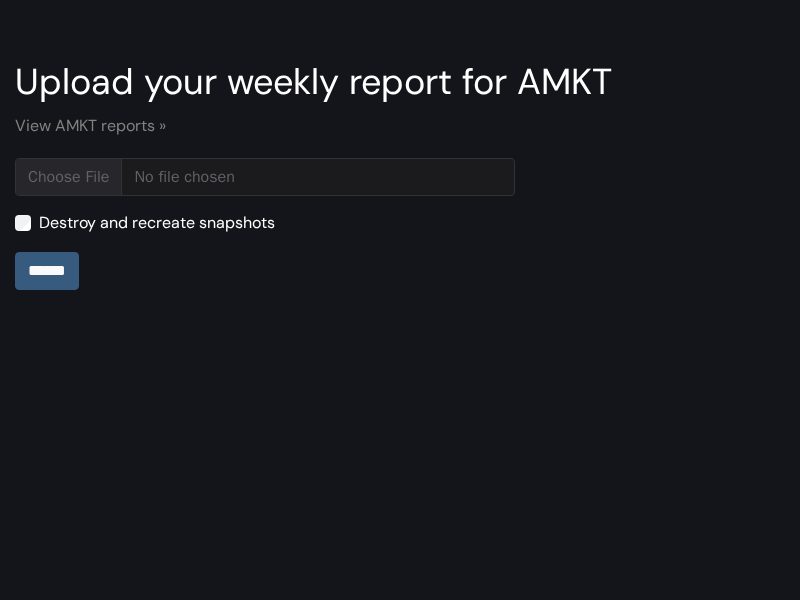 type on "**********" 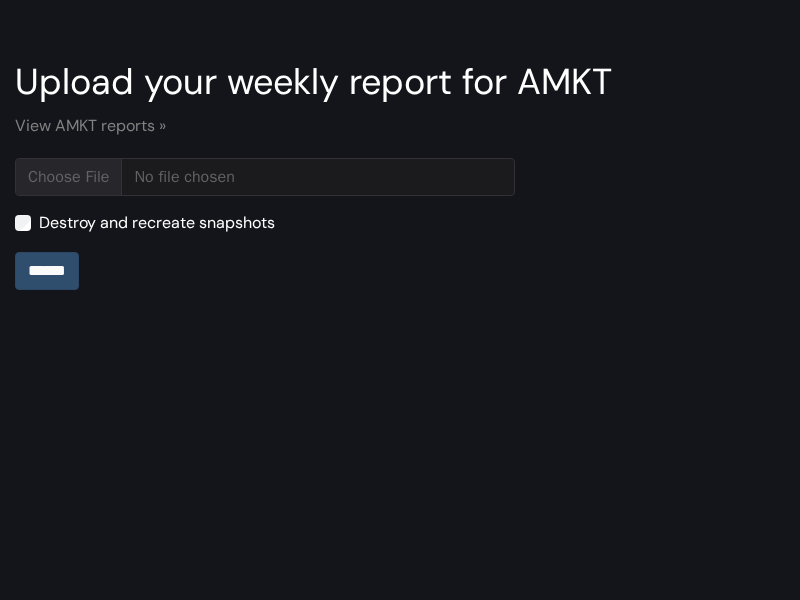 click on "******" at bounding box center [47, 271] 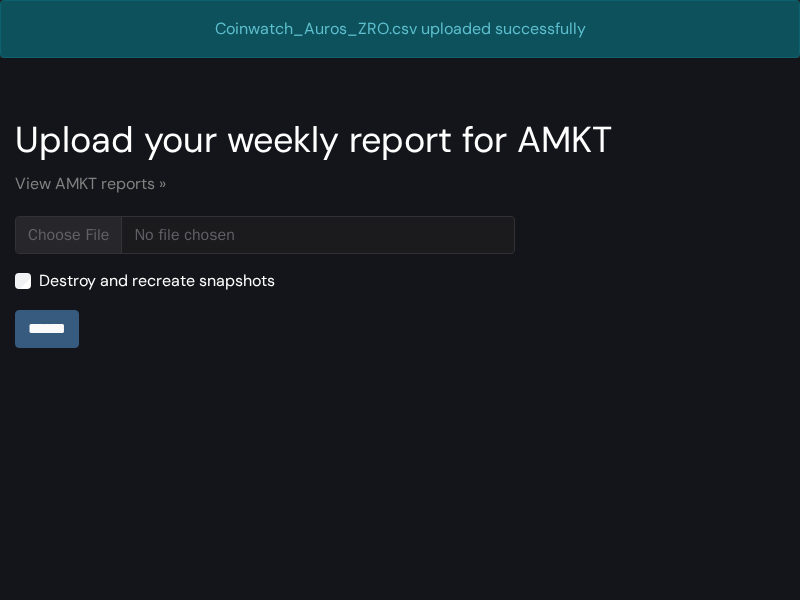 scroll, scrollTop: 0, scrollLeft: 0, axis: both 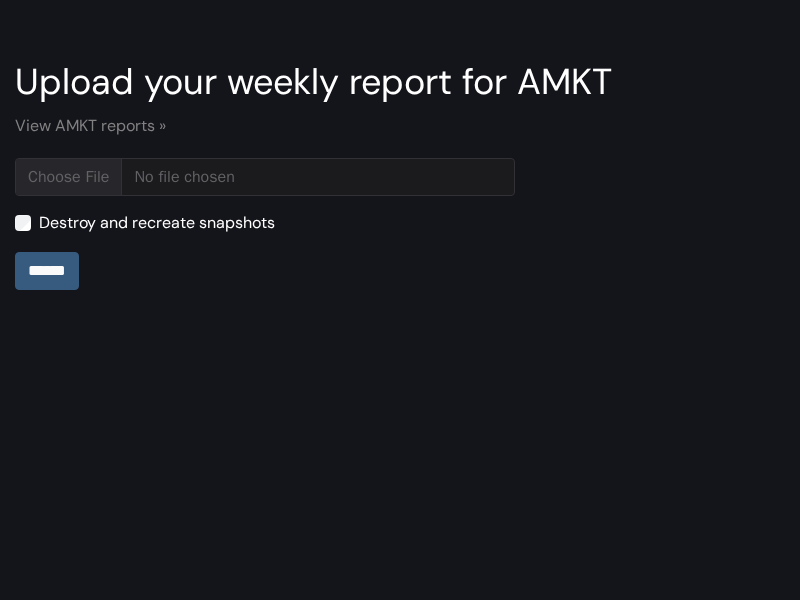 type on "**********" 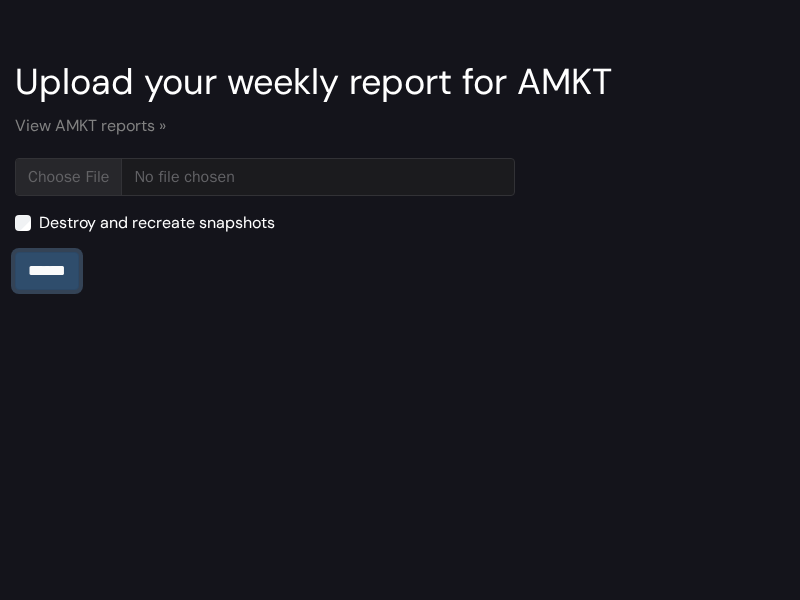 click on "******" at bounding box center [47, 271] 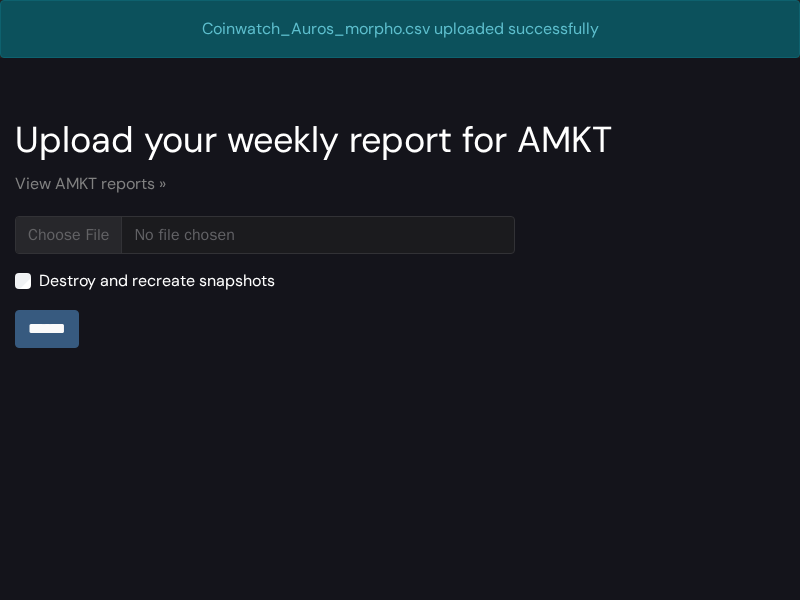 scroll, scrollTop: 0, scrollLeft: 0, axis: both 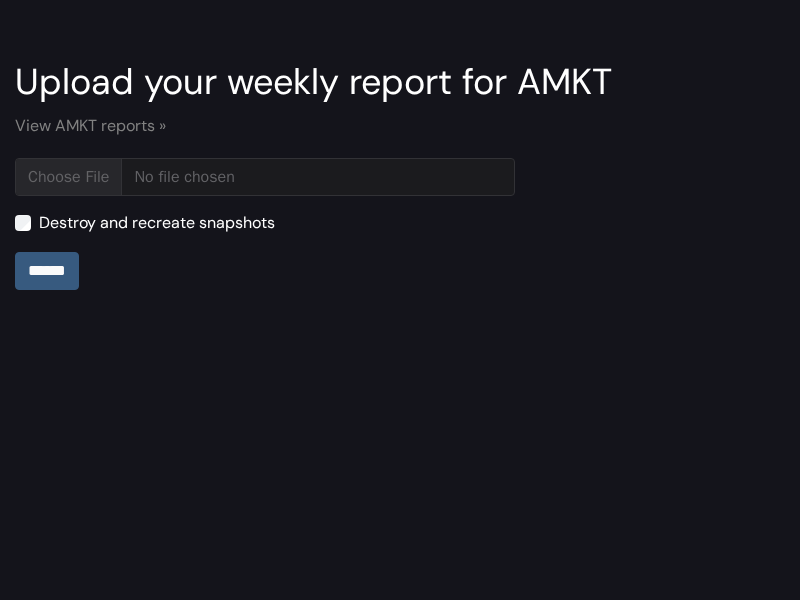 type on "**********" 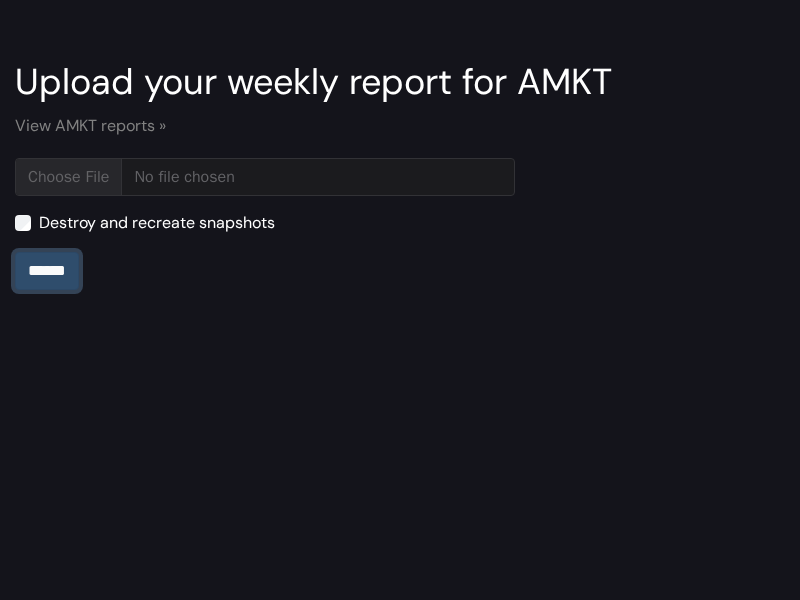 click on "******" at bounding box center (47, 271) 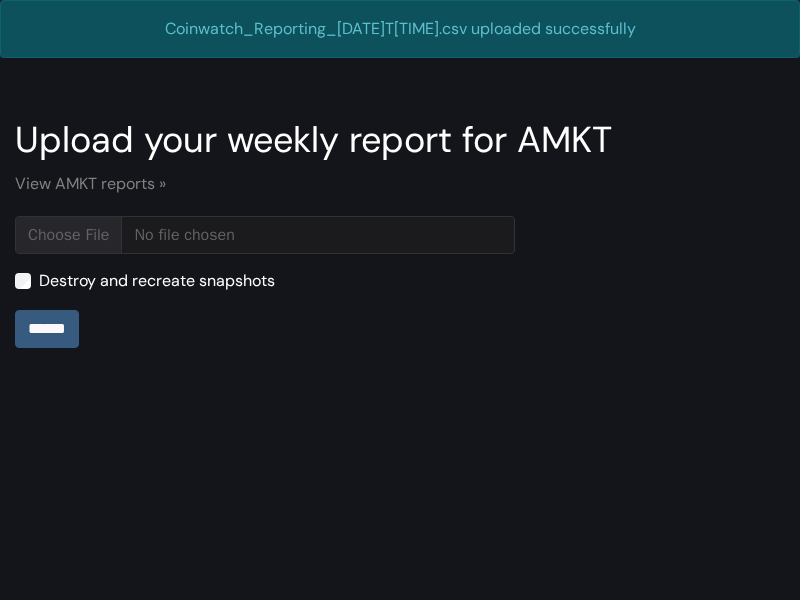 scroll, scrollTop: 0, scrollLeft: 0, axis: both 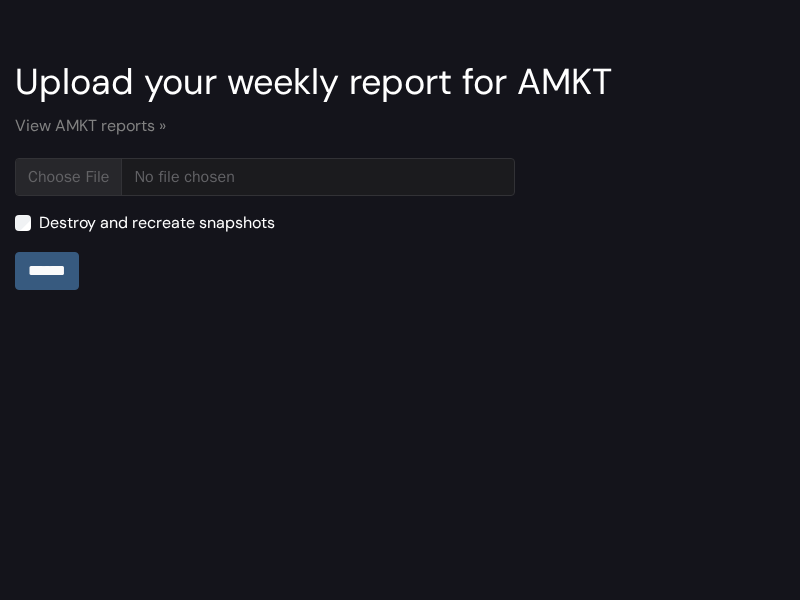type on "**********" 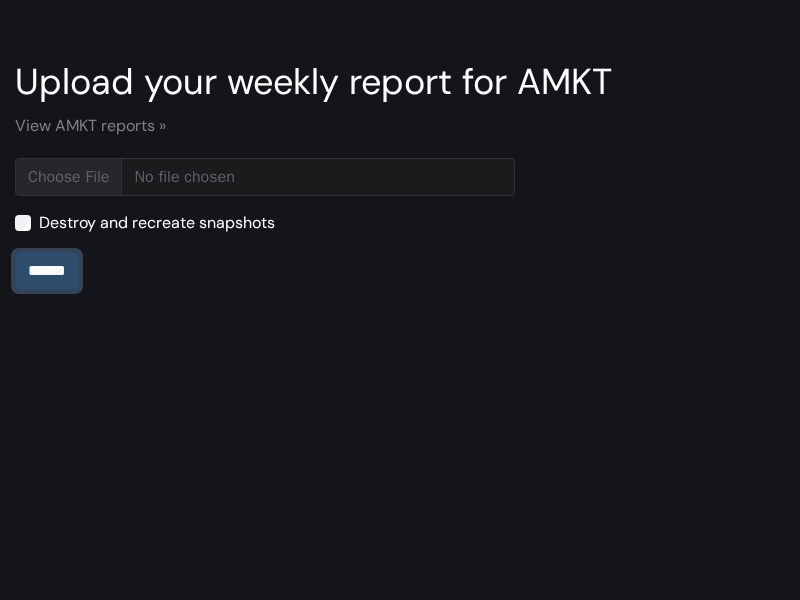 click on "******" at bounding box center [47, 271] 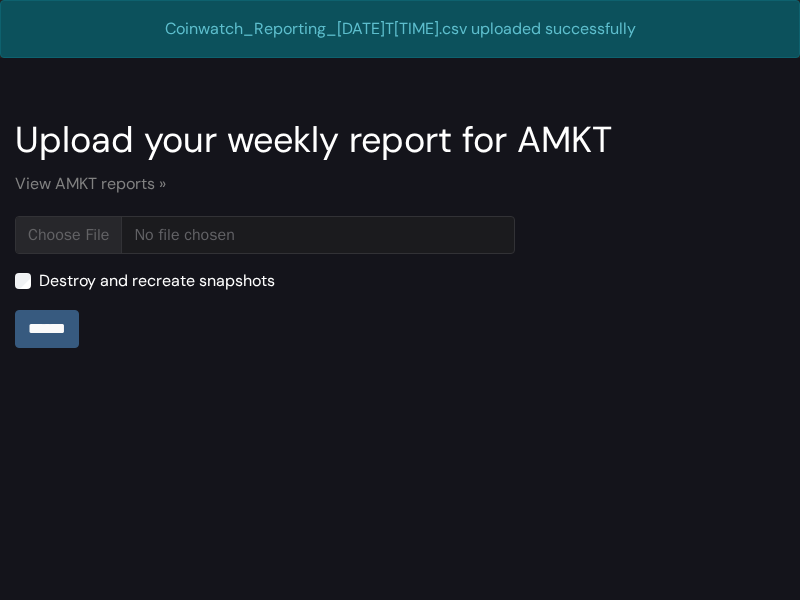 scroll, scrollTop: 0, scrollLeft: 0, axis: both 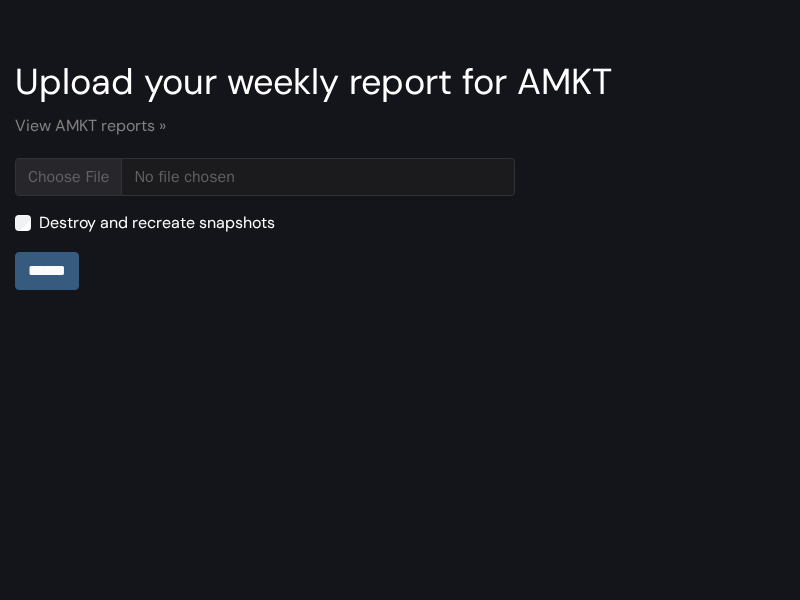 type on "**********" 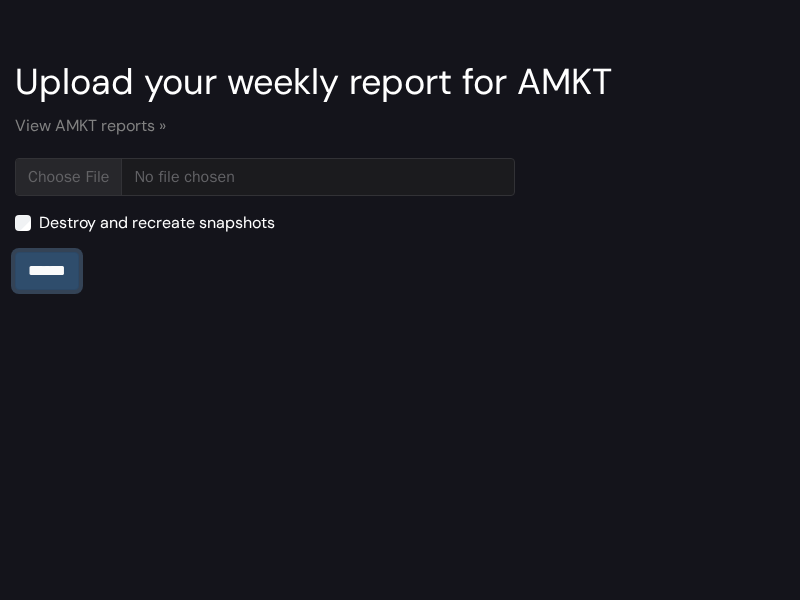 click on "******" at bounding box center [47, 271] 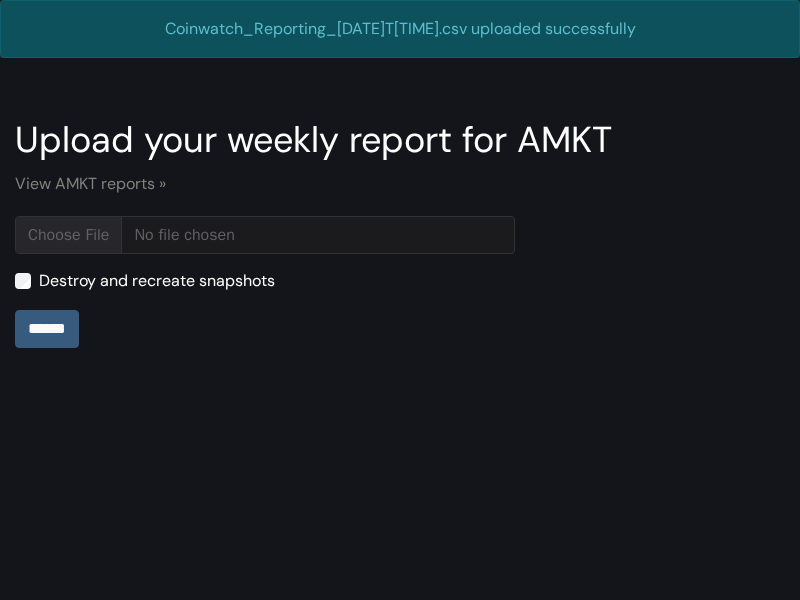 scroll, scrollTop: 0, scrollLeft: 0, axis: both 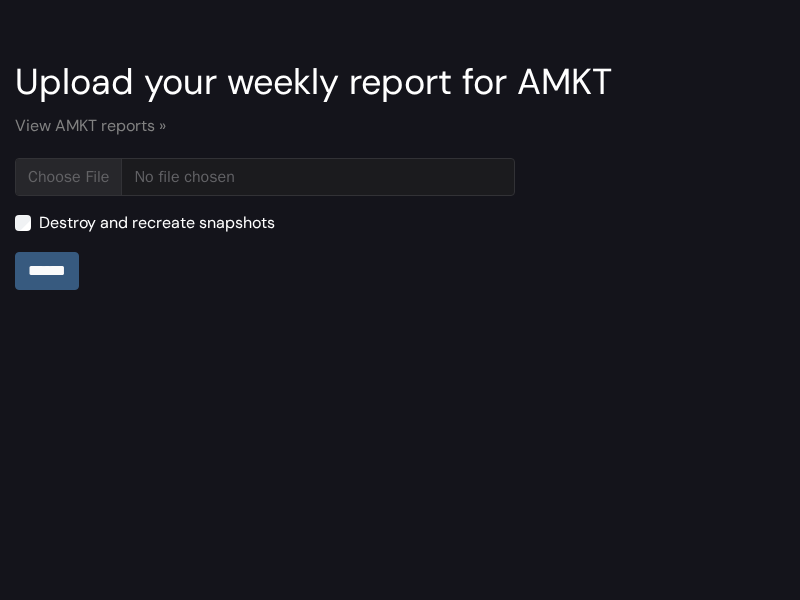 type on "**********" 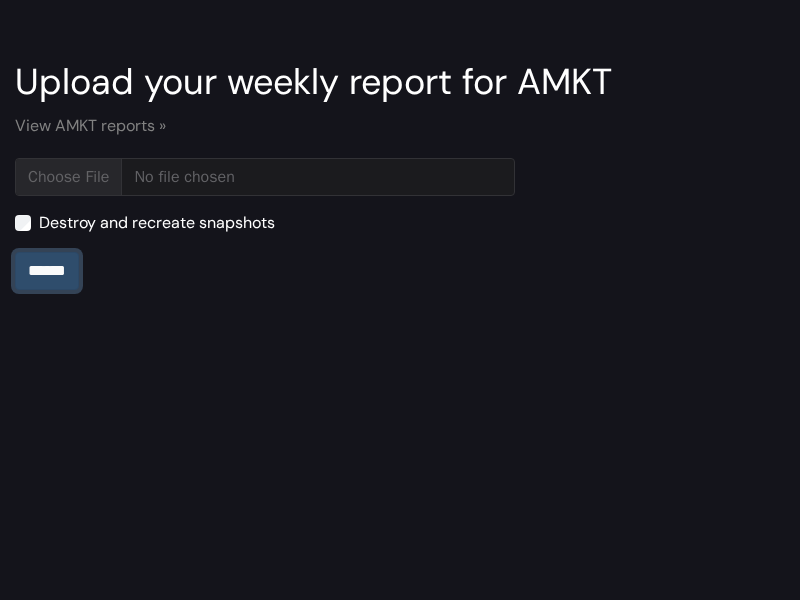 click on "******" at bounding box center [47, 271] 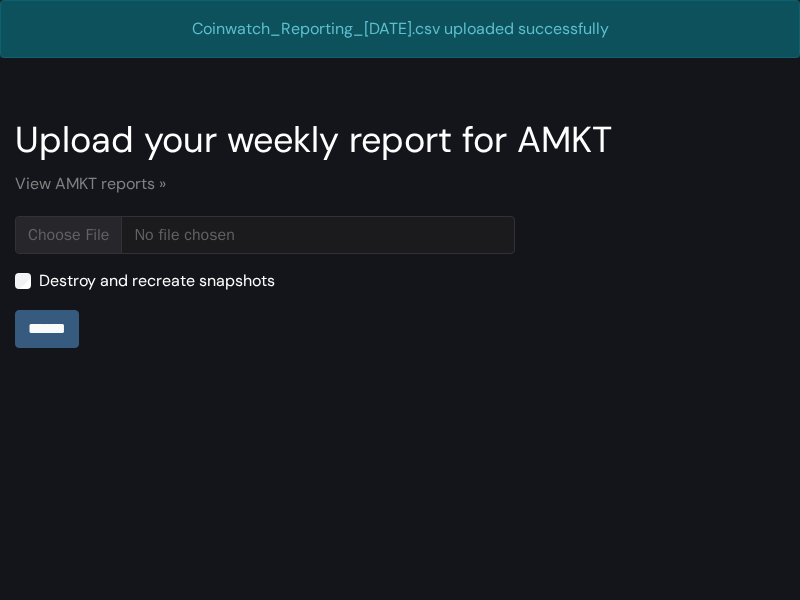 scroll, scrollTop: 0, scrollLeft: 0, axis: both 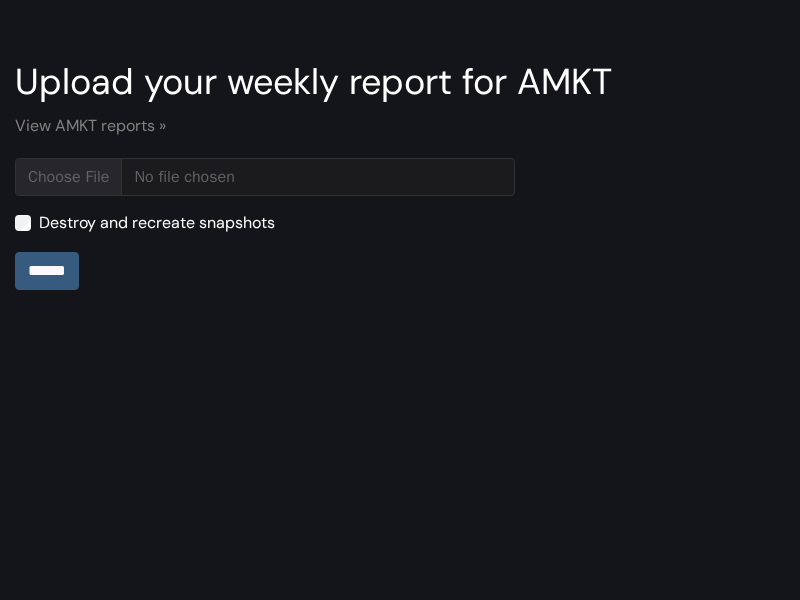type on "**********" 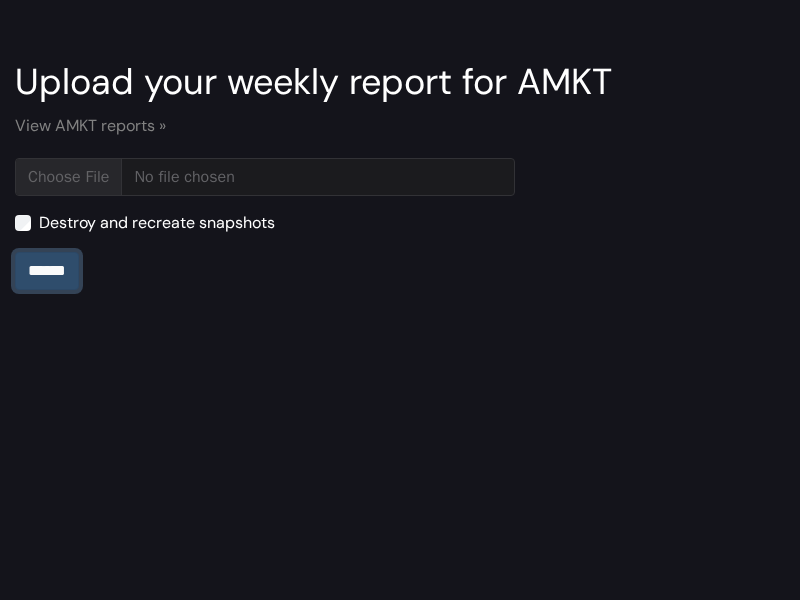 click on "******" at bounding box center (47, 271) 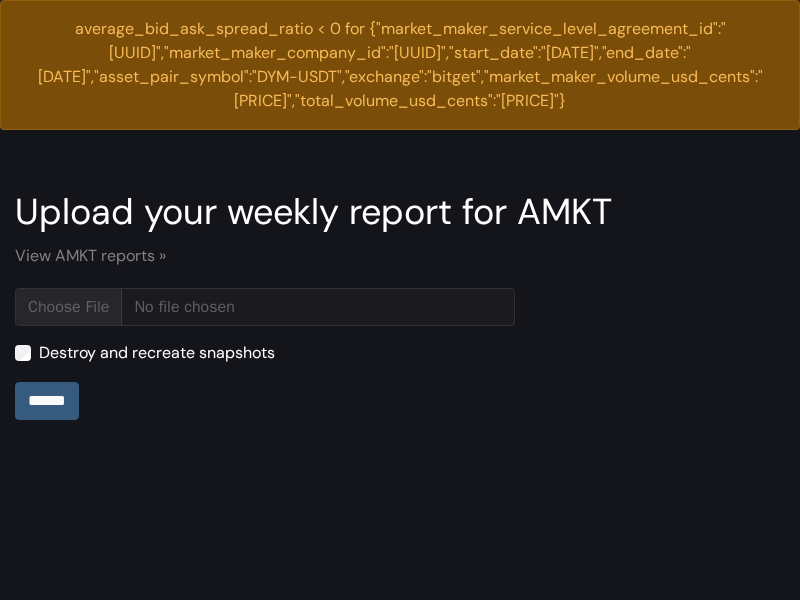 scroll, scrollTop: 0, scrollLeft: 0, axis: both 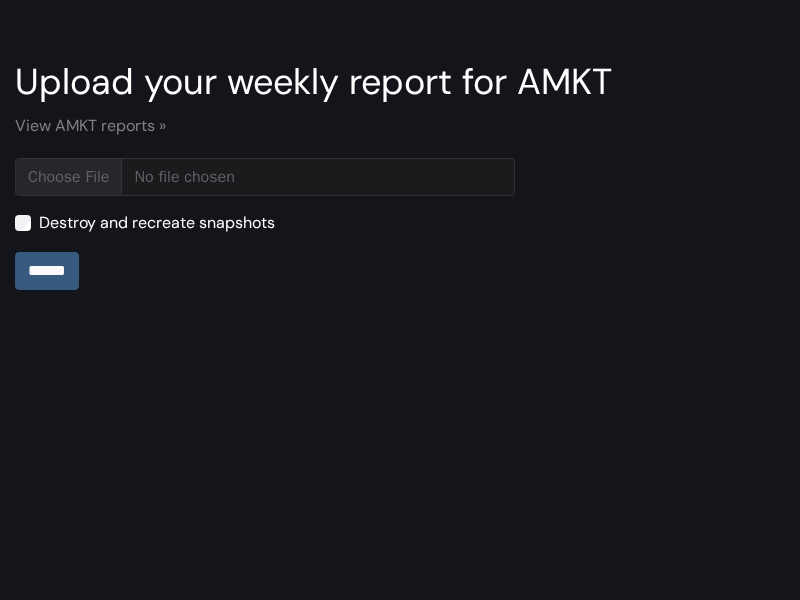 type on "**********" 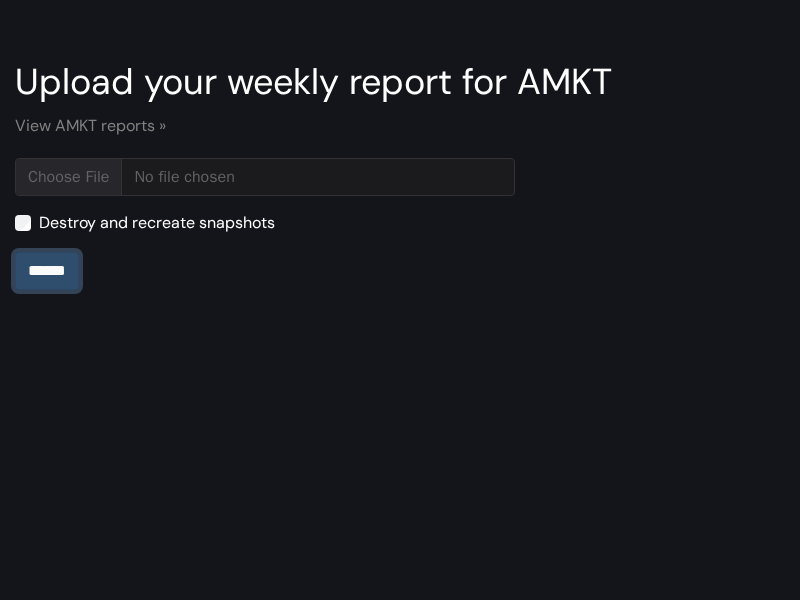 click on "******" at bounding box center (47, 271) 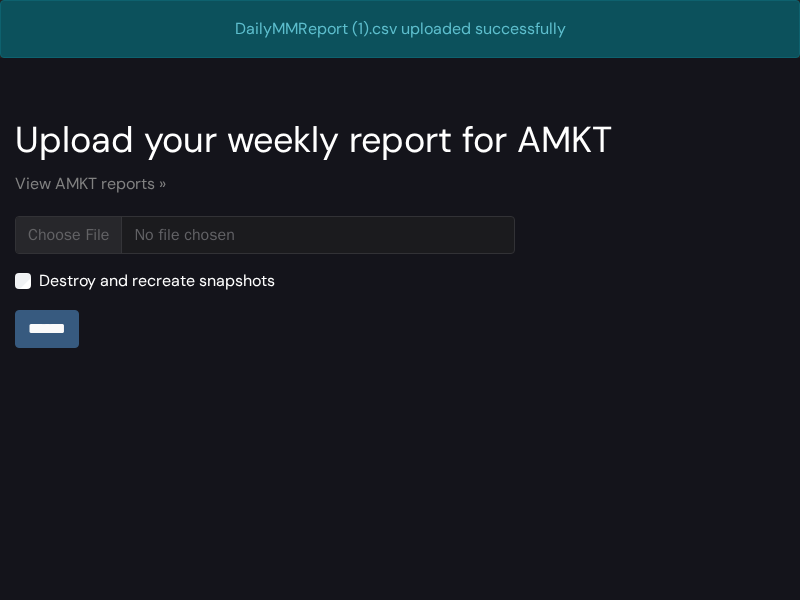 scroll, scrollTop: 0, scrollLeft: 0, axis: both 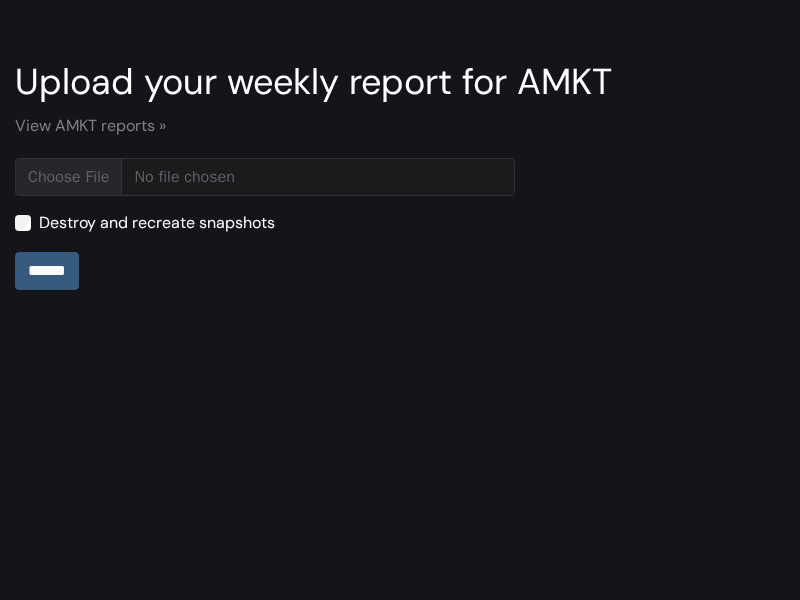 type on "**********" 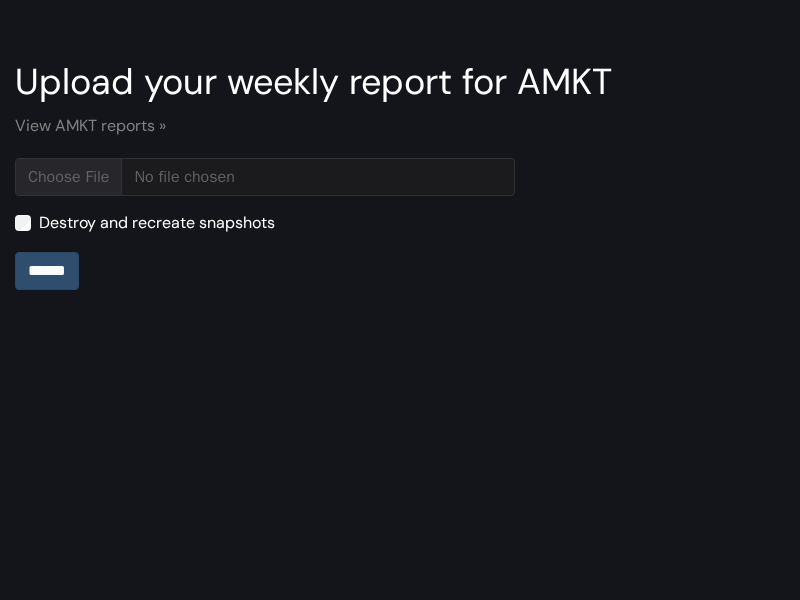 click on "******" at bounding box center [47, 271] 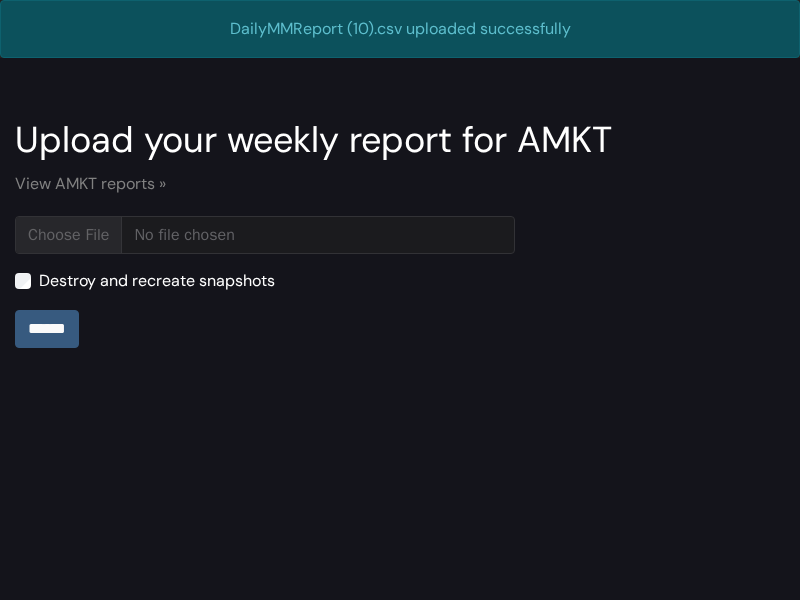 scroll, scrollTop: 0, scrollLeft: 0, axis: both 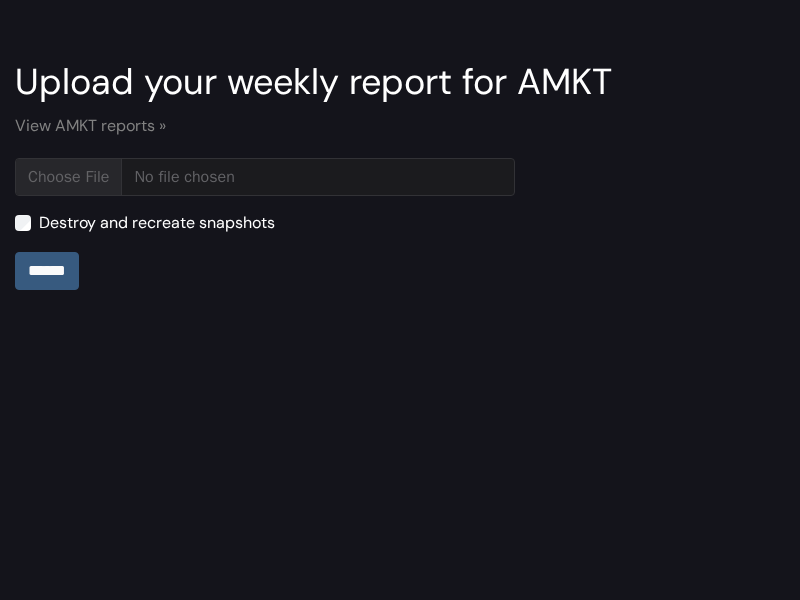 type on "**********" 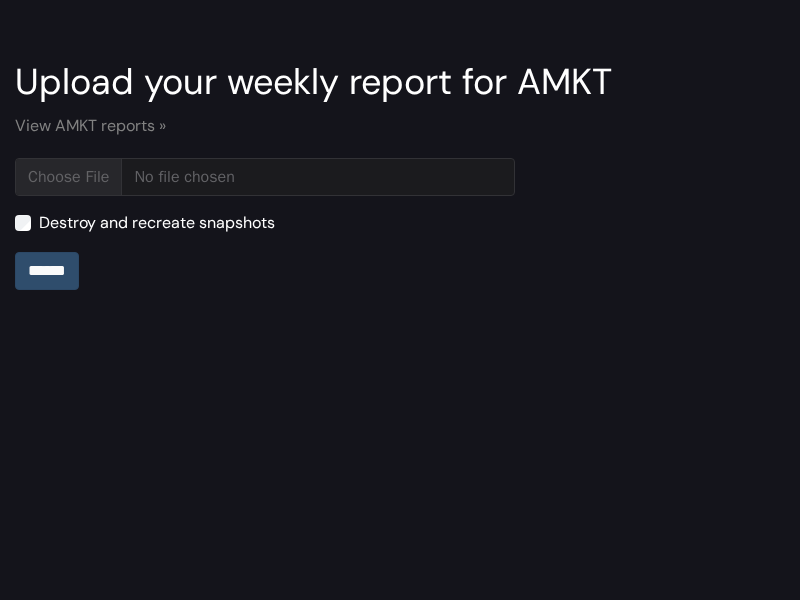 click on "******" at bounding box center [47, 271] 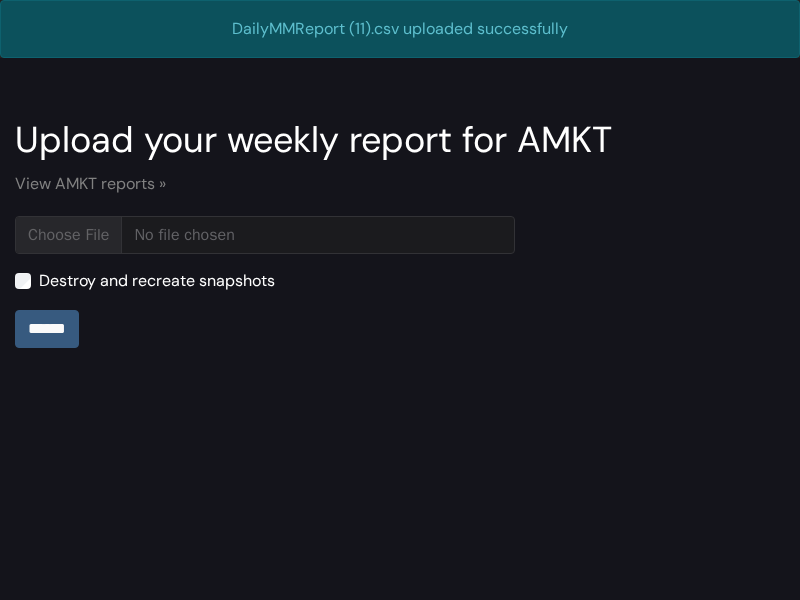 scroll, scrollTop: 0, scrollLeft: 0, axis: both 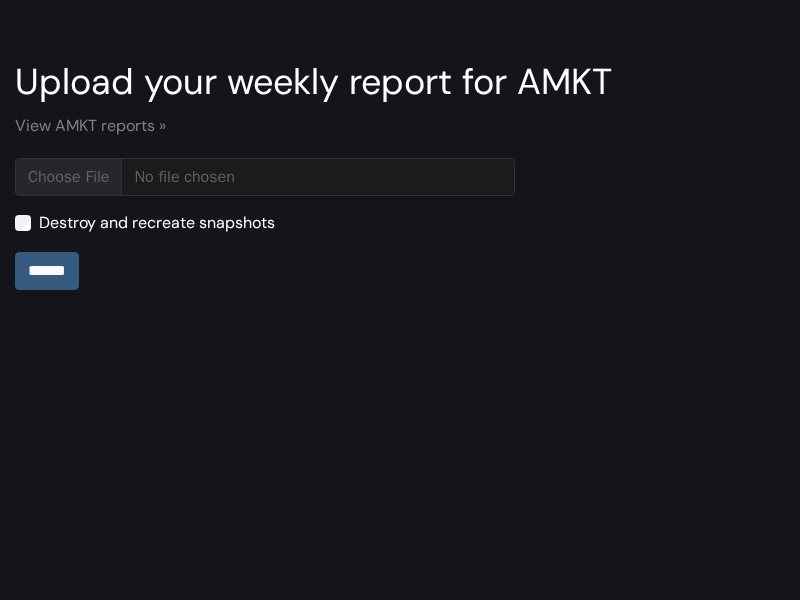 type on "**********" 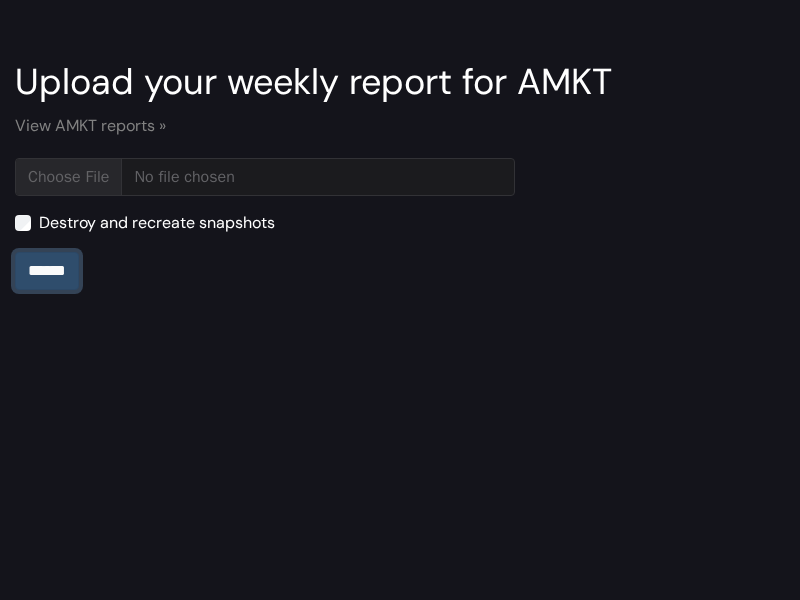 click on "******" at bounding box center [47, 271] 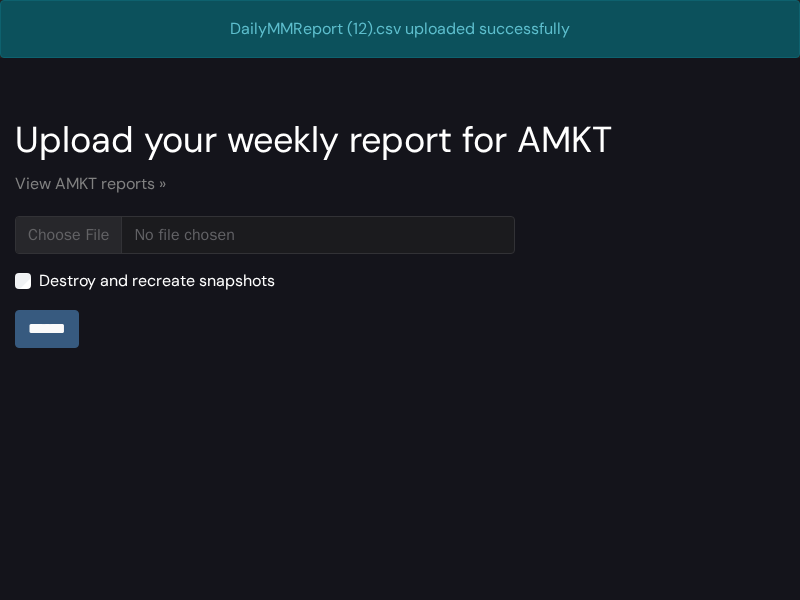 scroll, scrollTop: 0, scrollLeft: 0, axis: both 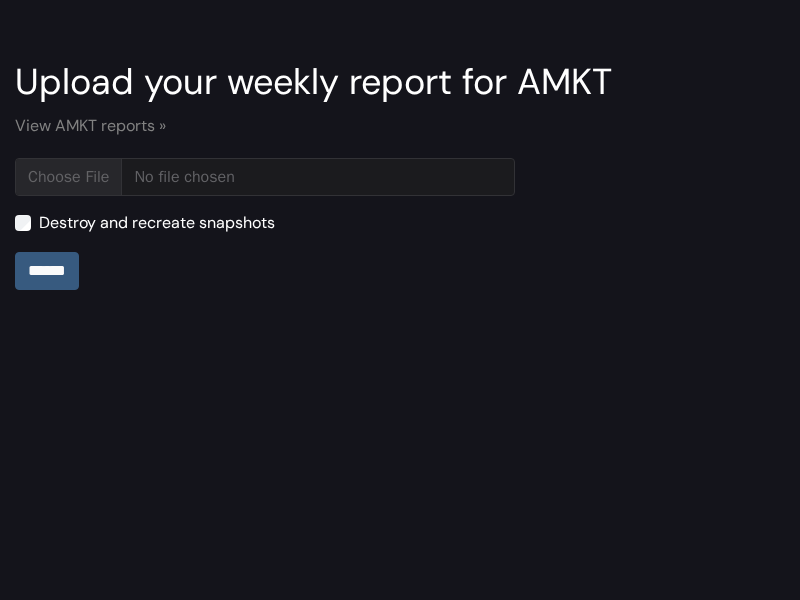 type on "**********" 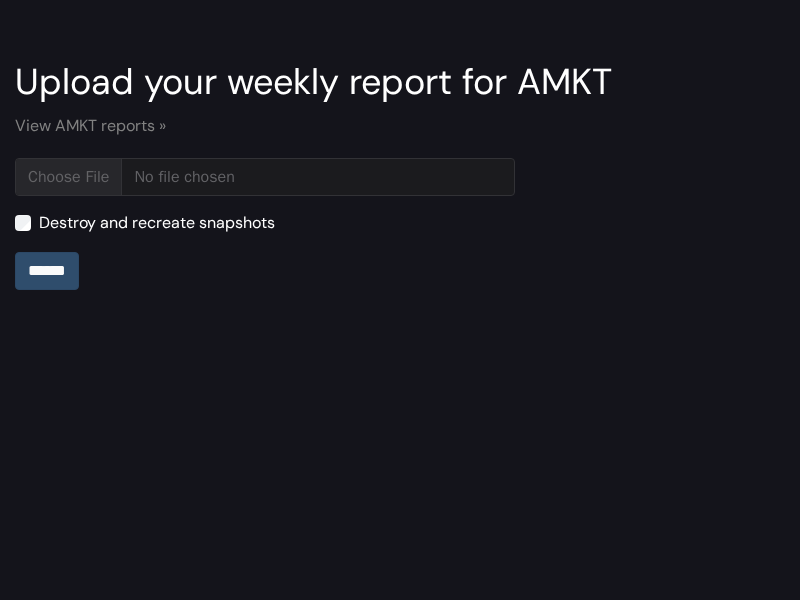 click on "******" at bounding box center [47, 271] 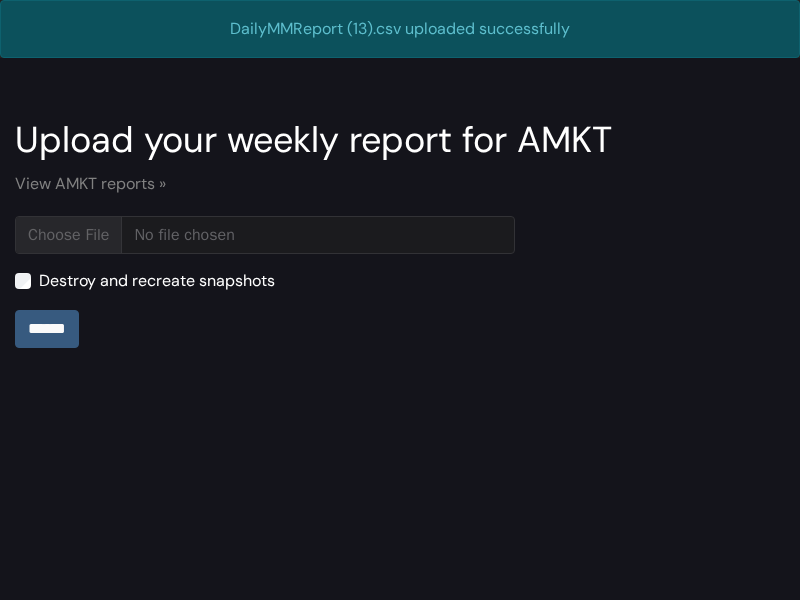 scroll, scrollTop: 0, scrollLeft: 0, axis: both 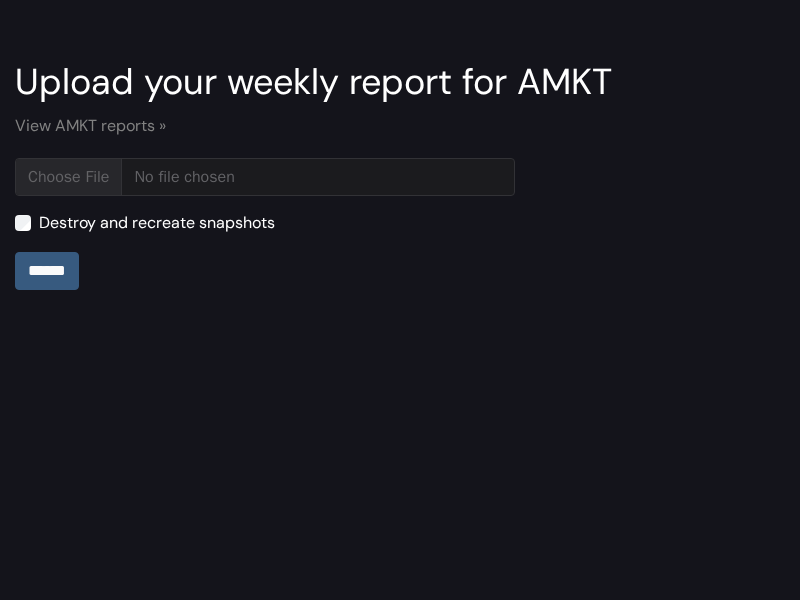 type on "**********" 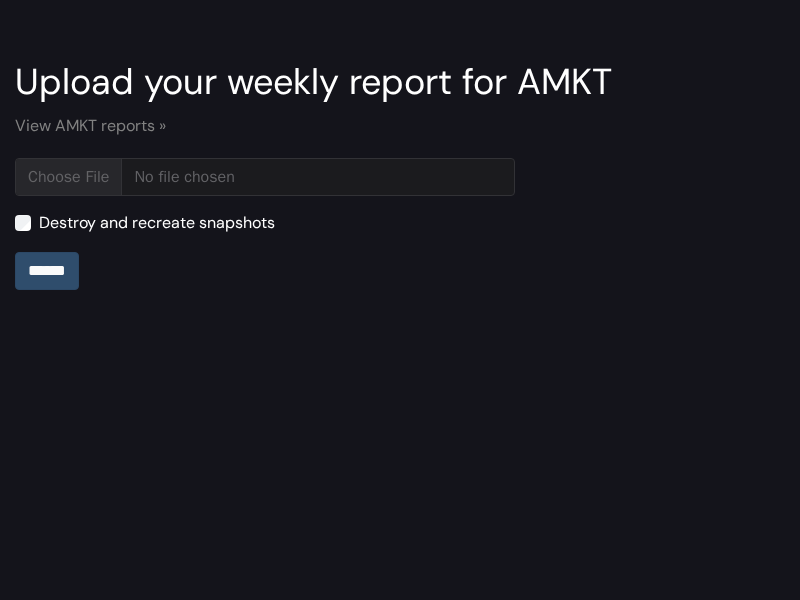 click on "******" at bounding box center [47, 271] 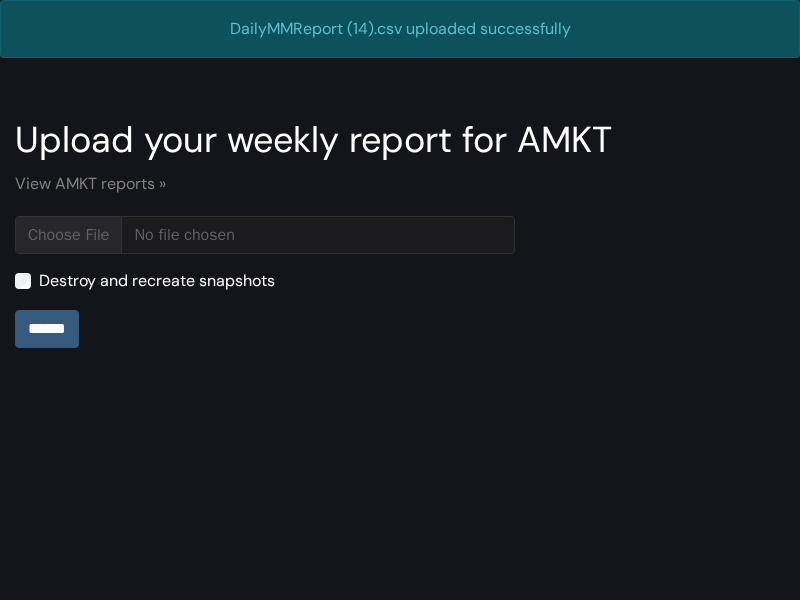 scroll, scrollTop: 0, scrollLeft: 0, axis: both 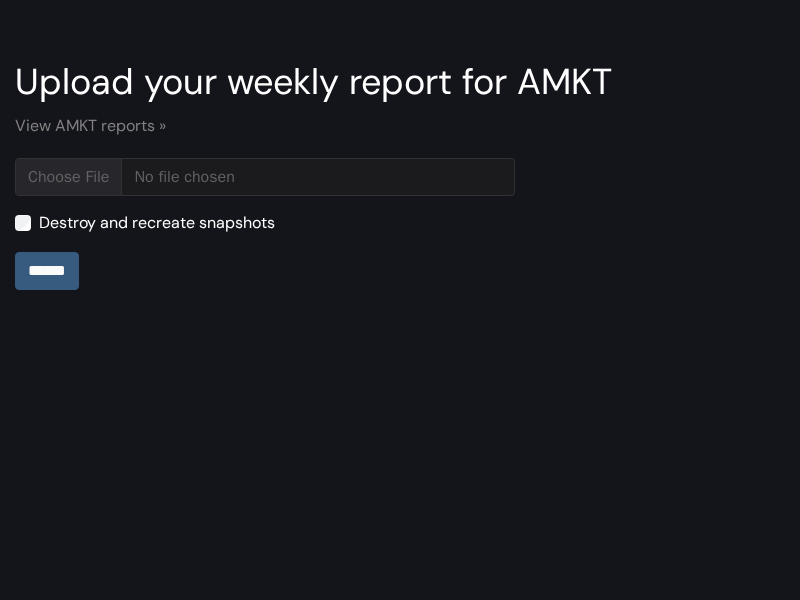 type on "**********" 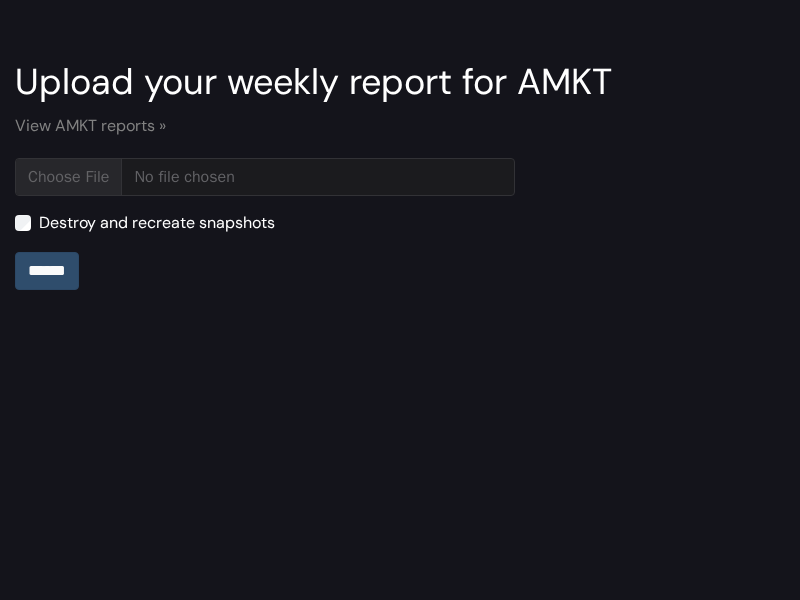 click on "******" at bounding box center [47, 271] 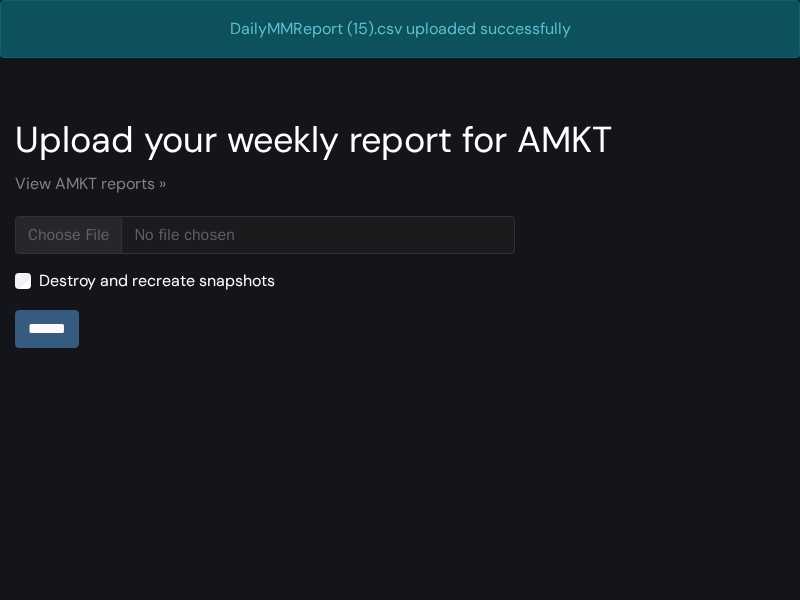 scroll, scrollTop: 0, scrollLeft: 0, axis: both 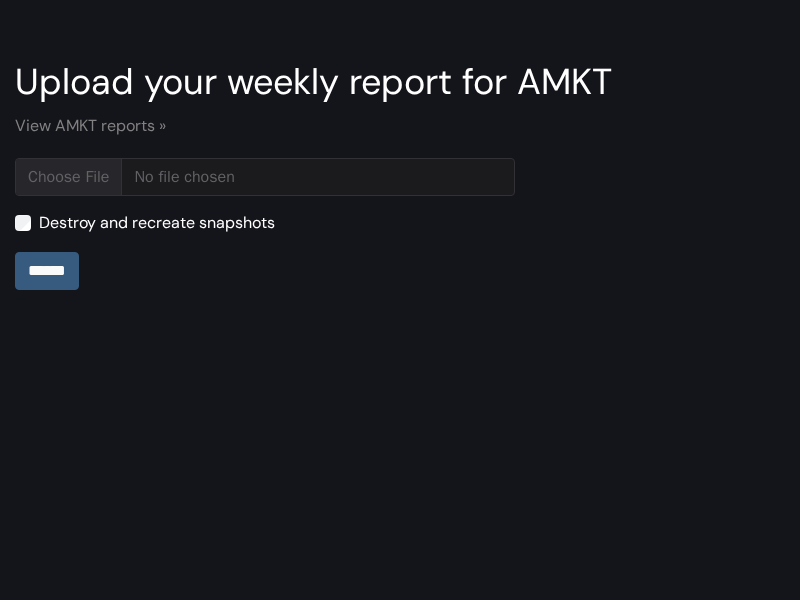 type on "**********" 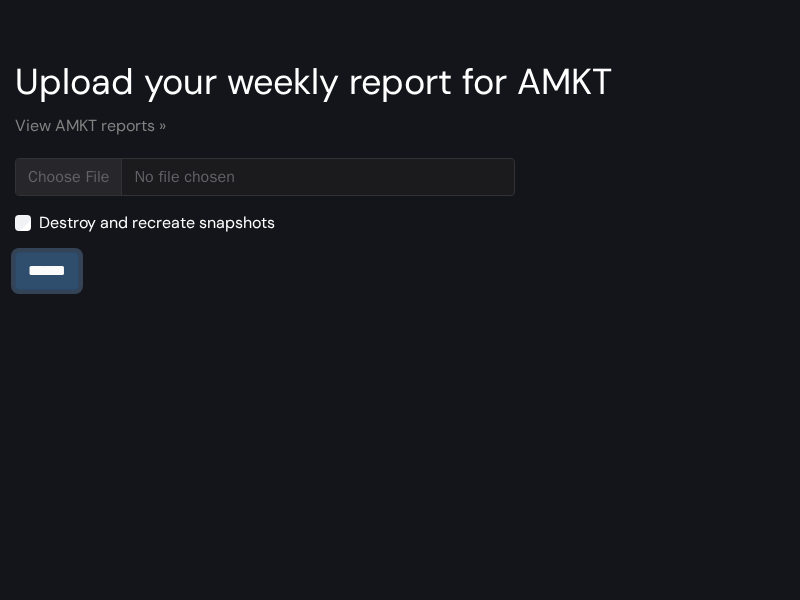 click on "******" at bounding box center [47, 271] 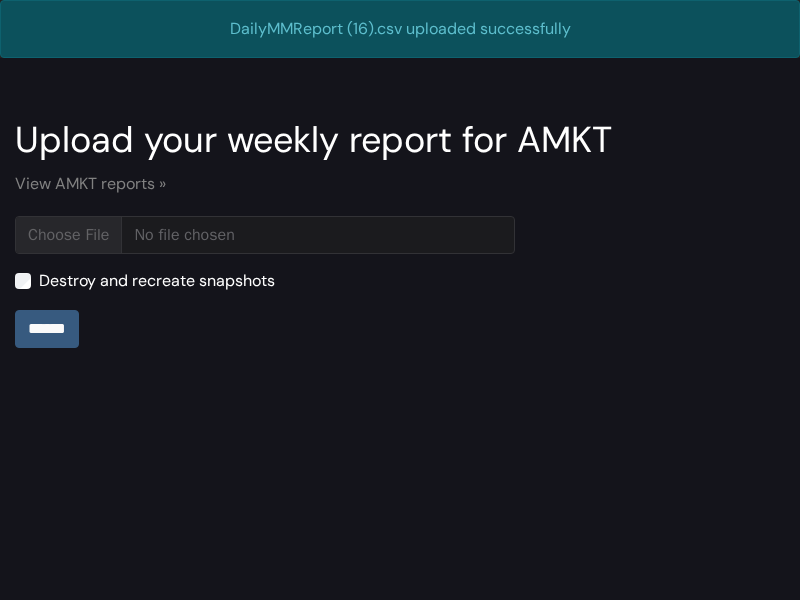 scroll, scrollTop: 0, scrollLeft: 0, axis: both 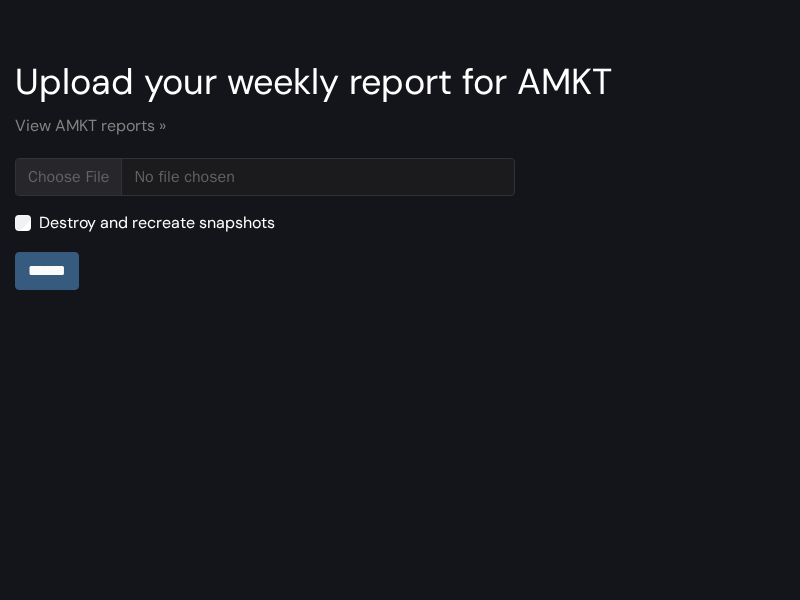 type on "**********" 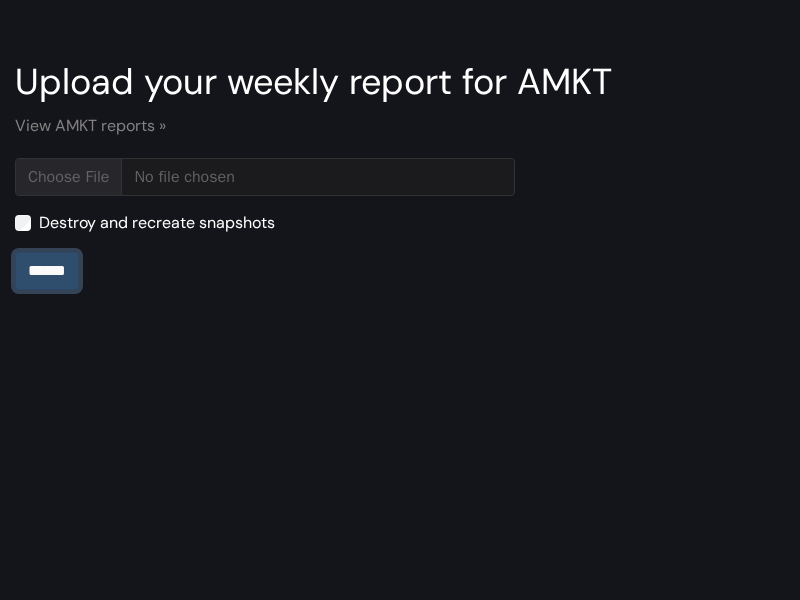 click on "******" at bounding box center (47, 271) 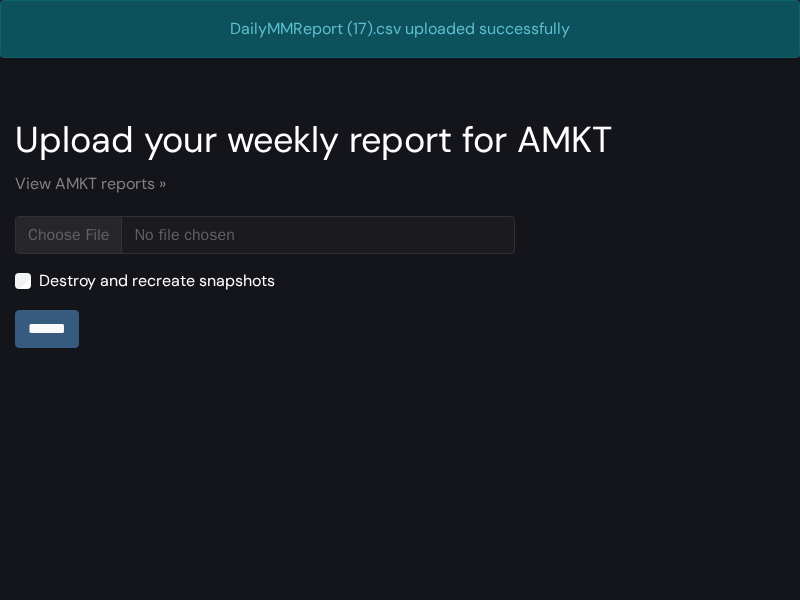 scroll, scrollTop: 0, scrollLeft: 0, axis: both 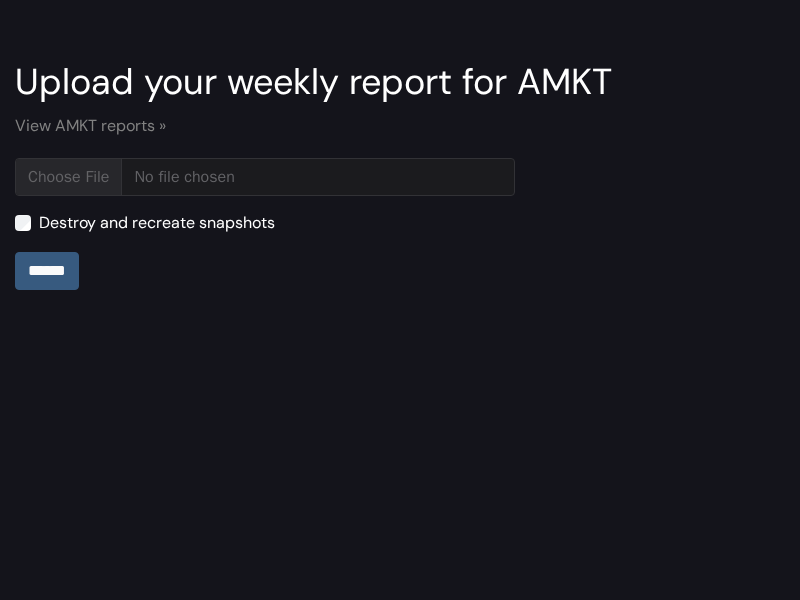 type on "**********" 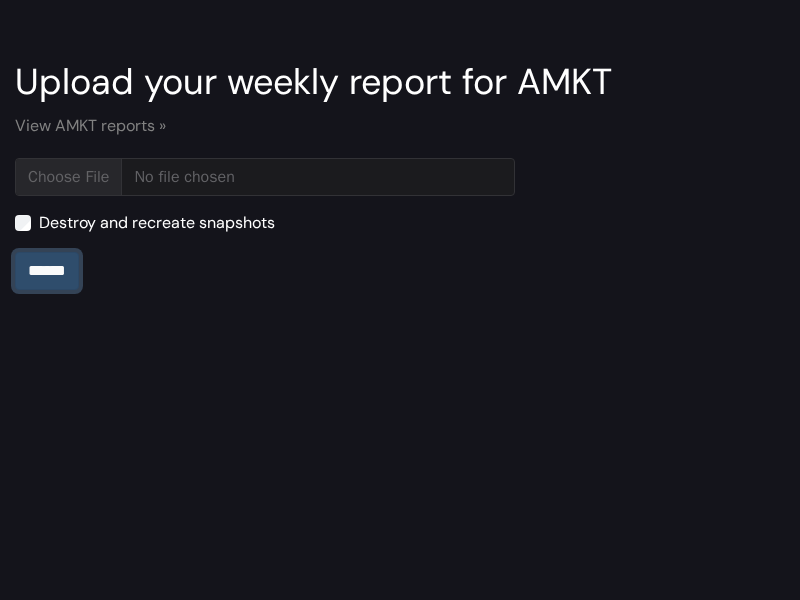 click on "******" at bounding box center (47, 271) 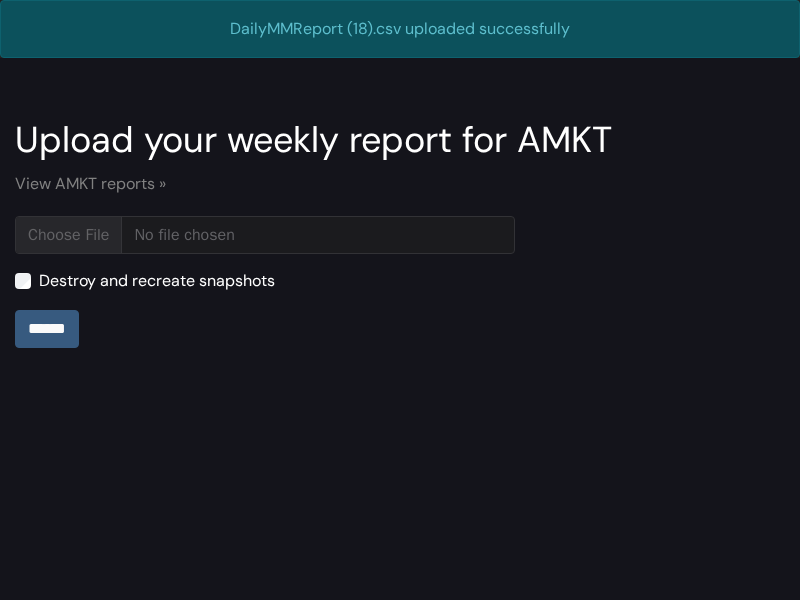 scroll, scrollTop: 0, scrollLeft: 0, axis: both 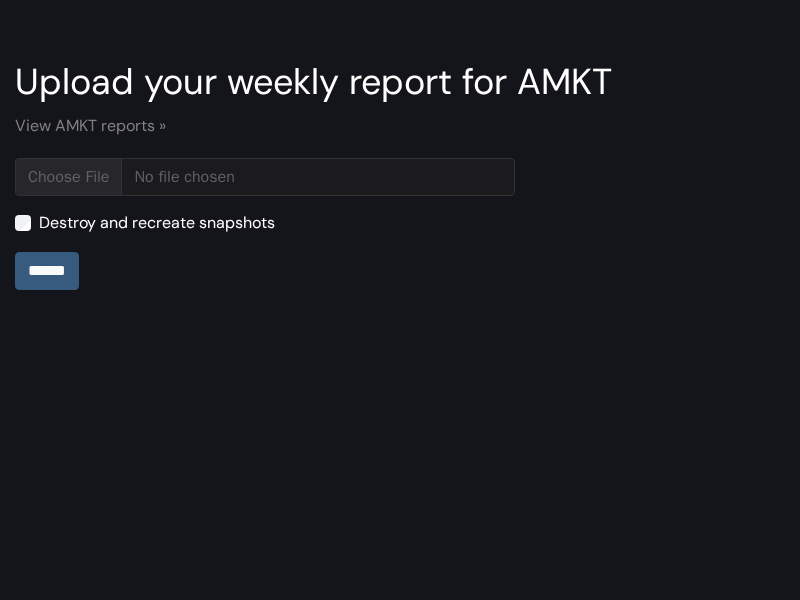 type on "**********" 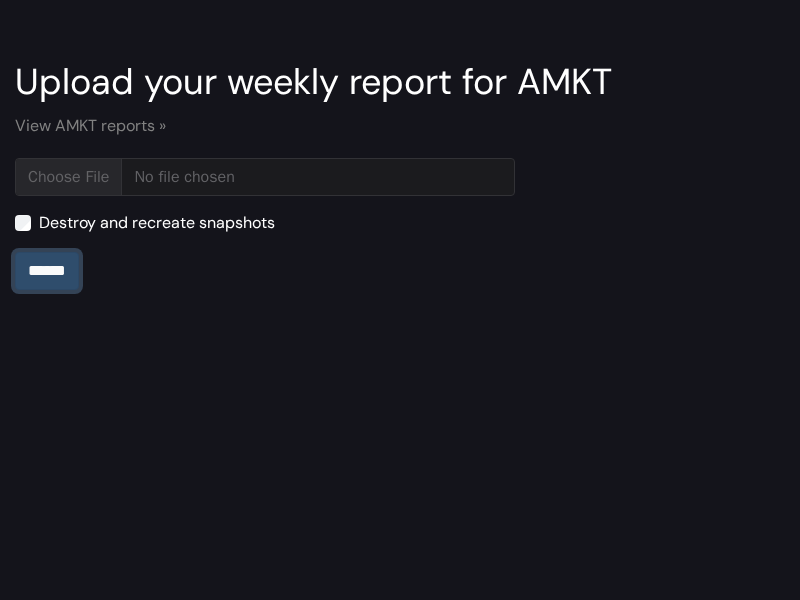 click on "******" at bounding box center (47, 271) 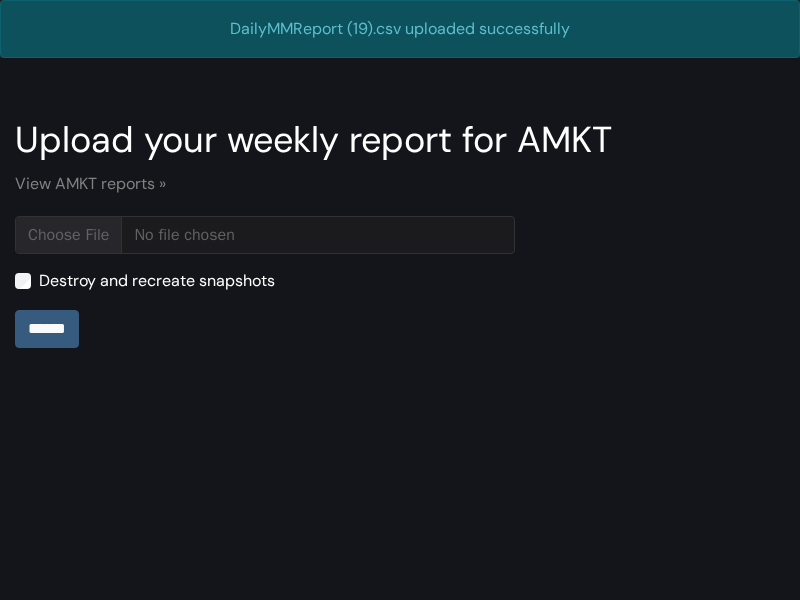 scroll, scrollTop: 0, scrollLeft: 0, axis: both 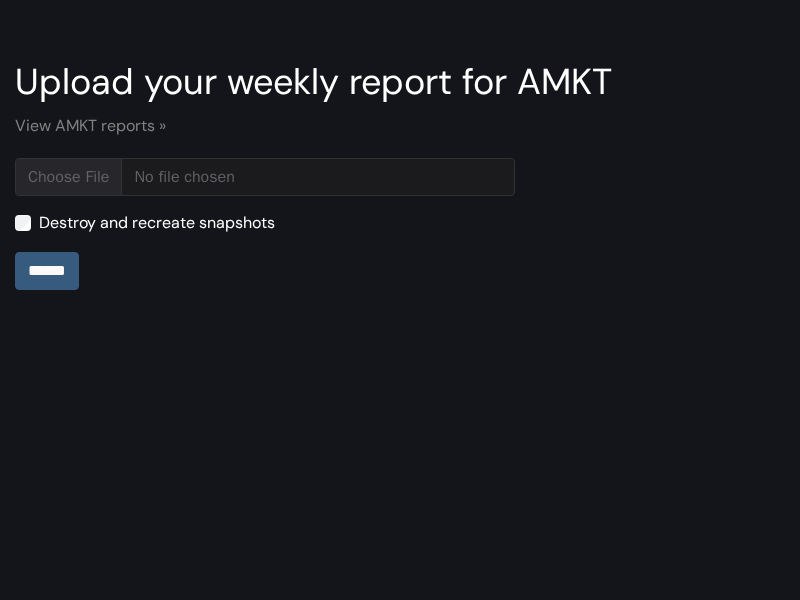 type on "**********" 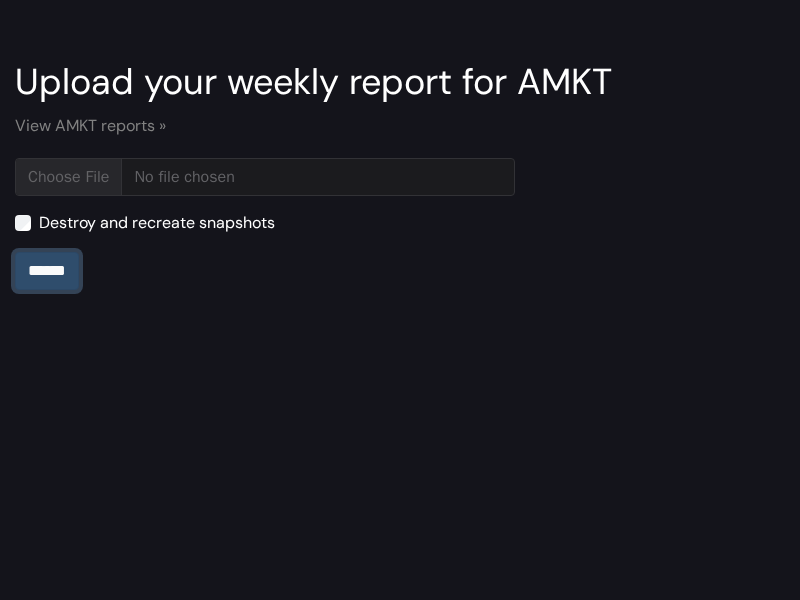 click on "******" at bounding box center [47, 271] 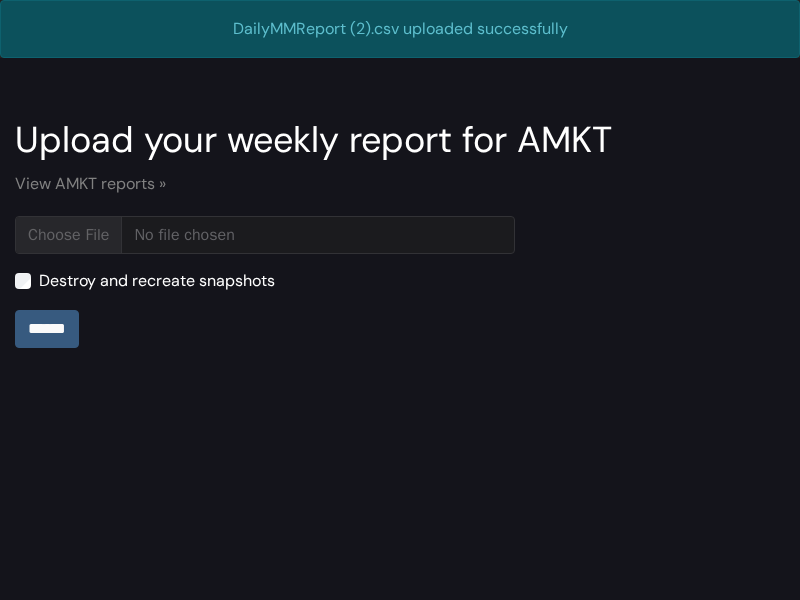 scroll, scrollTop: 0, scrollLeft: 0, axis: both 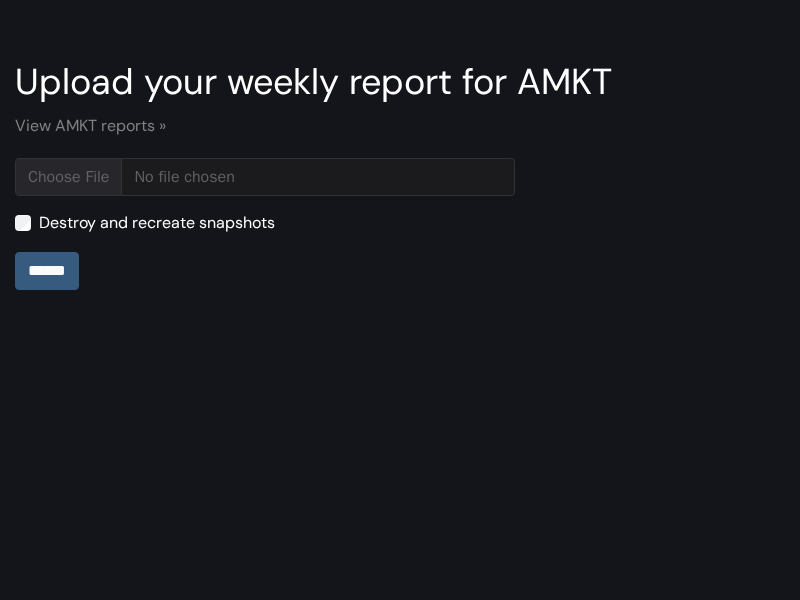 type on "**********" 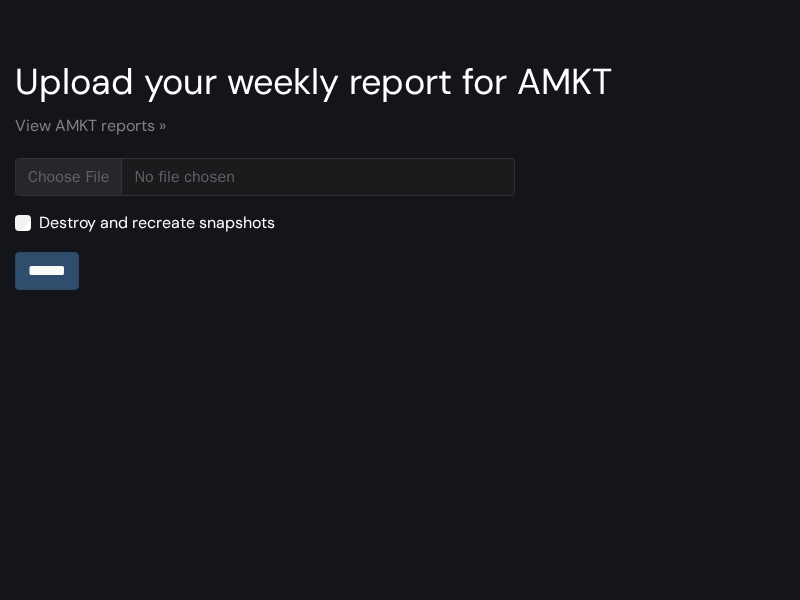 click on "******" at bounding box center [47, 271] 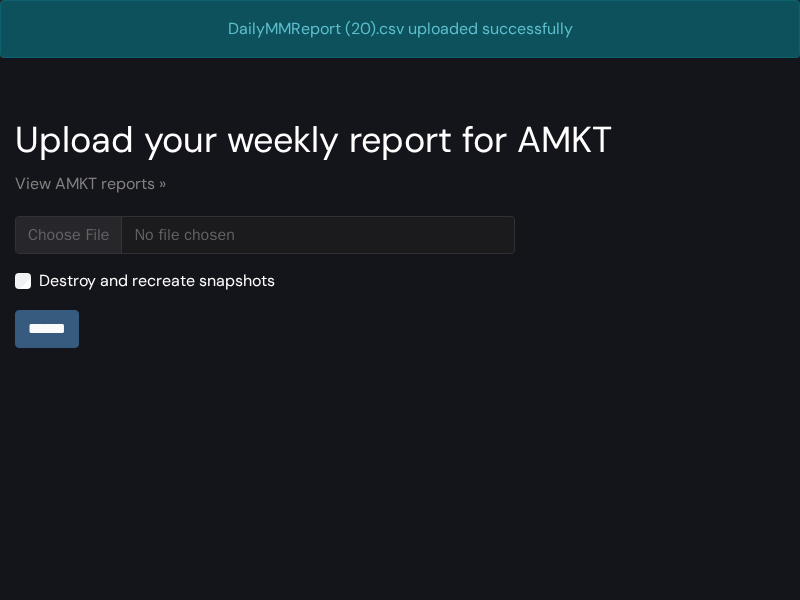 scroll, scrollTop: 0, scrollLeft: 0, axis: both 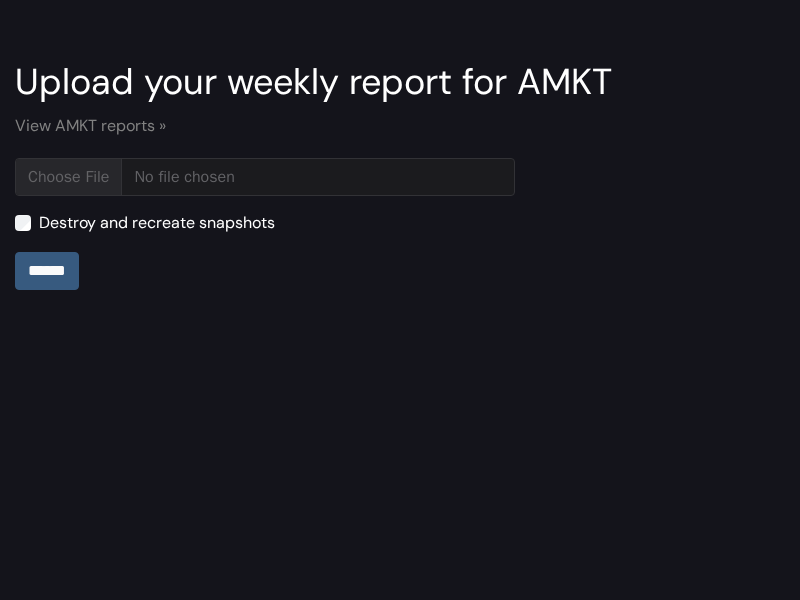 type on "**********" 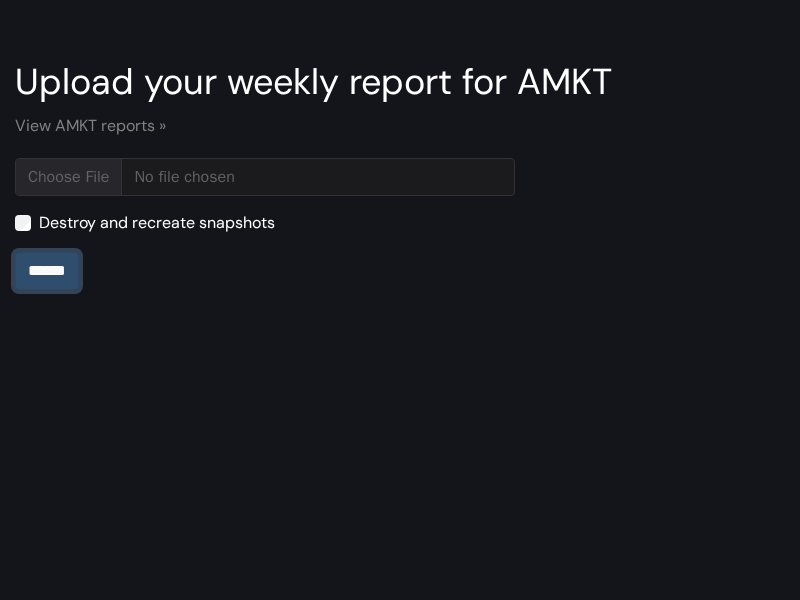 click on "******" at bounding box center [47, 271] 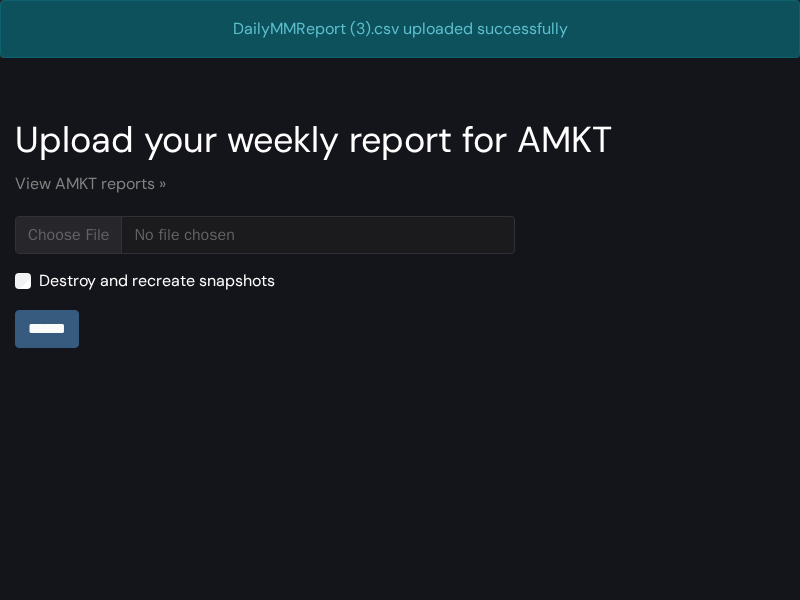 scroll, scrollTop: 0, scrollLeft: 0, axis: both 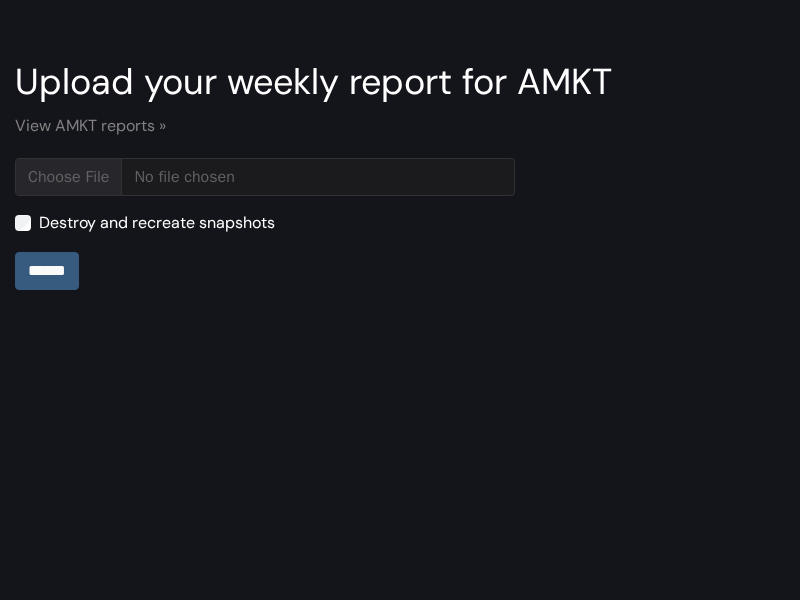 type on "**********" 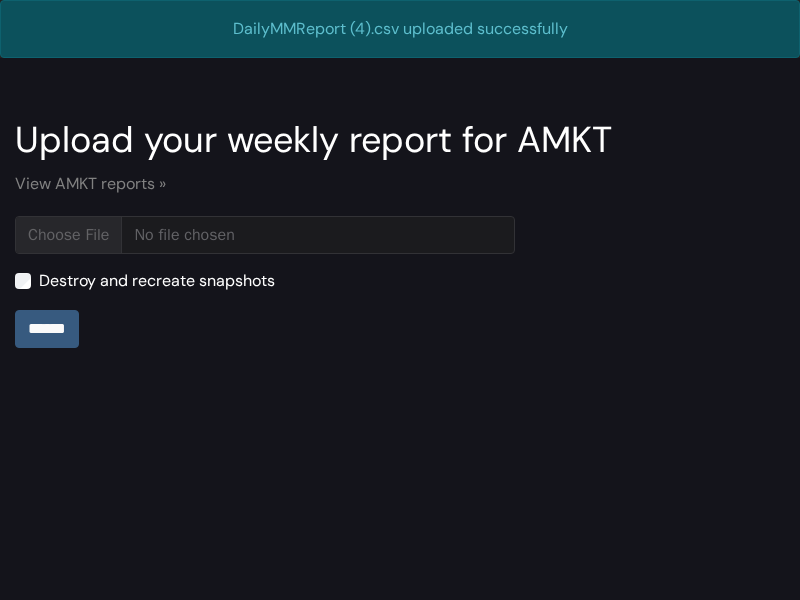 scroll, scrollTop: 0, scrollLeft: 0, axis: both 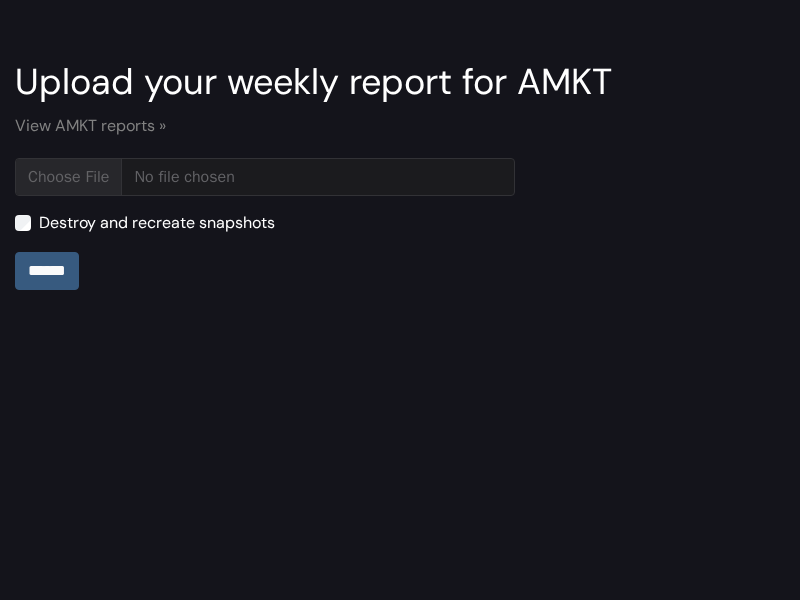 type on "**********" 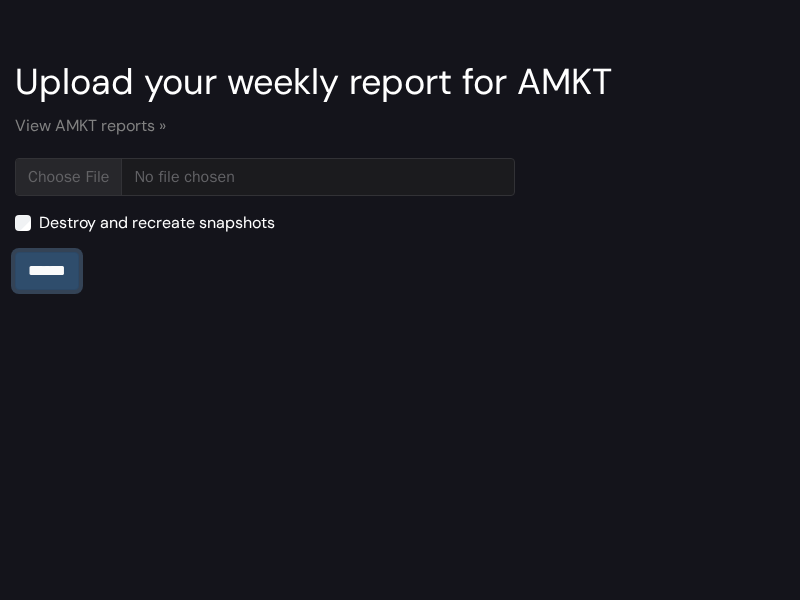 click on "******" at bounding box center [47, 271] 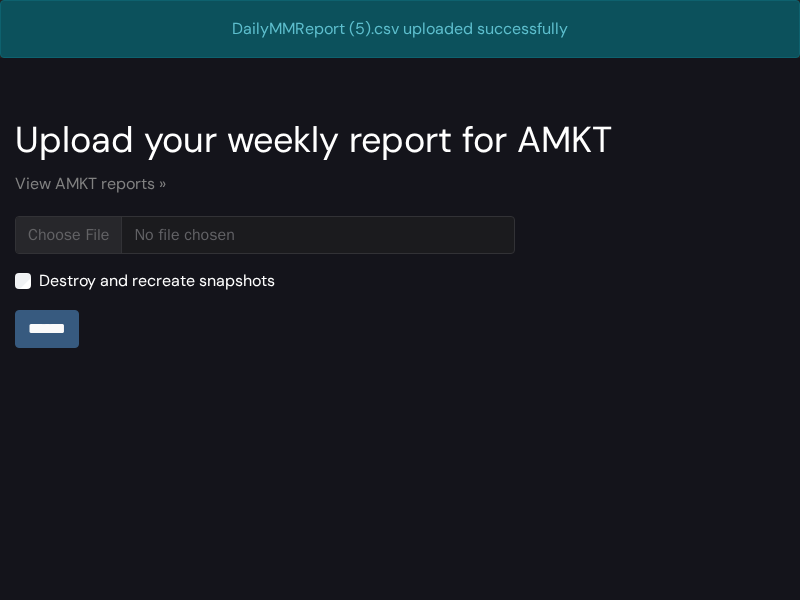 scroll, scrollTop: 0, scrollLeft: 0, axis: both 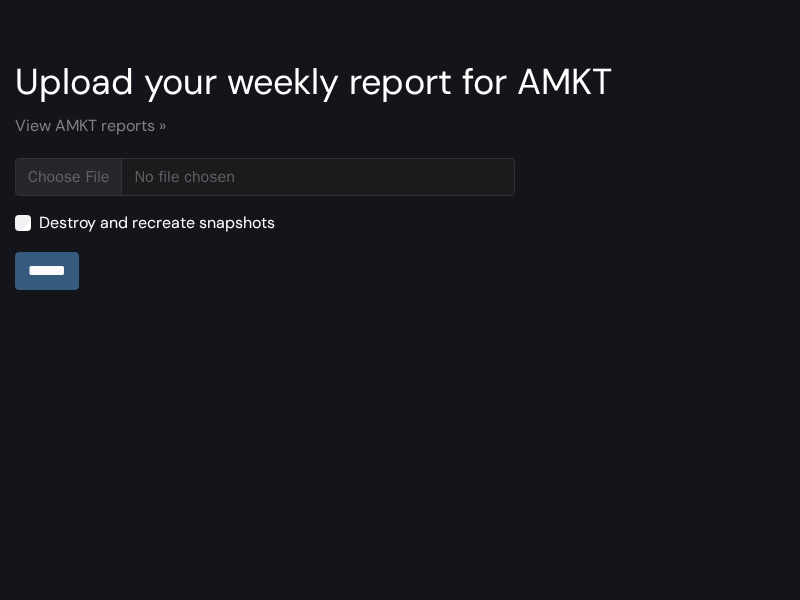 type on "**********" 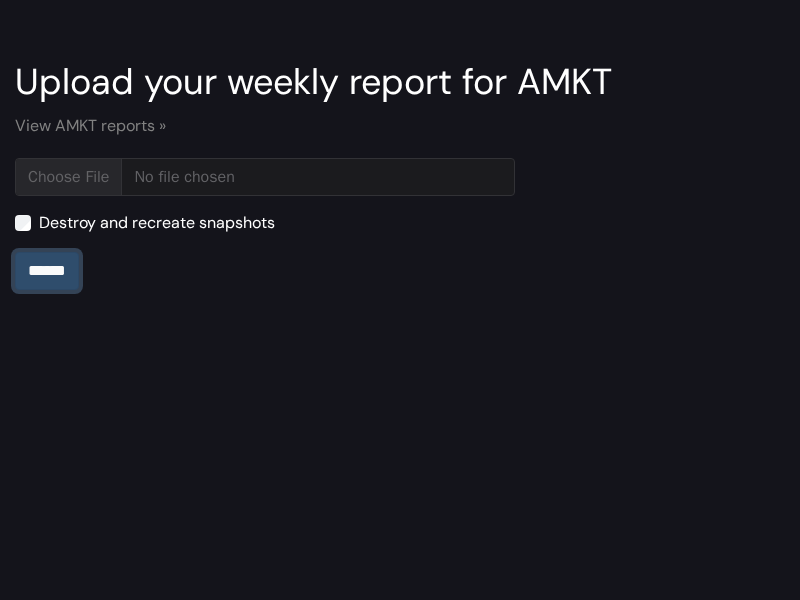click on "******" at bounding box center (47, 271) 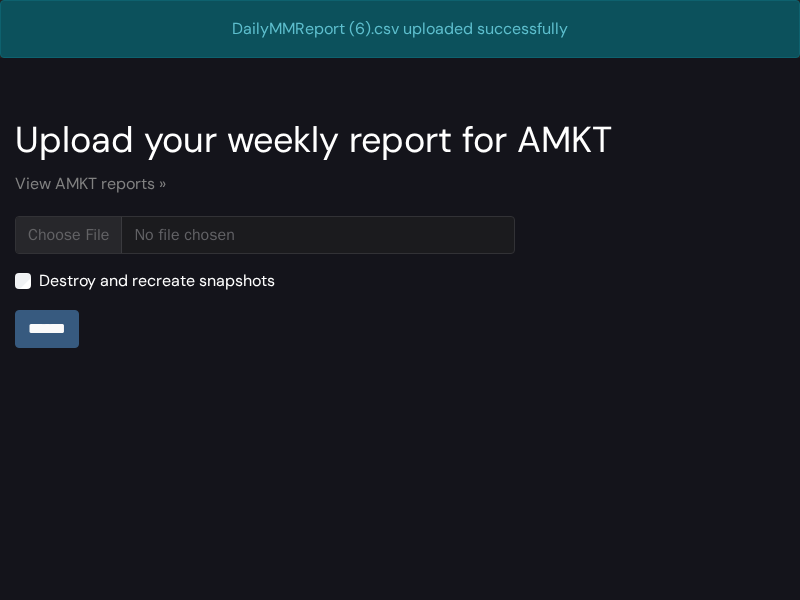 scroll, scrollTop: 0, scrollLeft: 0, axis: both 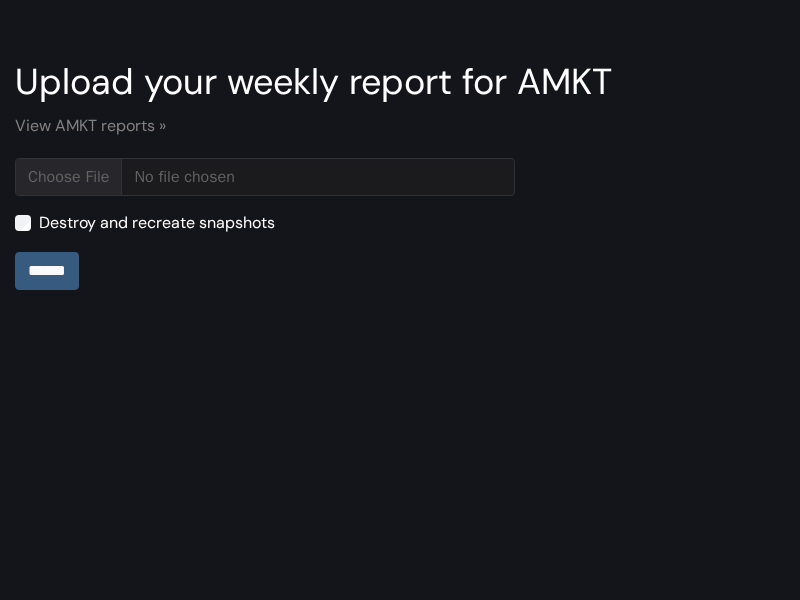 type on "**********" 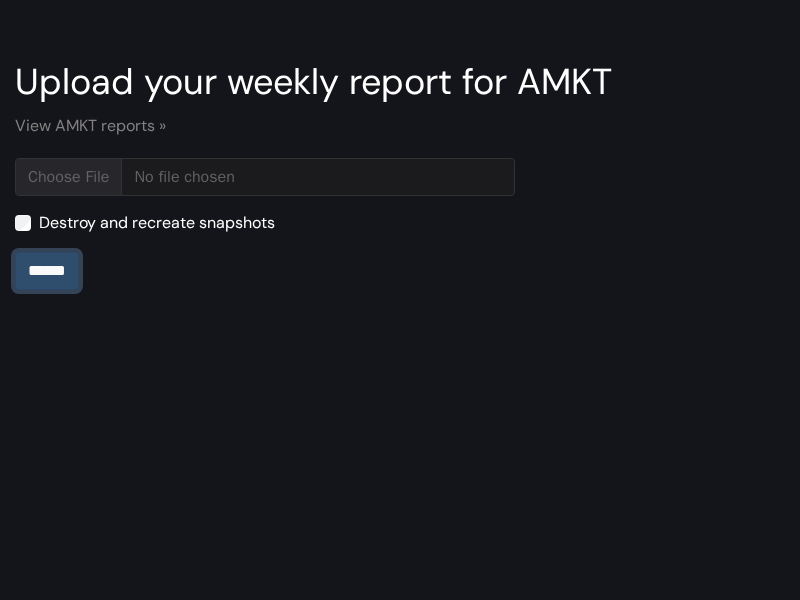 click on "******" at bounding box center (47, 271) 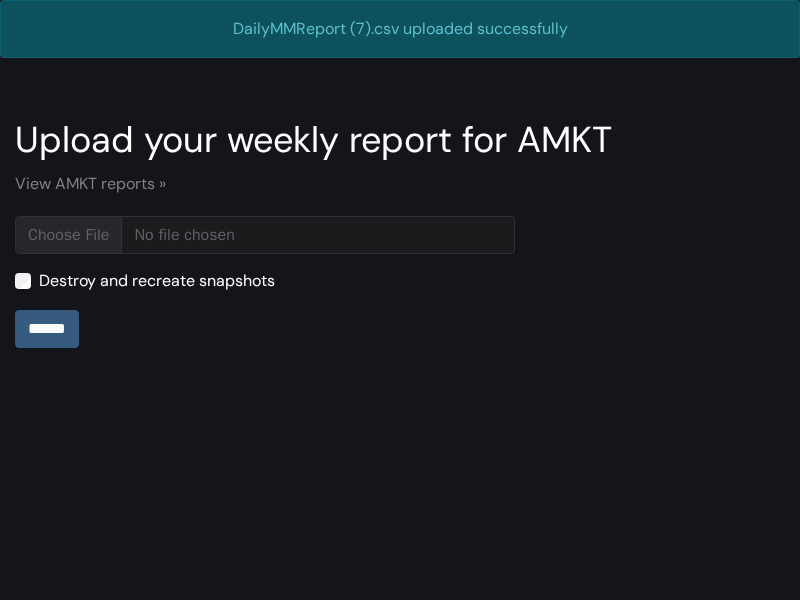 scroll, scrollTop: 0, scrollLeft: 0, axis: both 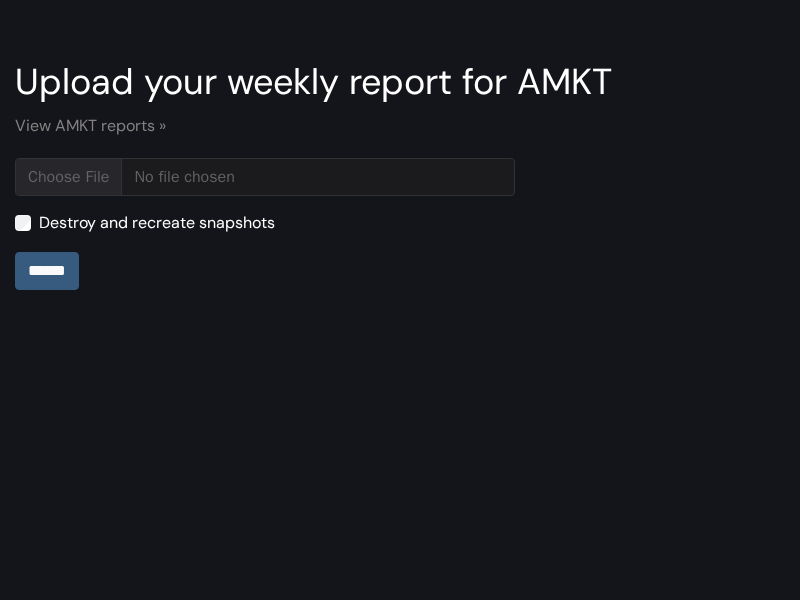 type on "**********" 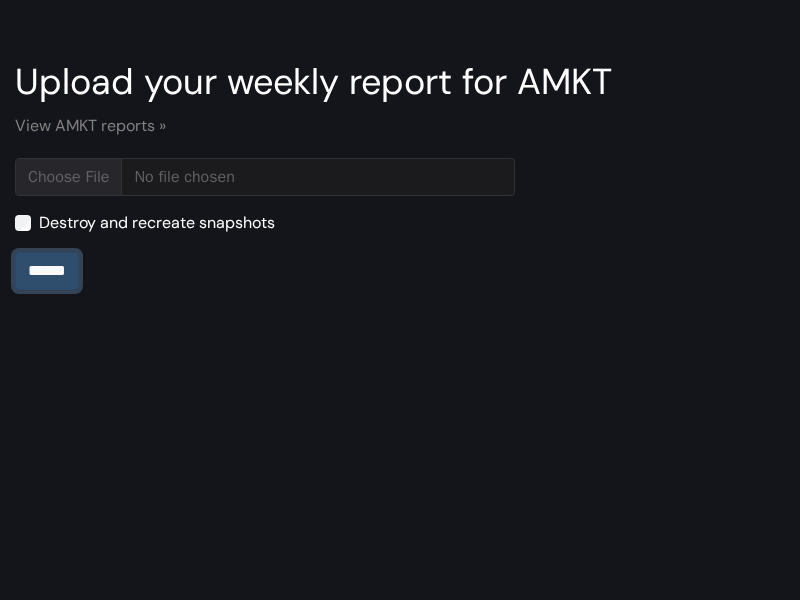 click on "******" at bounding box center [47, 271] 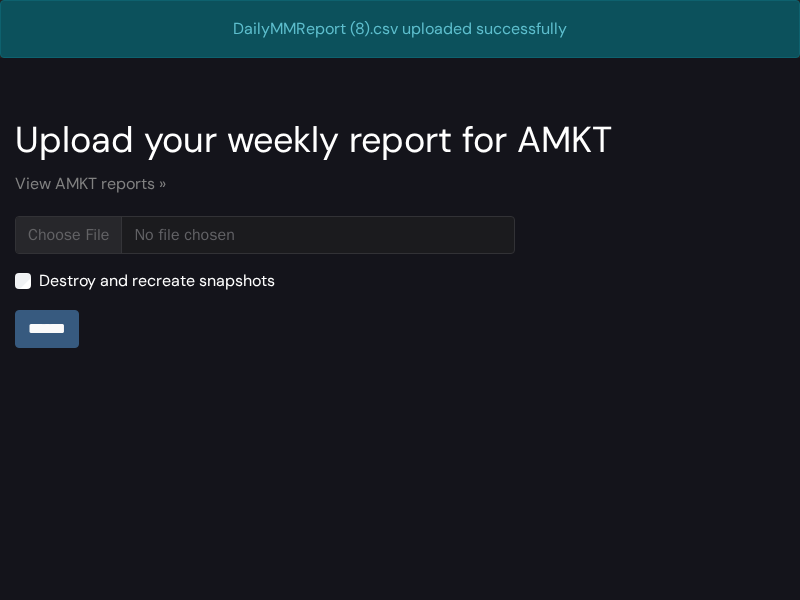 scroll, scrollTop: 0, scrollLeft: 0, axis: both 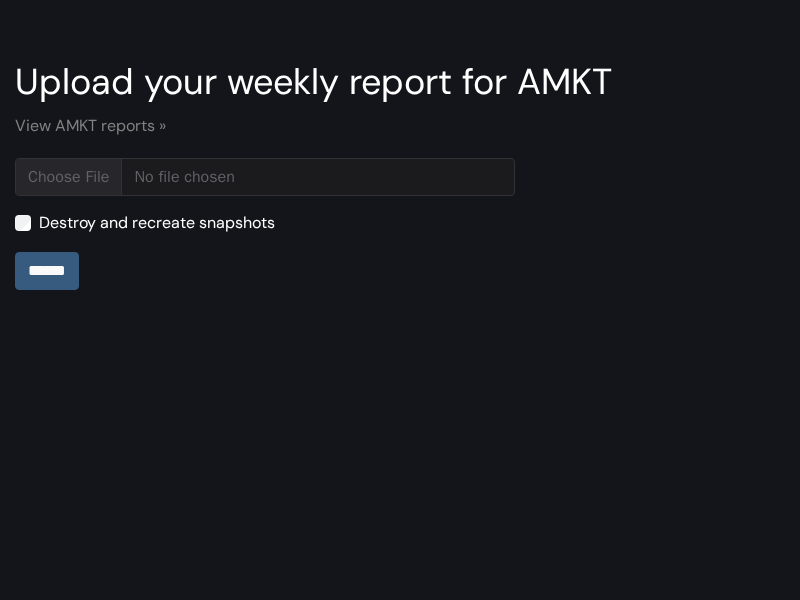 type on "**********" 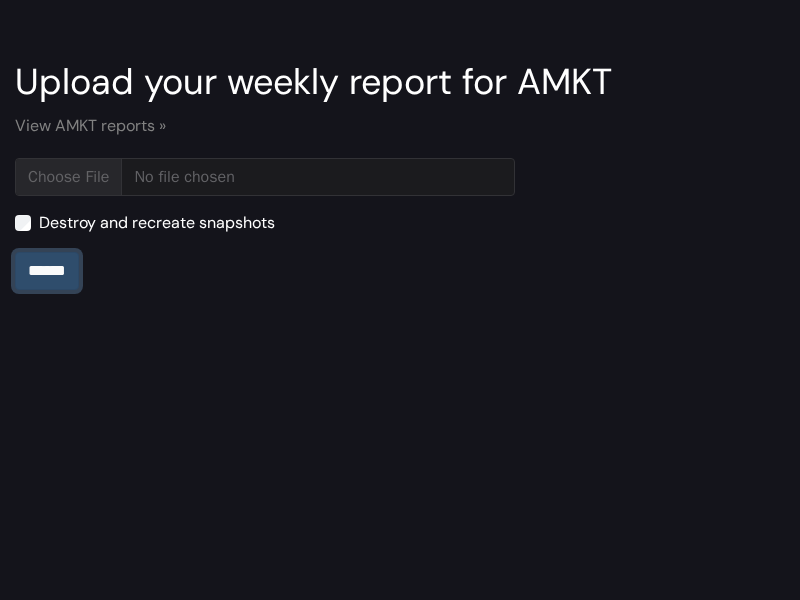 click on "******" at bounding box center [47, 271] 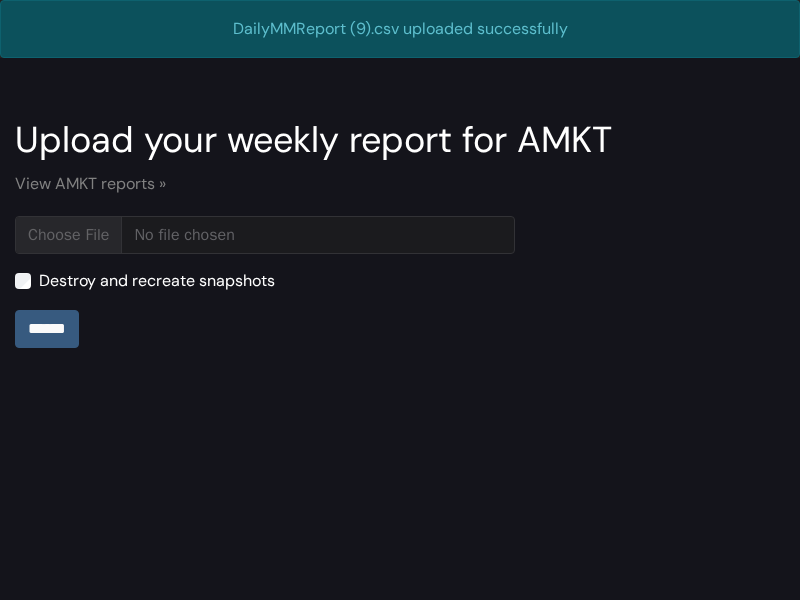 scroll, scrollTop: 0, scrollLeft: 0, axis: both 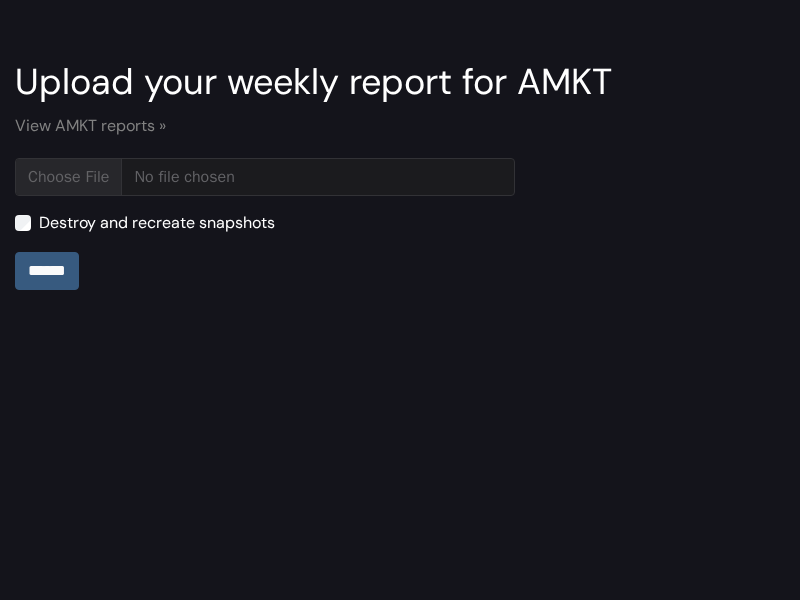 type on "**********" 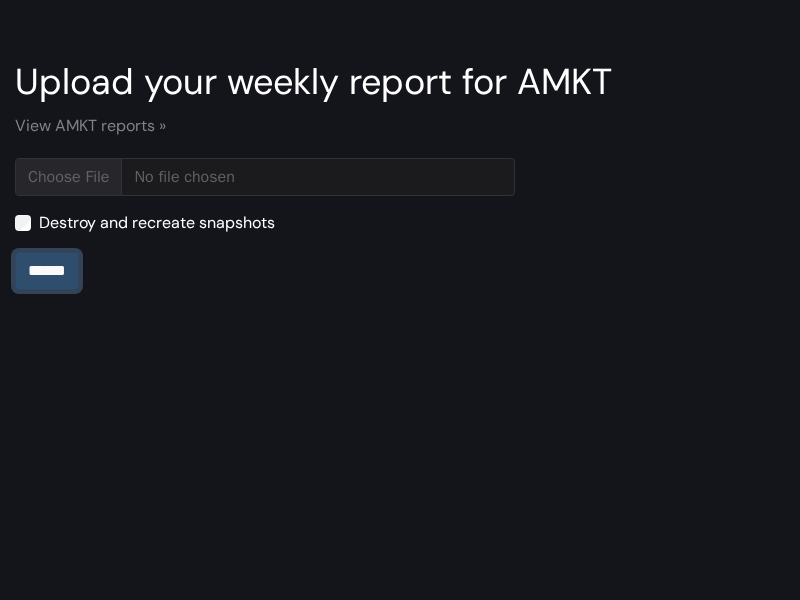 click on "******" at bounding box center (47, 271) 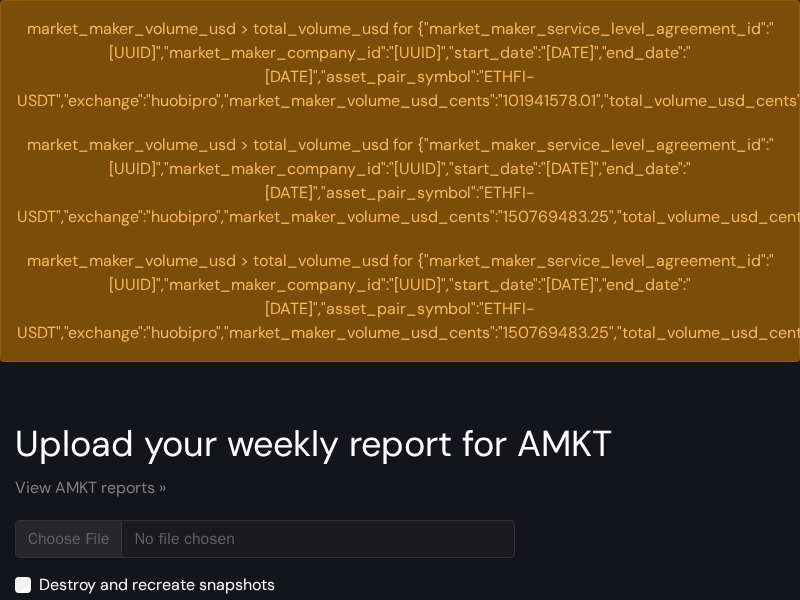 scroll, scrollTop: 0, scrollLeft: 0, axis: both 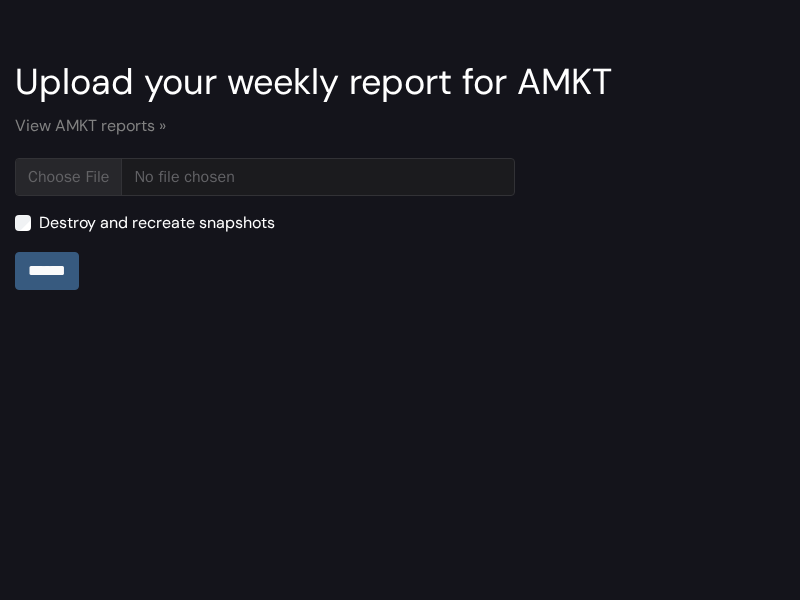 type on "**********" 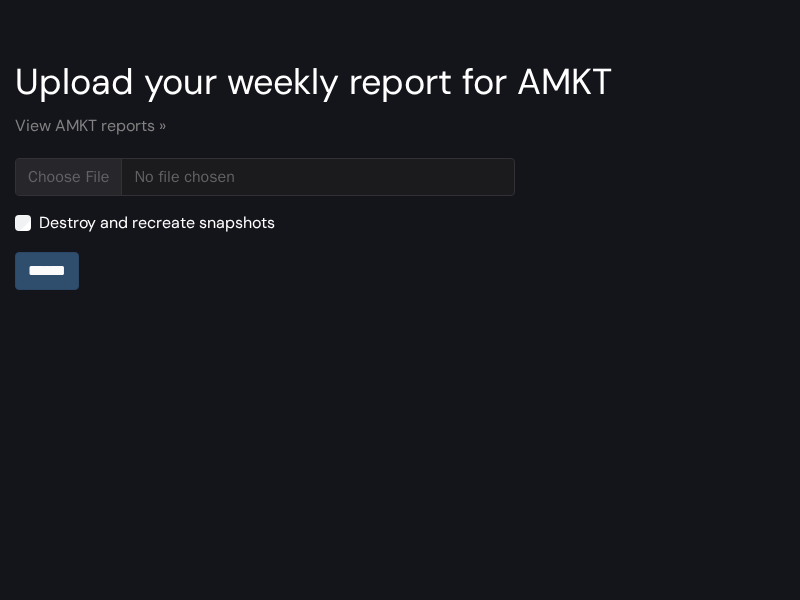 click on "******" at bounding box center [47, 271] 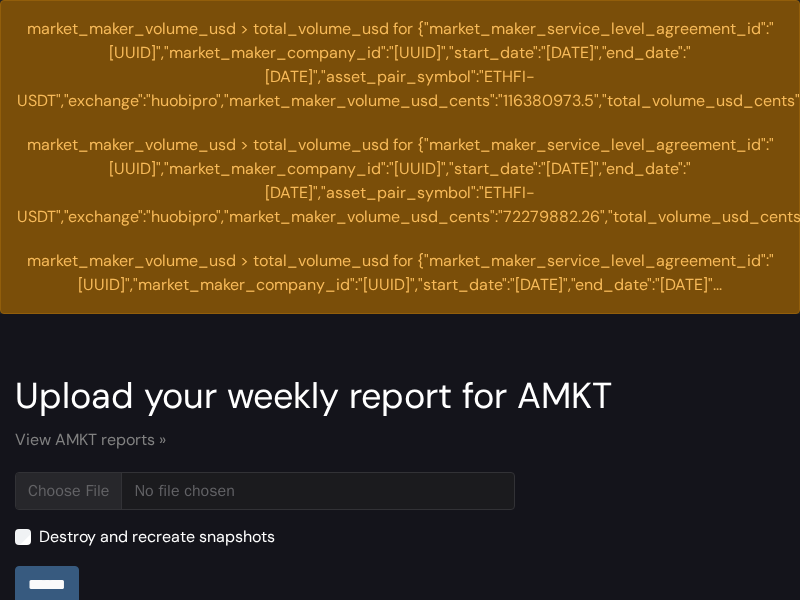 scroll, scrollTop: 0, scrollLeft: 0, axis: both 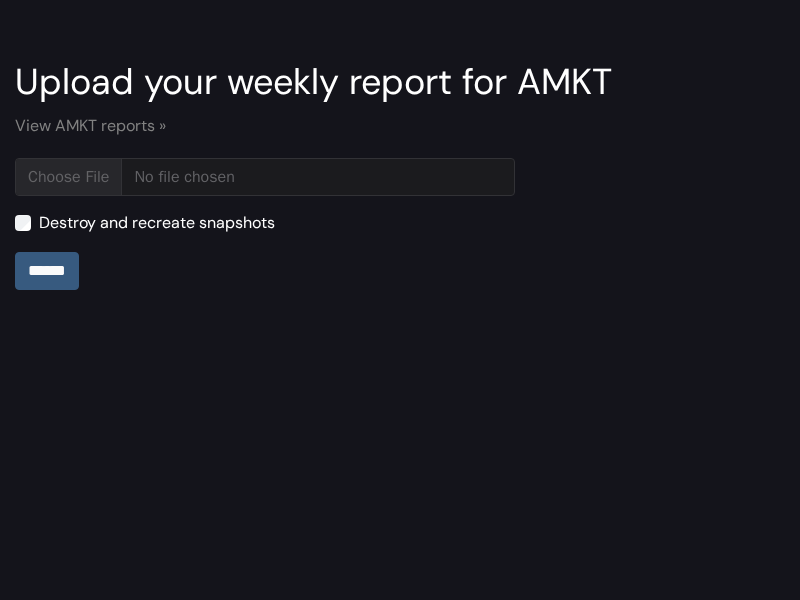 type on "**********" 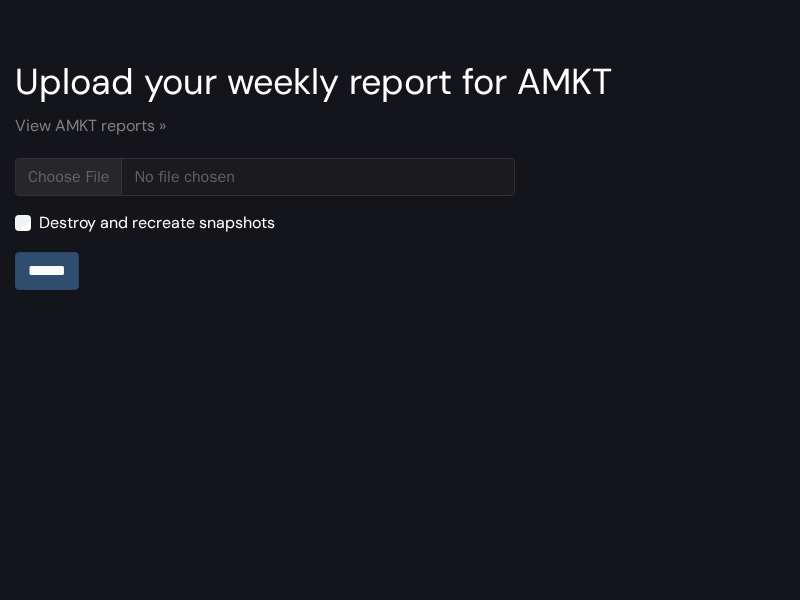 click on "******" at bounding box center (47, 271) 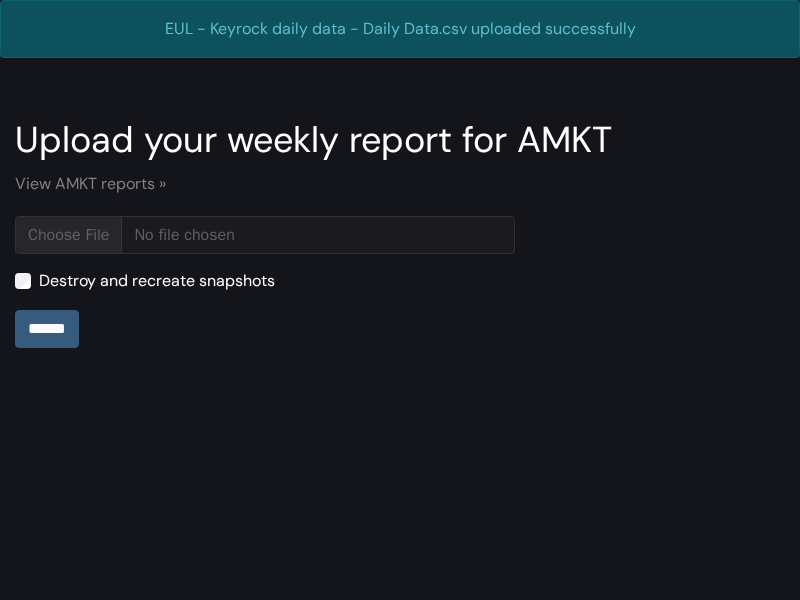 scroll, scrollTop: 0, scrollLeft: 0, axis: both 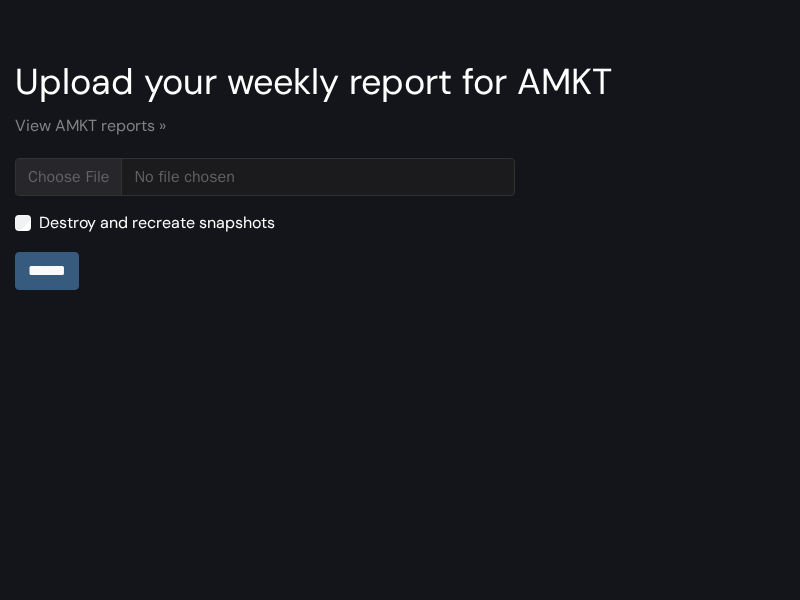 type on "**********" 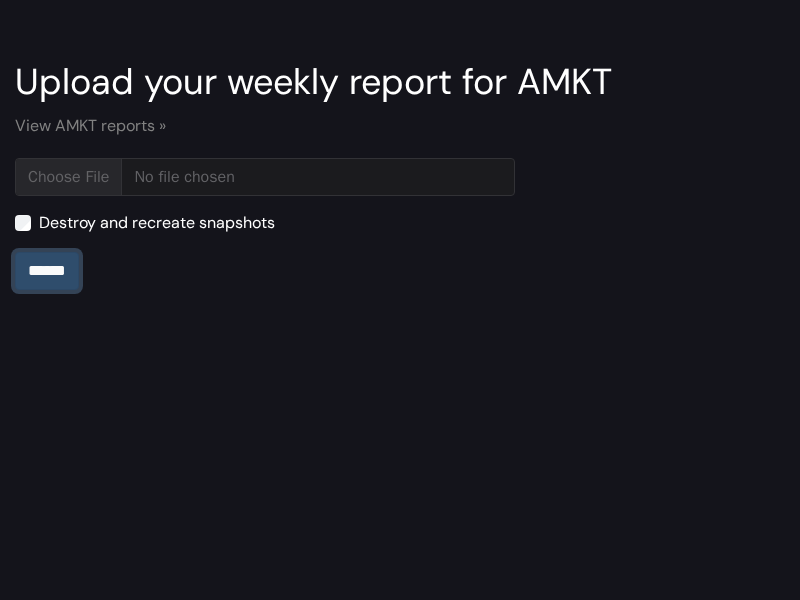 click on "******" at bounding box center (47, 271) 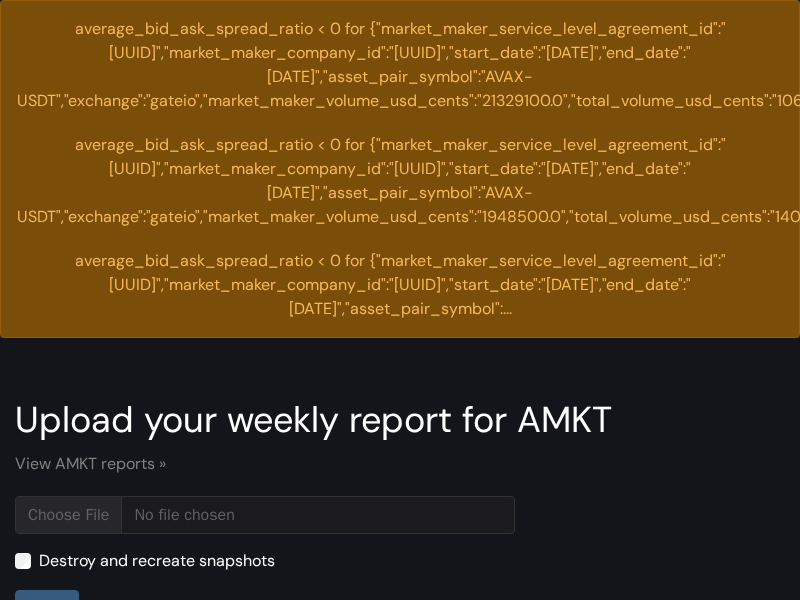 scroll, scrollTop: 0, scrollLeft: 0, axis: both 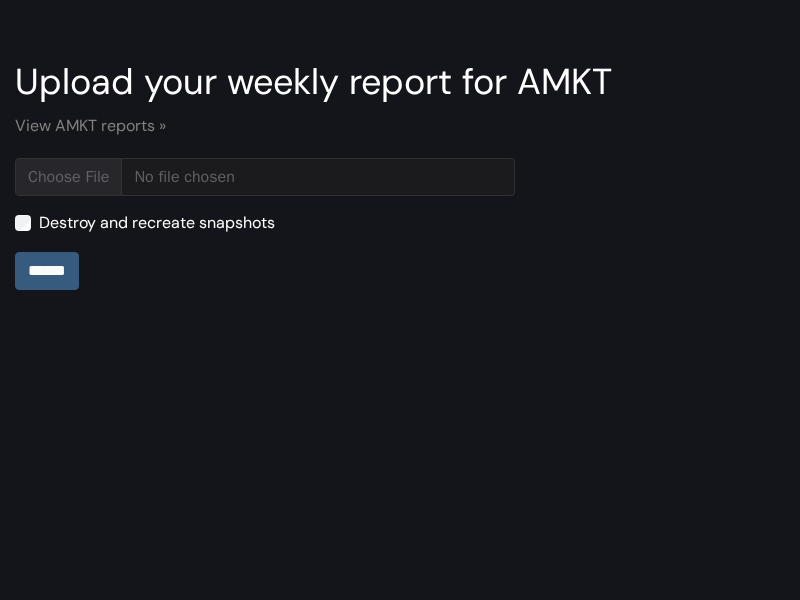 type on "**********" 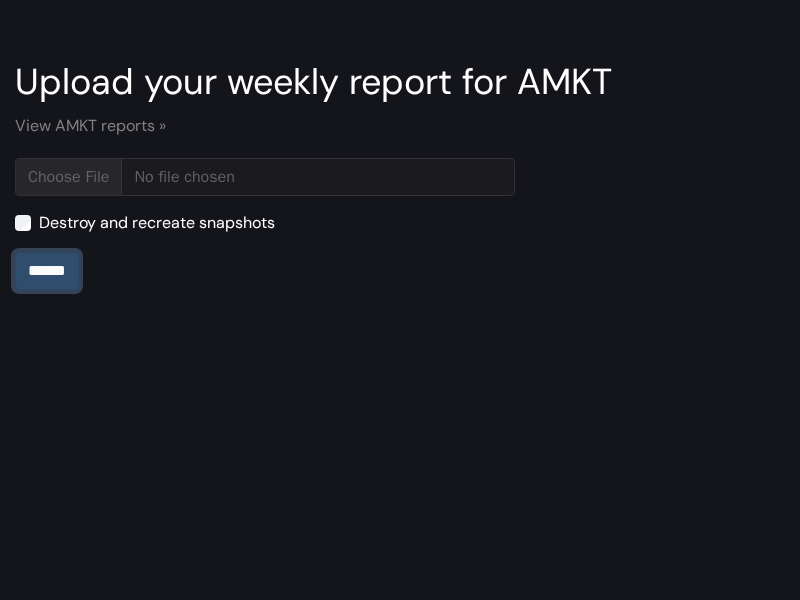click on "******" at bounding box center (47, 271) 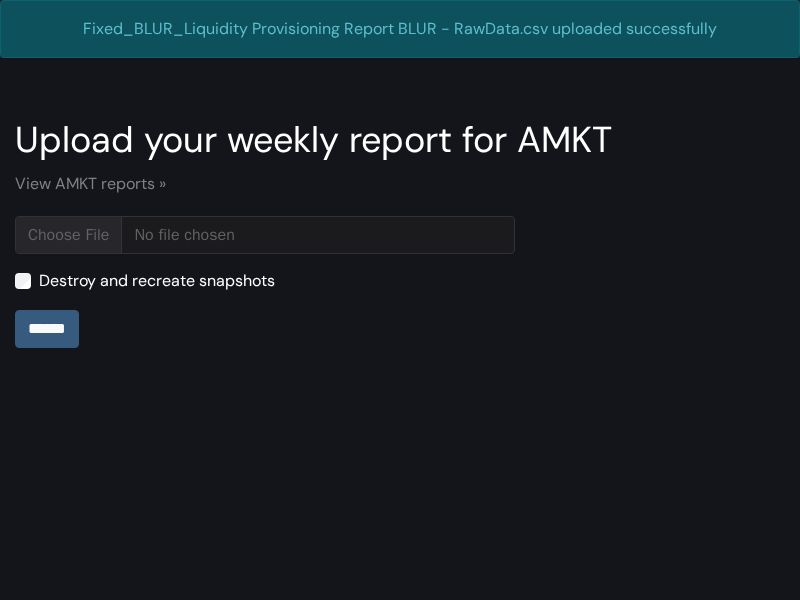 scroll, scrollTop: 0, scrollLeft: 0, axis: both 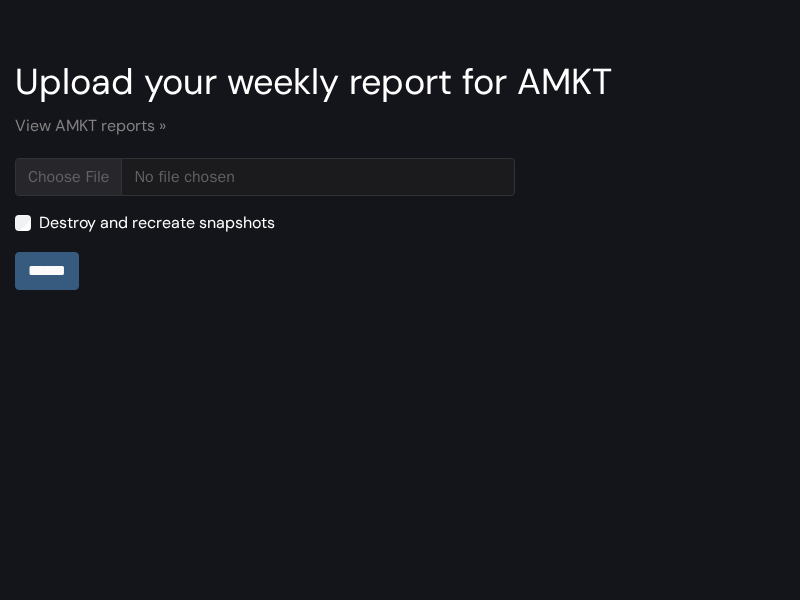 type on "**********" 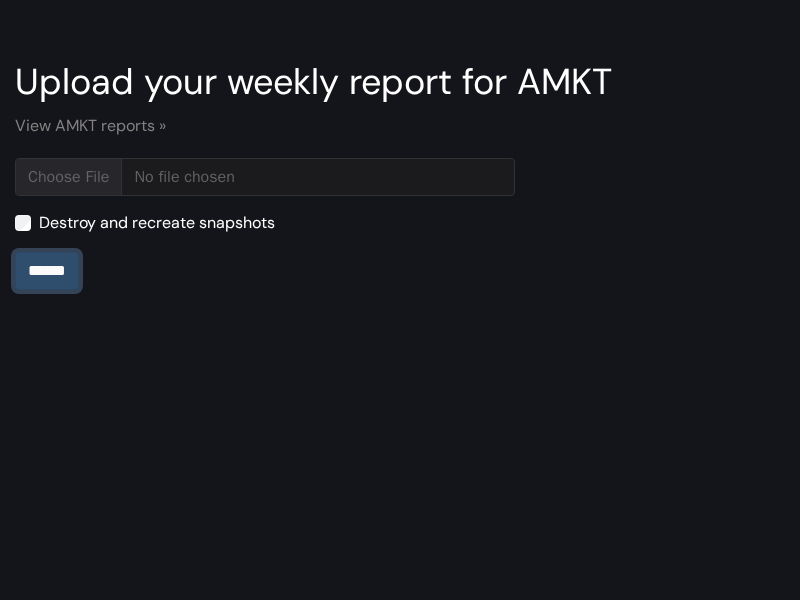 click on "******" at bounding box center [47, 271] 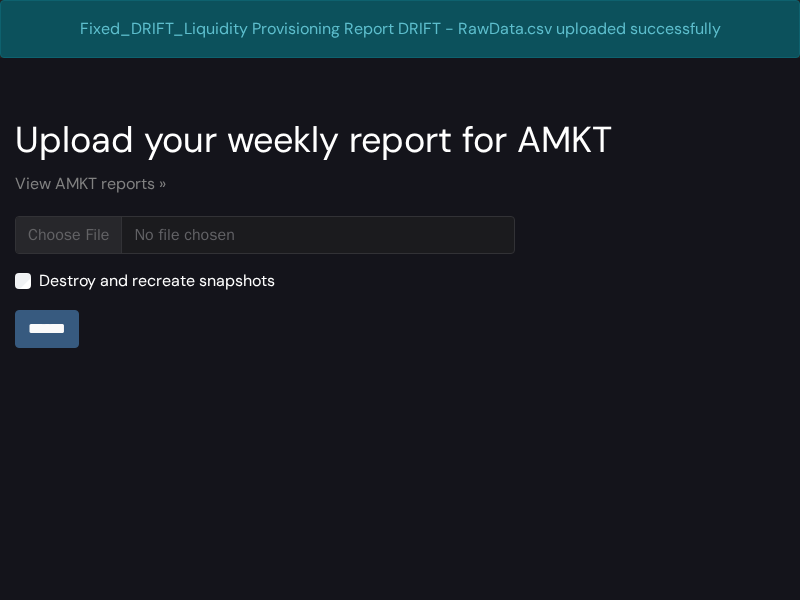 scroll, scrollTop: 0, scrollLeft: 0, axis: both 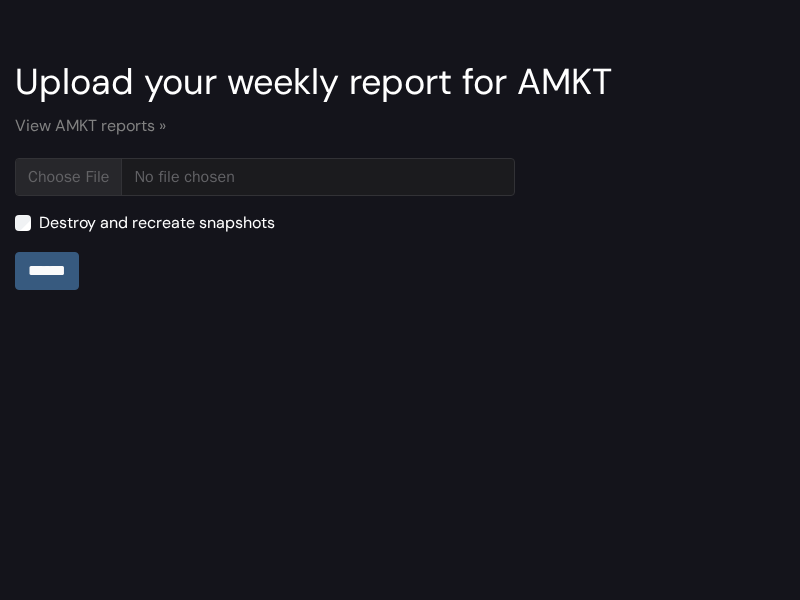 type on "**********" 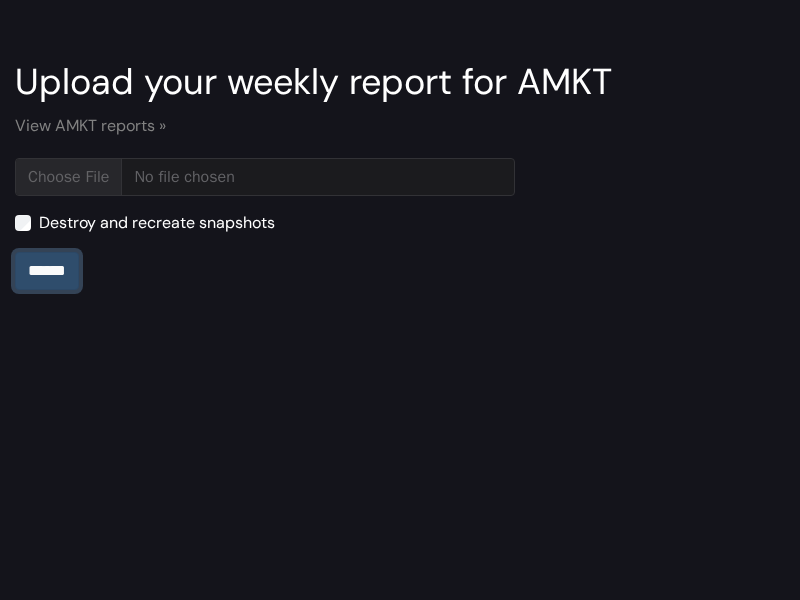 click on "******" at bounding box center (47, 271) 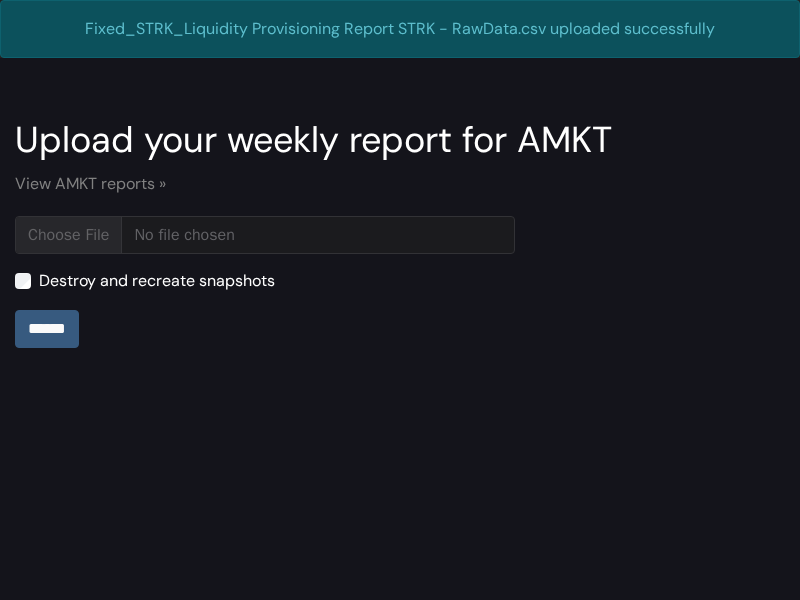 scroll, scrollTop: 0, scrollLeft: 0, axis: both 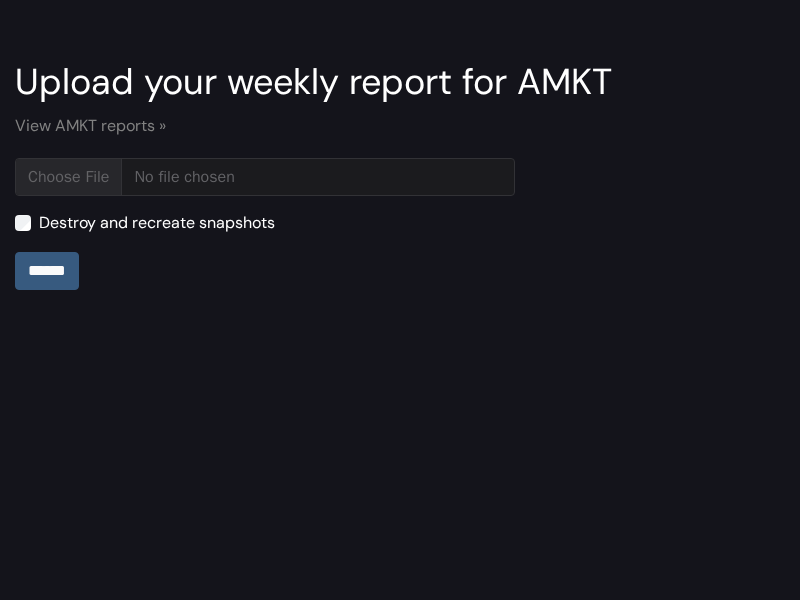 type on "**********" 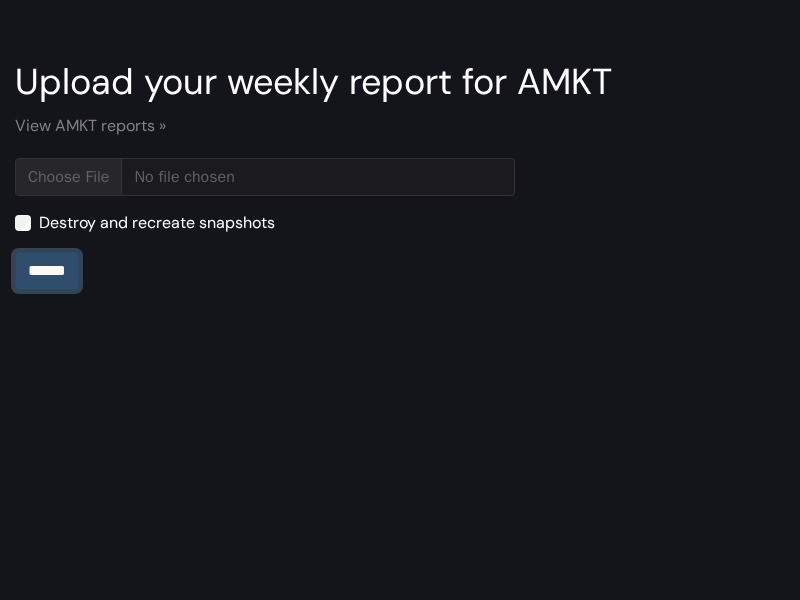 click on "******" at bounding box center (47, 271) 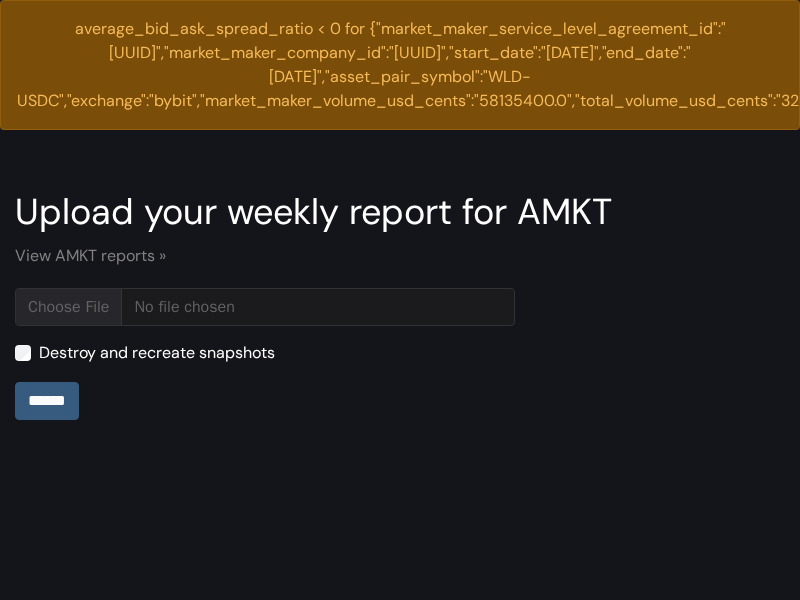 scroll, scrollTop: 0, scrollLeft: 0, axis: both 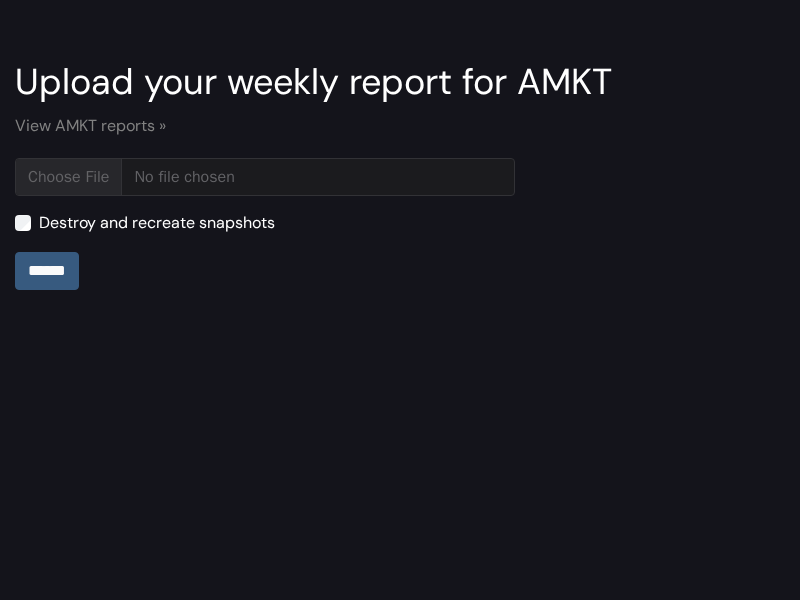 type on "**********" 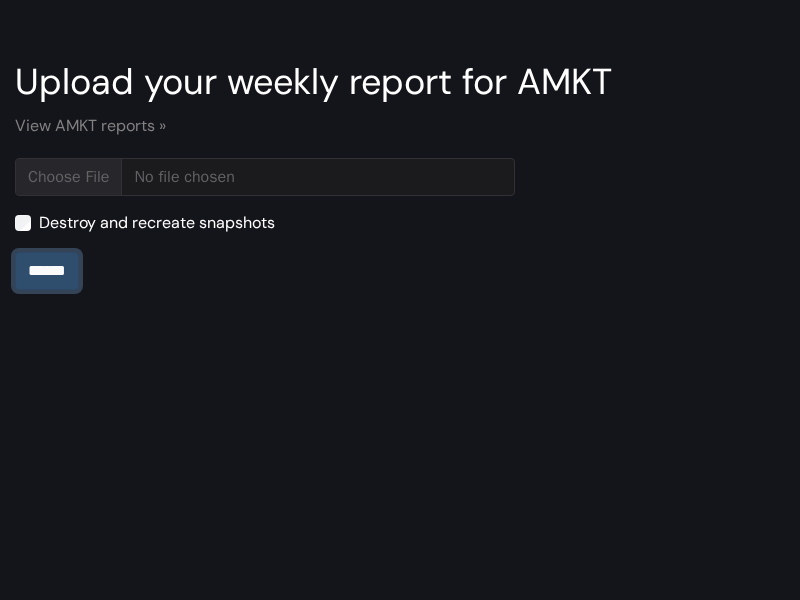 click on "******" at bounding box center [47, 271] 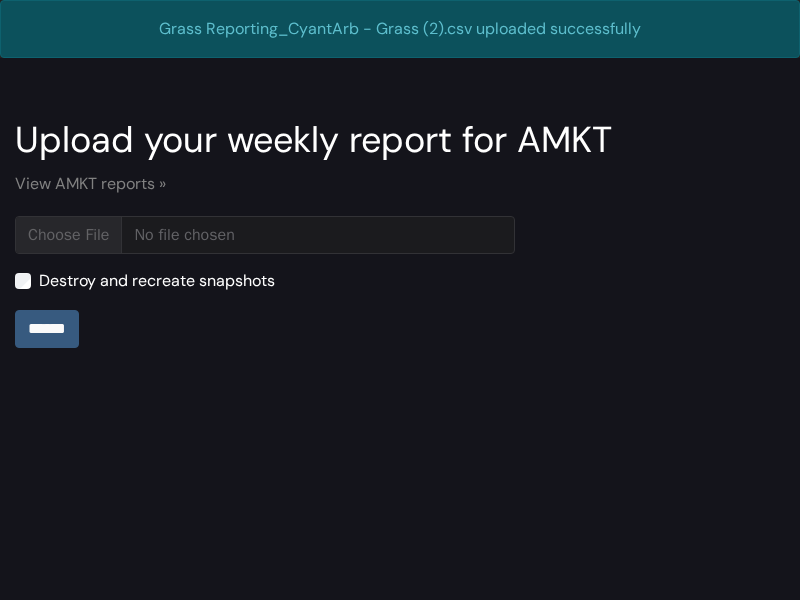 scroll, scrollTop: 0, scrollLeft: 0, axis: both 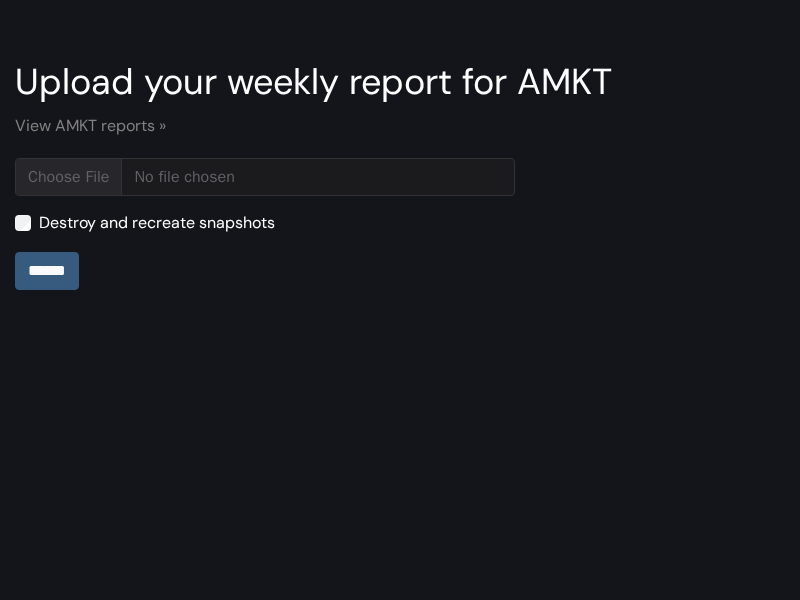 type on "**********" 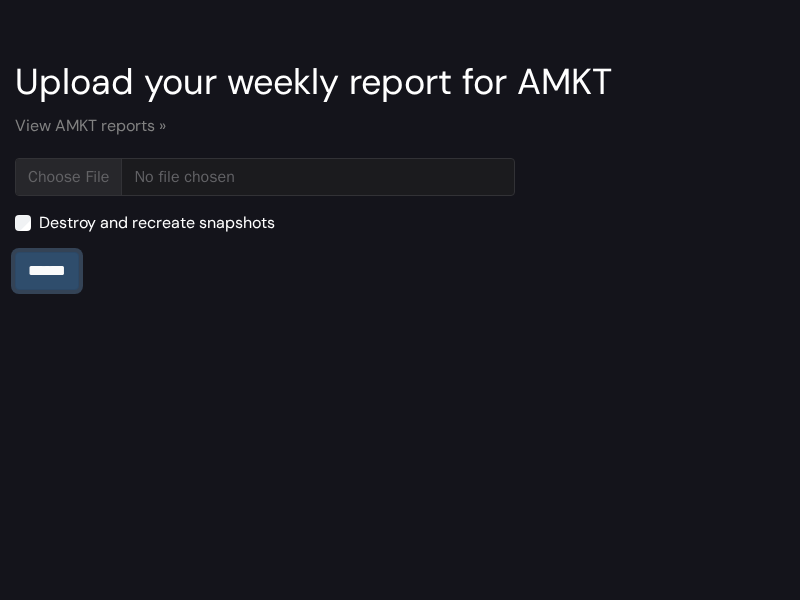 click on "******" at bounding box center (47, 271) 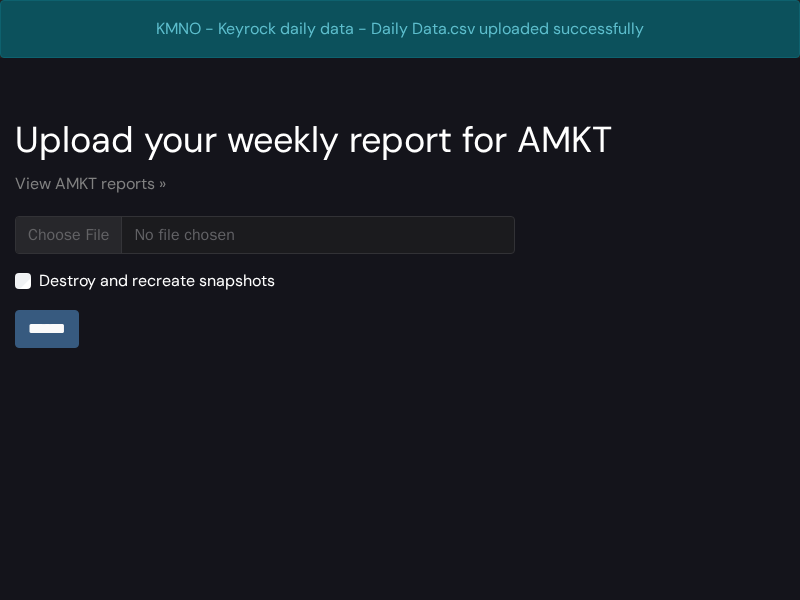 scroll, scrollTop: 0, scrollLeft: 0, axis: both 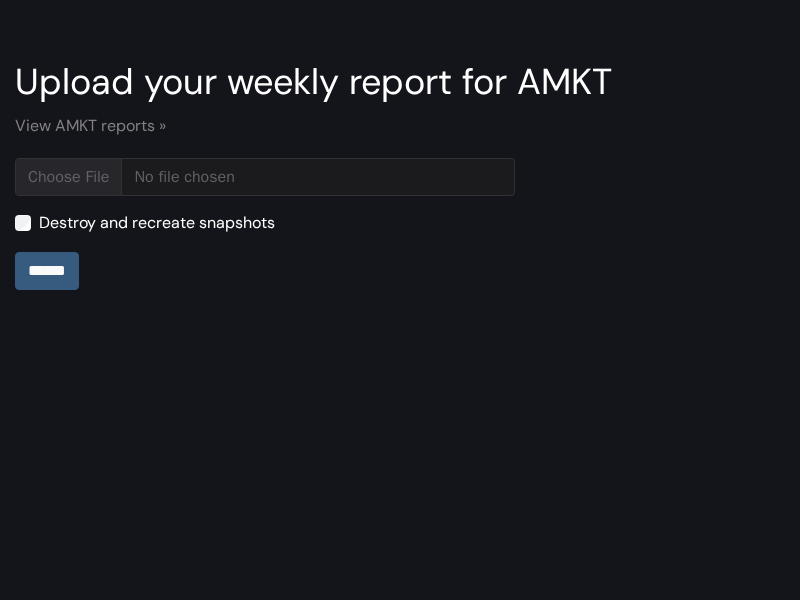 type on "**********" 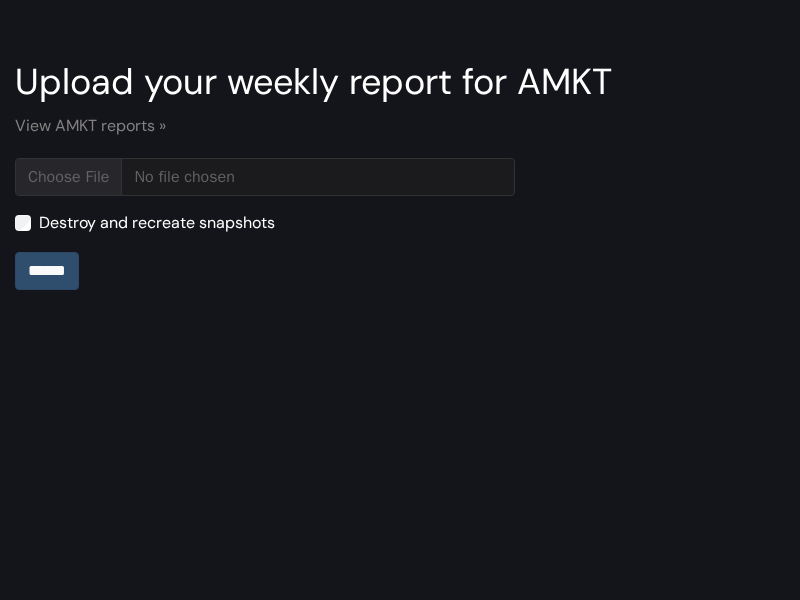 click on "******" at bounding box center [47, 271] 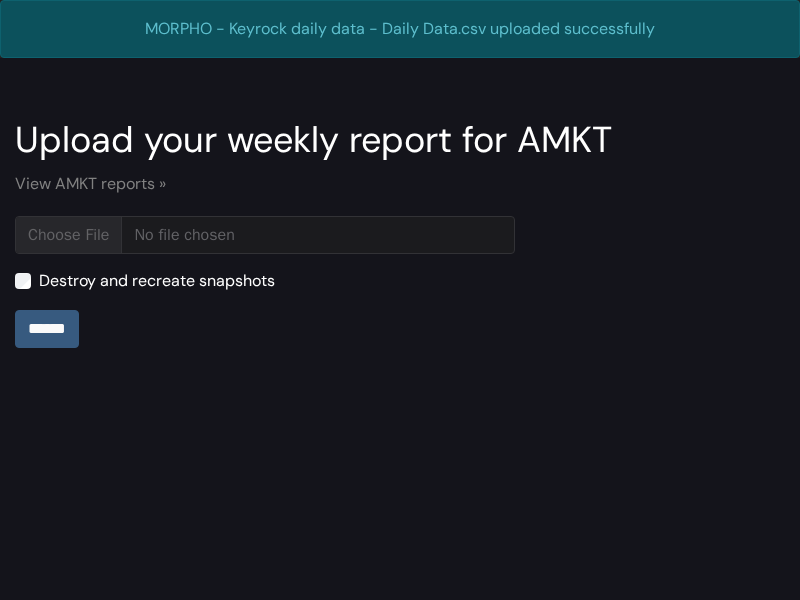 scroll, scrollTop: 0, scrollLeft: 0, axis: both 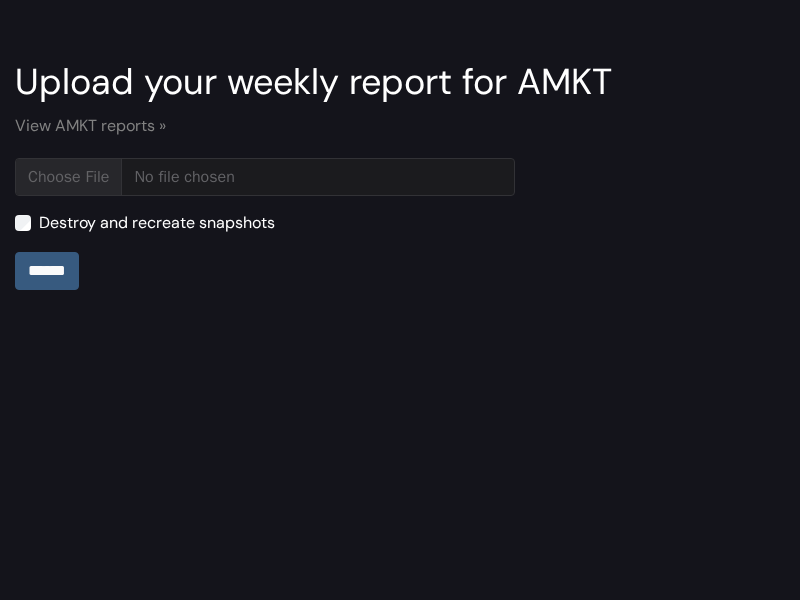 type on "**********" 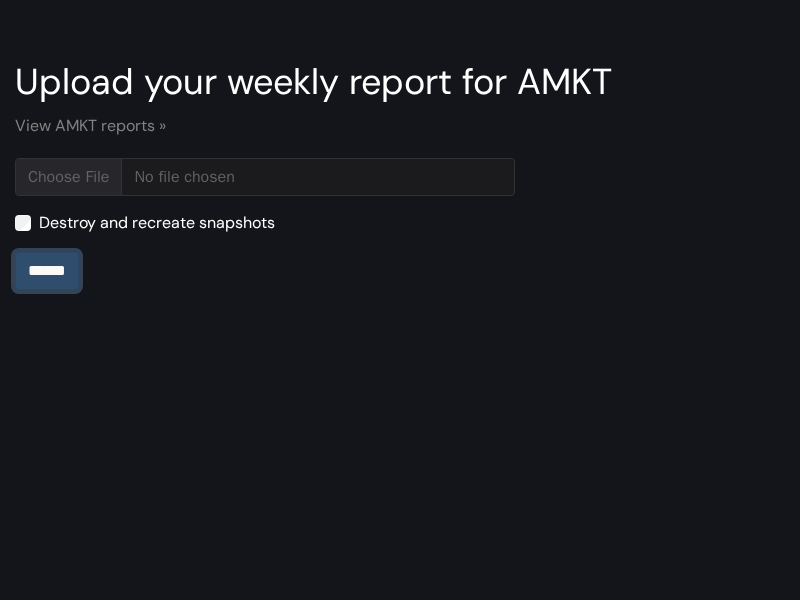 click on "******" at bounding box center (47, 271) 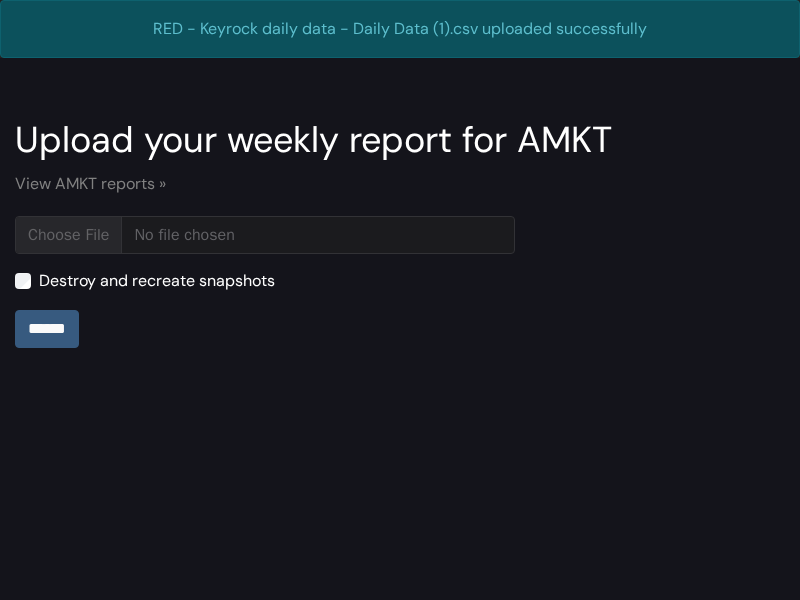 scroll, scrollTop: 0, scrollLeft: 0, axis: both 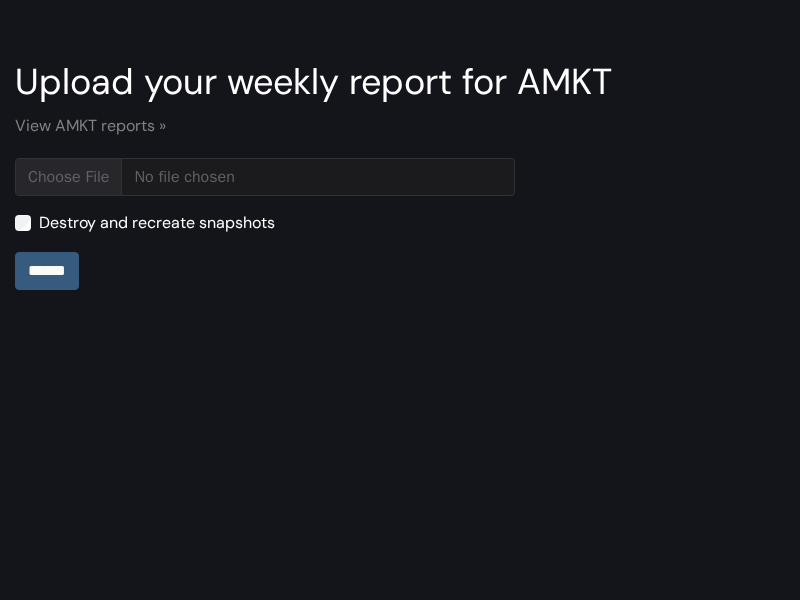 type on "**********" 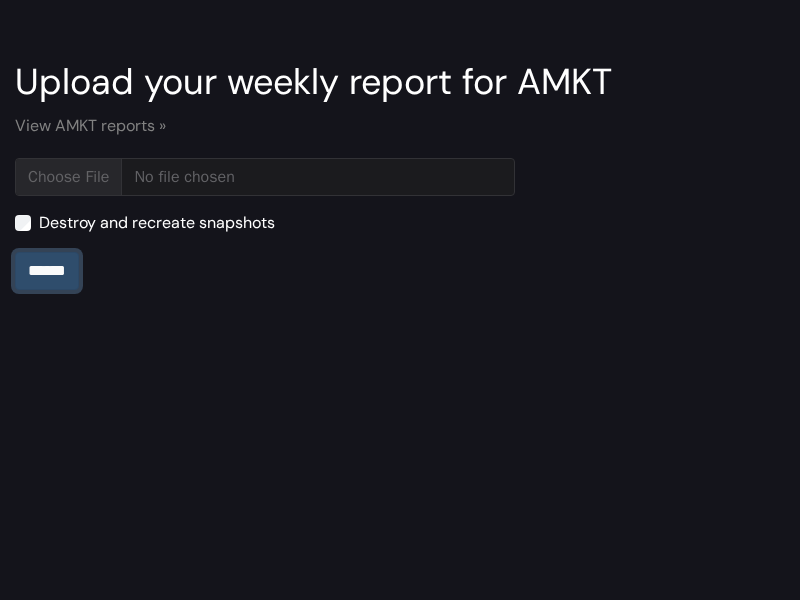 click on "******" at bounding box center (47, 271) 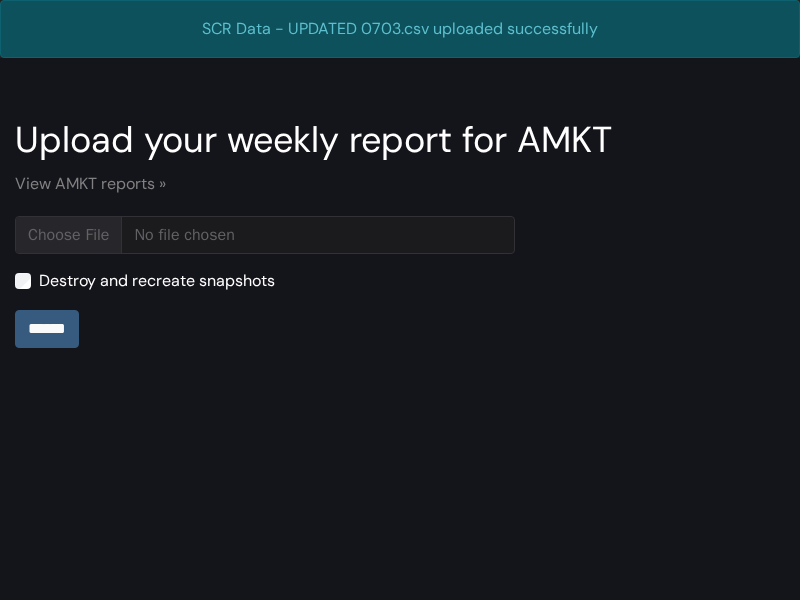 scroll, scrollTop: 0, scrollLeft: 0, axis: both 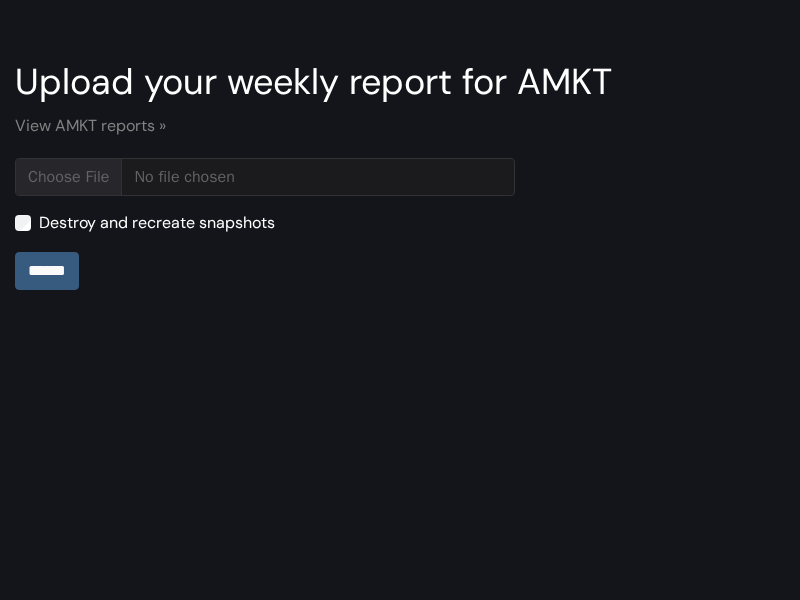 type on "**********" 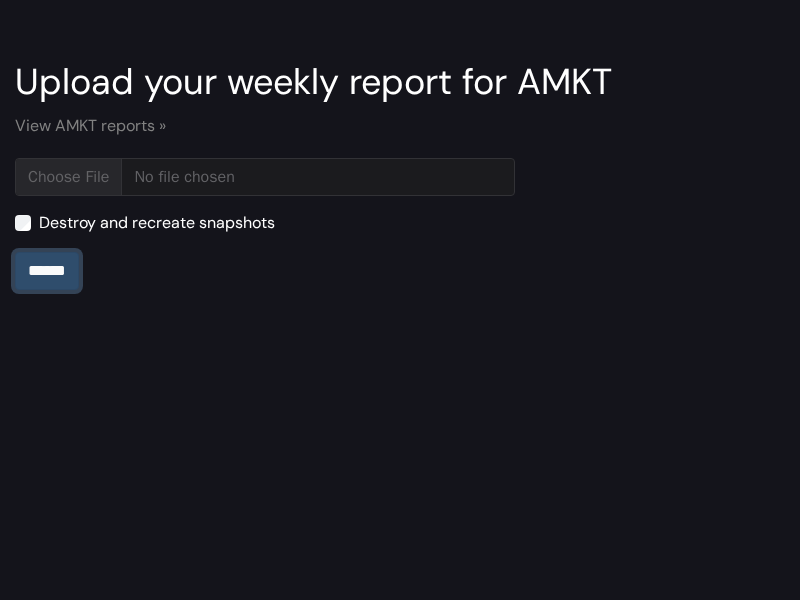 click on "******" at bounding box center [47, 271] 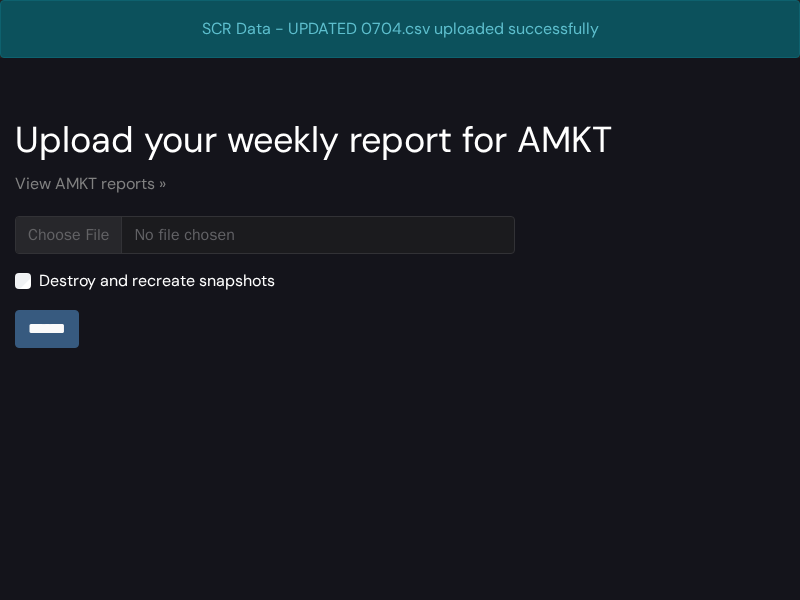 scroll, scrollTop: 0, scrollLeft: 0, axis: both 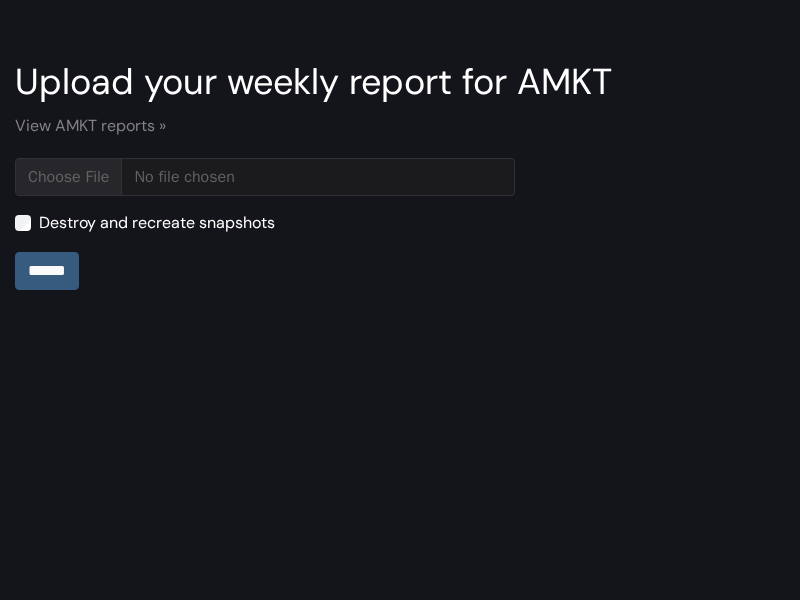 type on "**********" 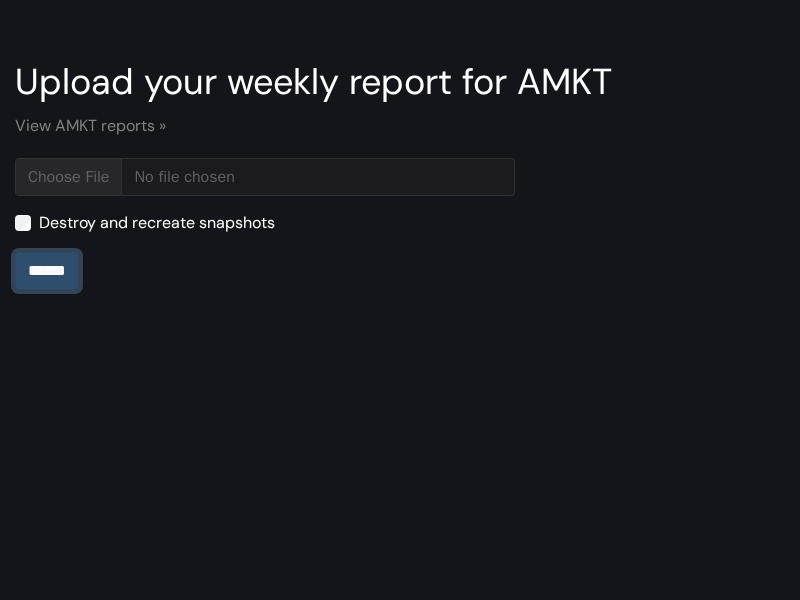 click on "******" at bounding box center (47, 271) 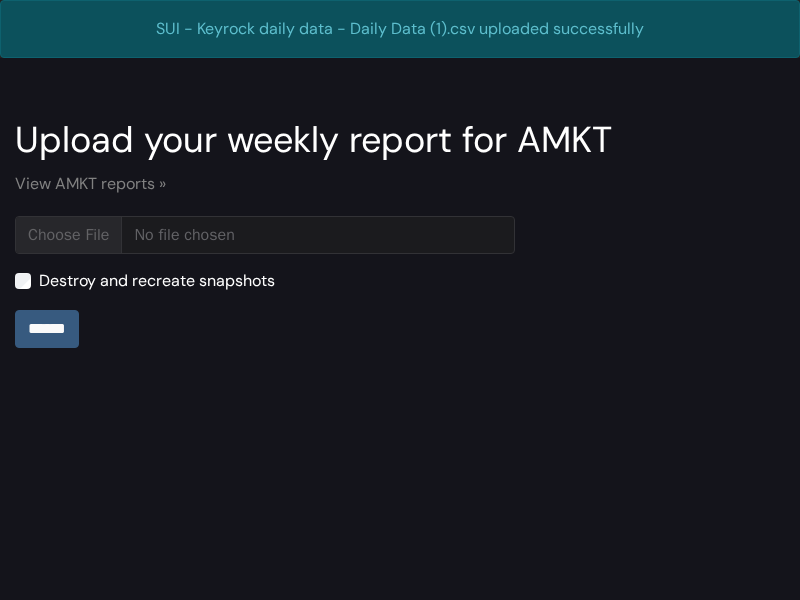 scroll, scrollTop: 0, scrollLeft: 0, axis: both 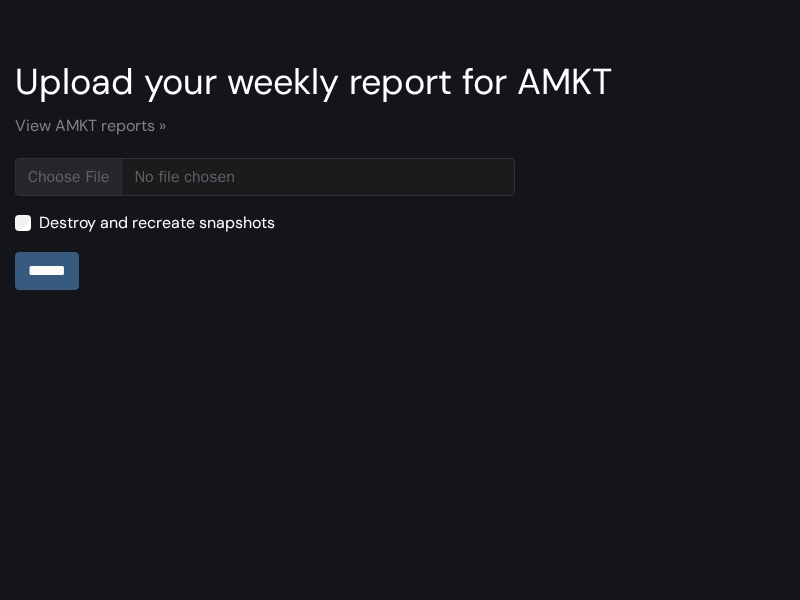 type on "**********" 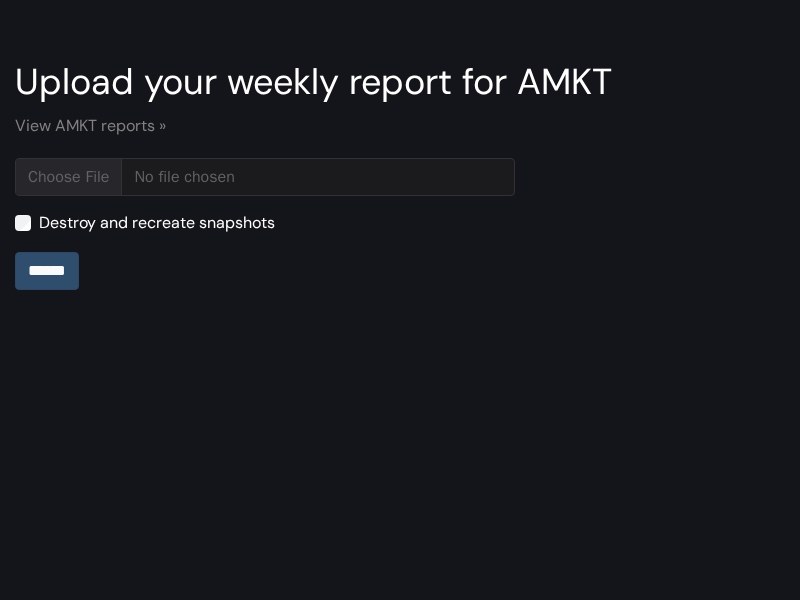 click on "******" at bounding box center (47, 271) 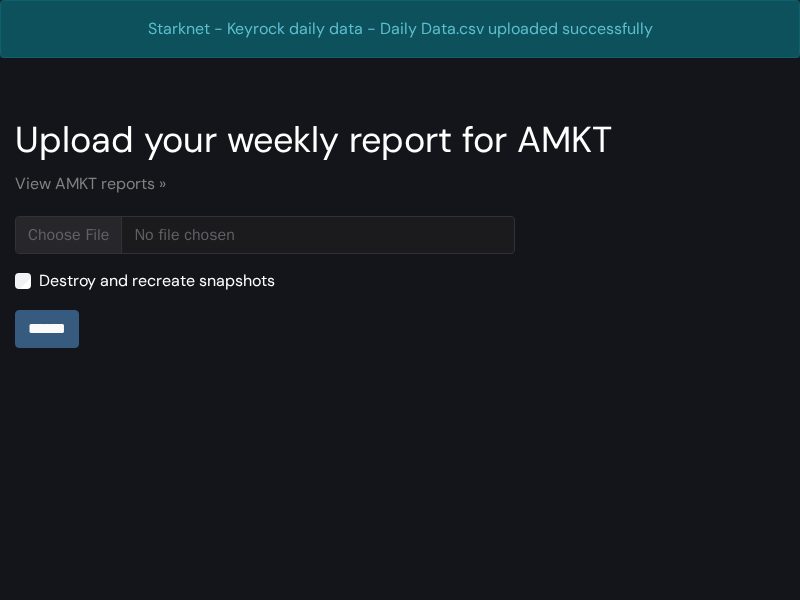 scroll, scrollTop: 0, scrollLeft: 0, axis: both 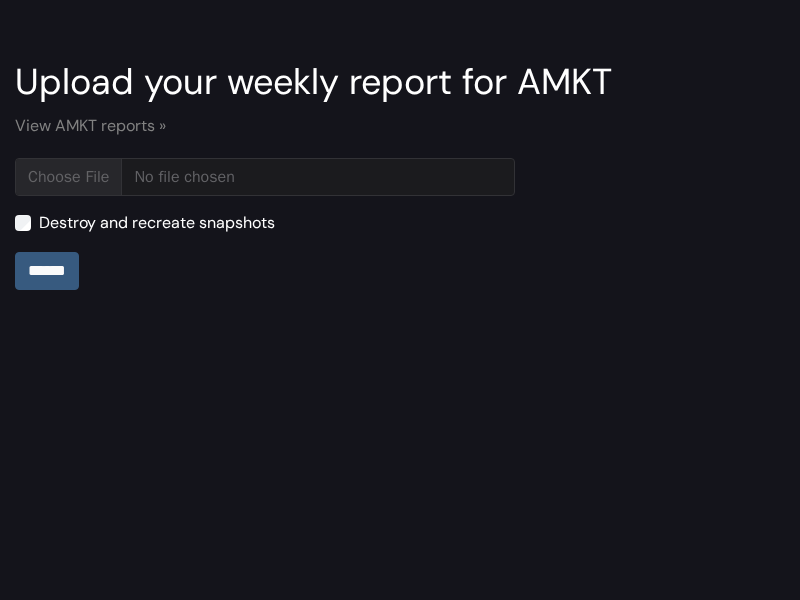 type on "**********" 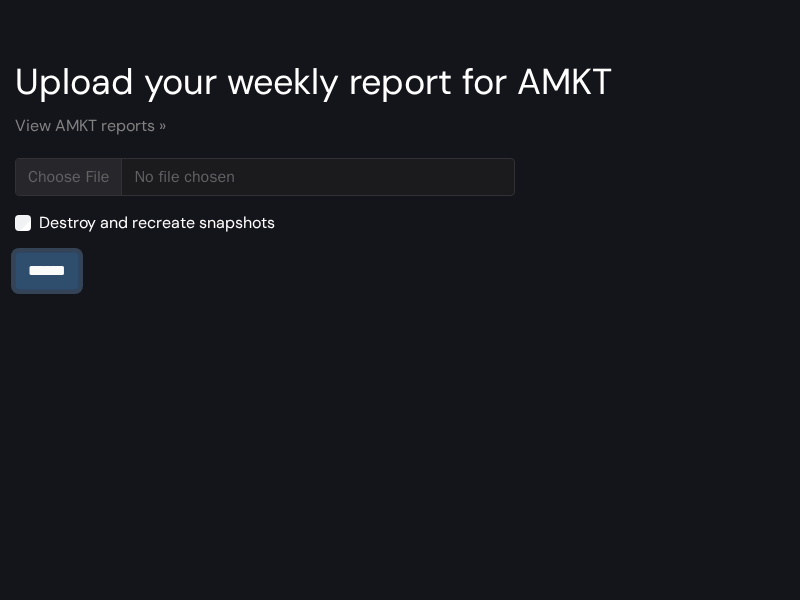 click on "******" at bounding box center [47, 271] 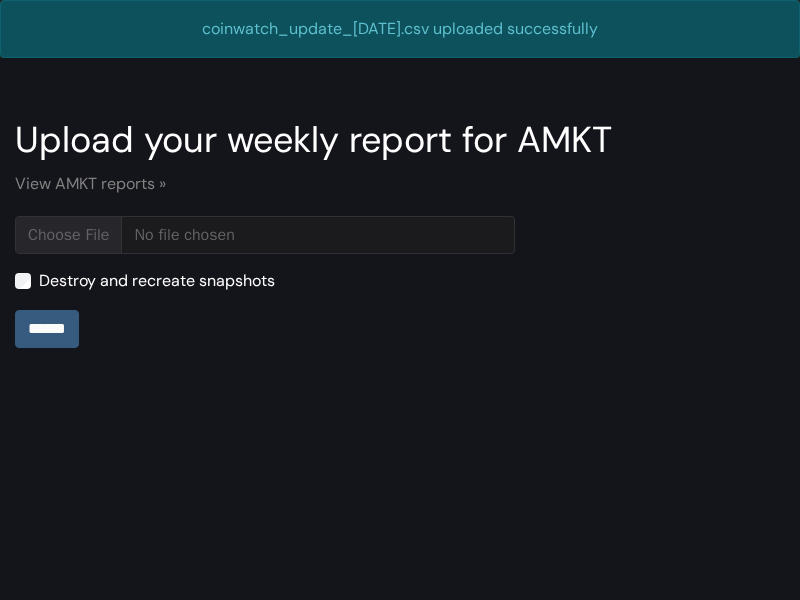 scroll, scrollTop: 0, scrollLeft: 0, axis: both 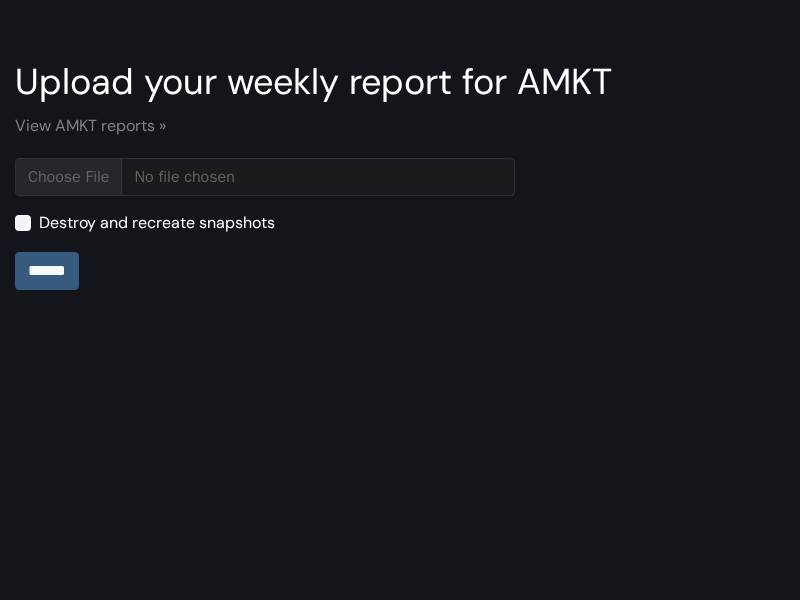 type on "**********" 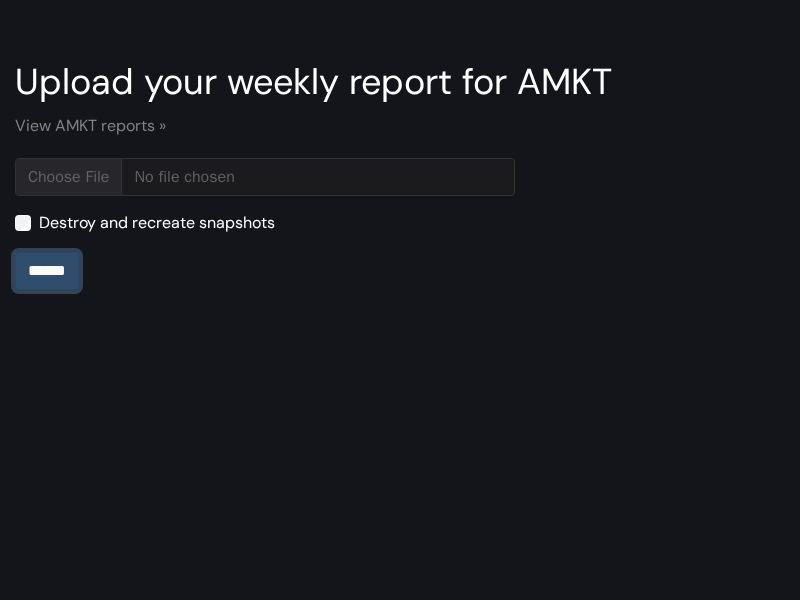 click on "******" at bounding box center (47, 271) 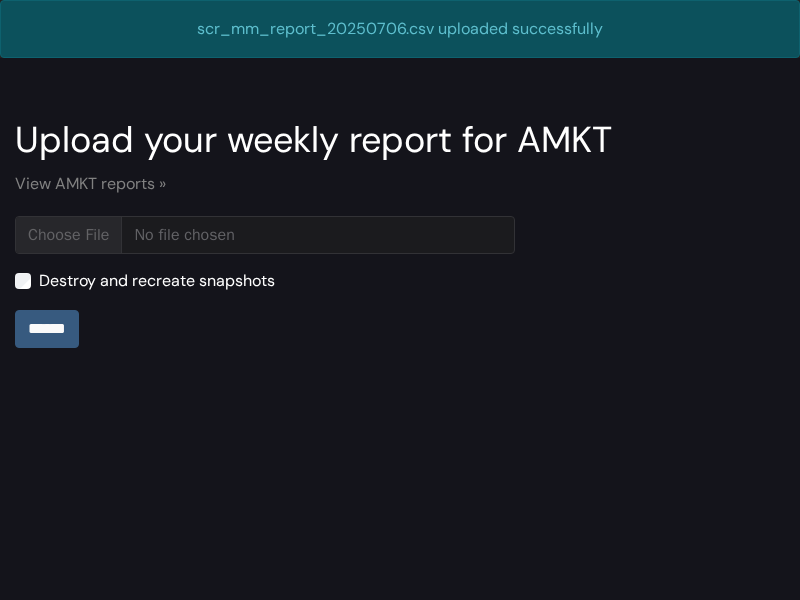 scroll, scrollTop: 0, scrollLeft: 0, axis: both 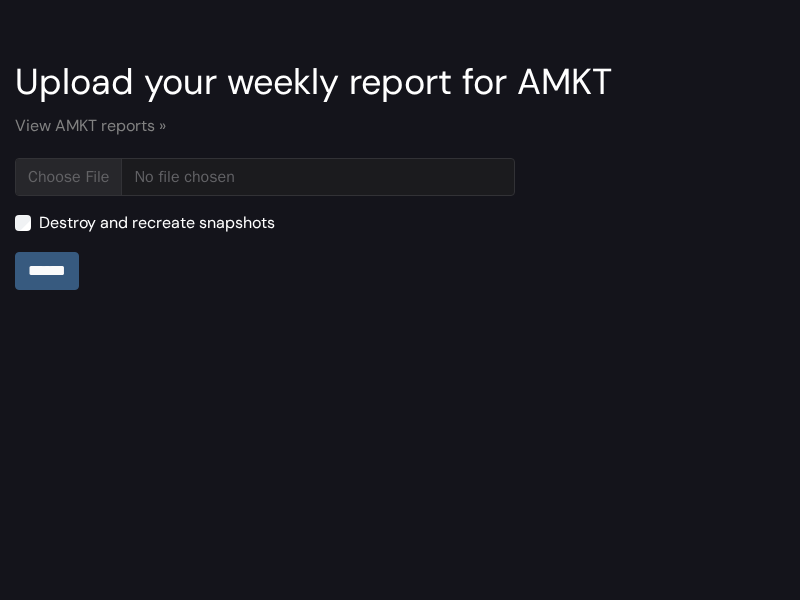type on "**********" 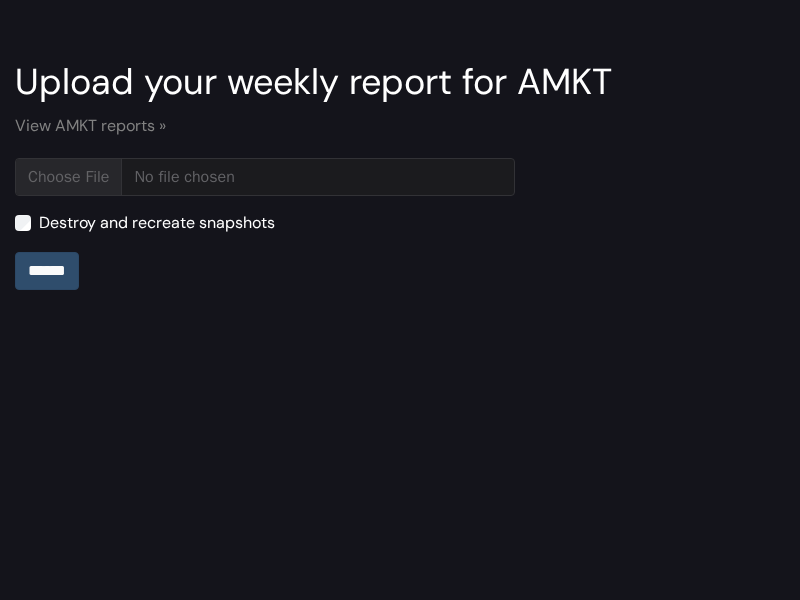 click on "******" at bounding box center (47, 271) 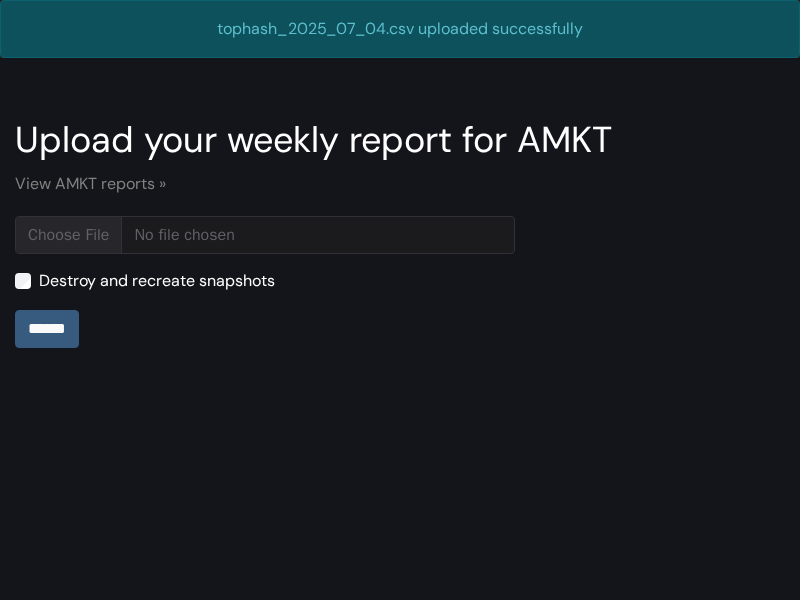 scroll, scrollTop: 0, scrollLeft: 0, axis: both 